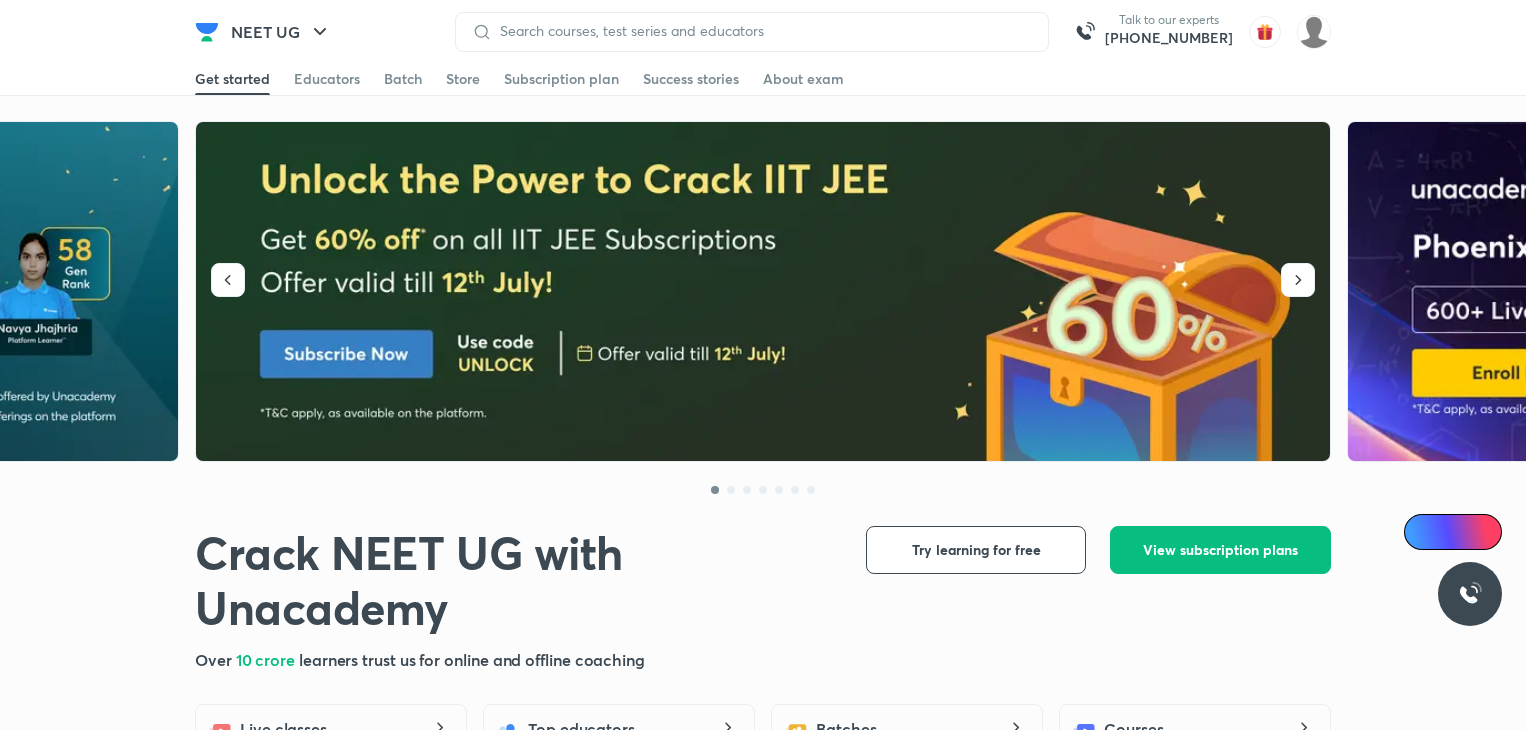scroll, scrollTop: 0, scrollLeft: 0, axis: both 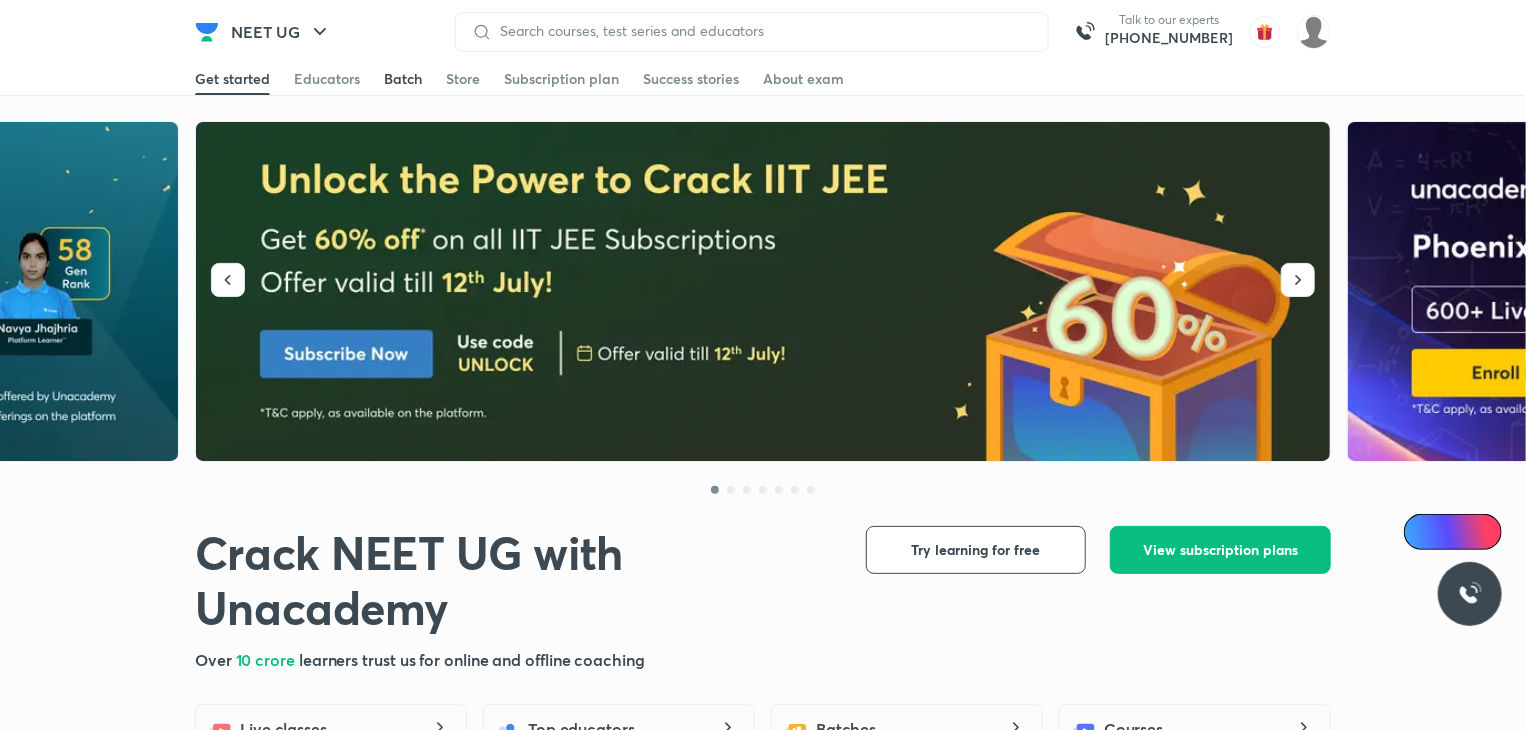 click on "Batch" at bounding box center (403, 79) 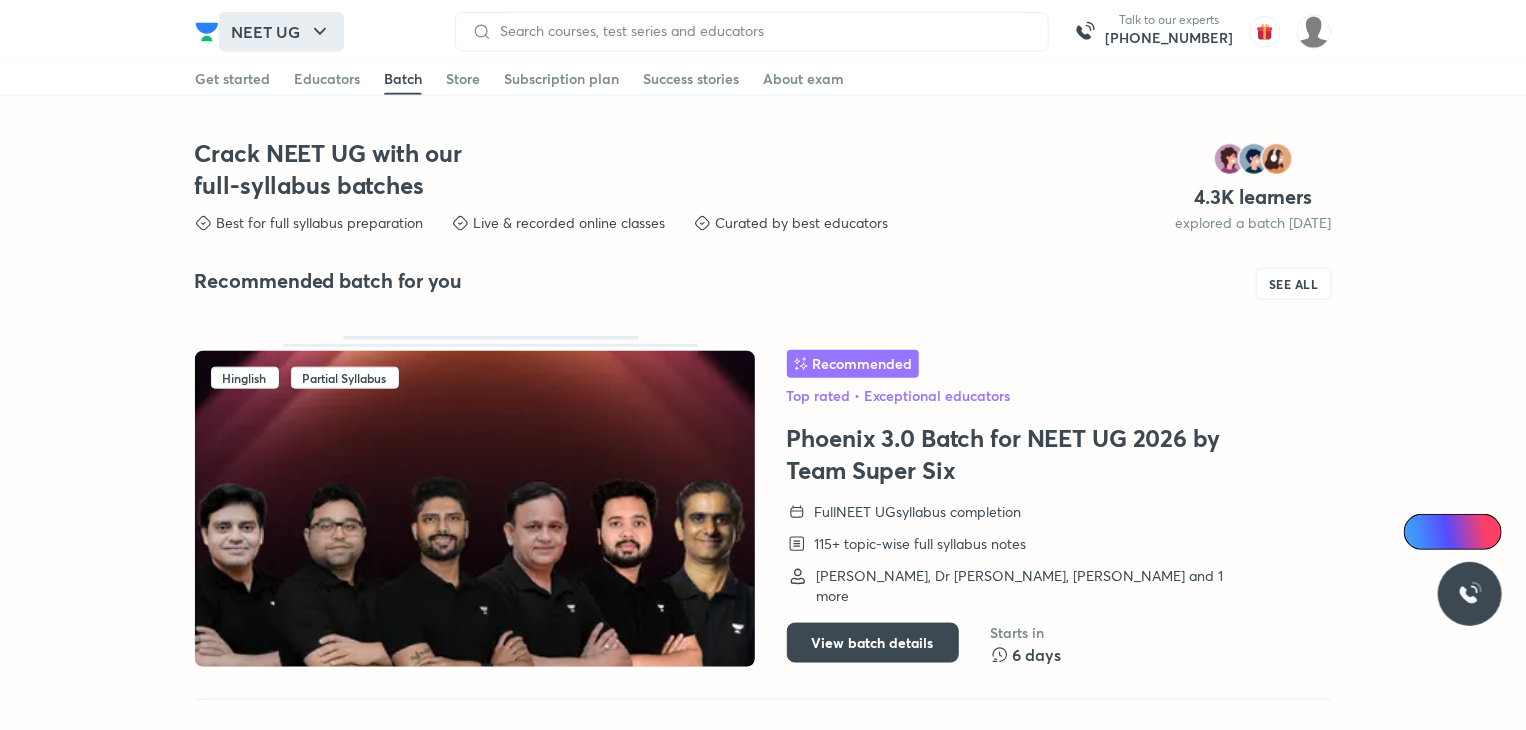 scroll, scrollTop: 4851, scrollLeft: 0, axis: vertical 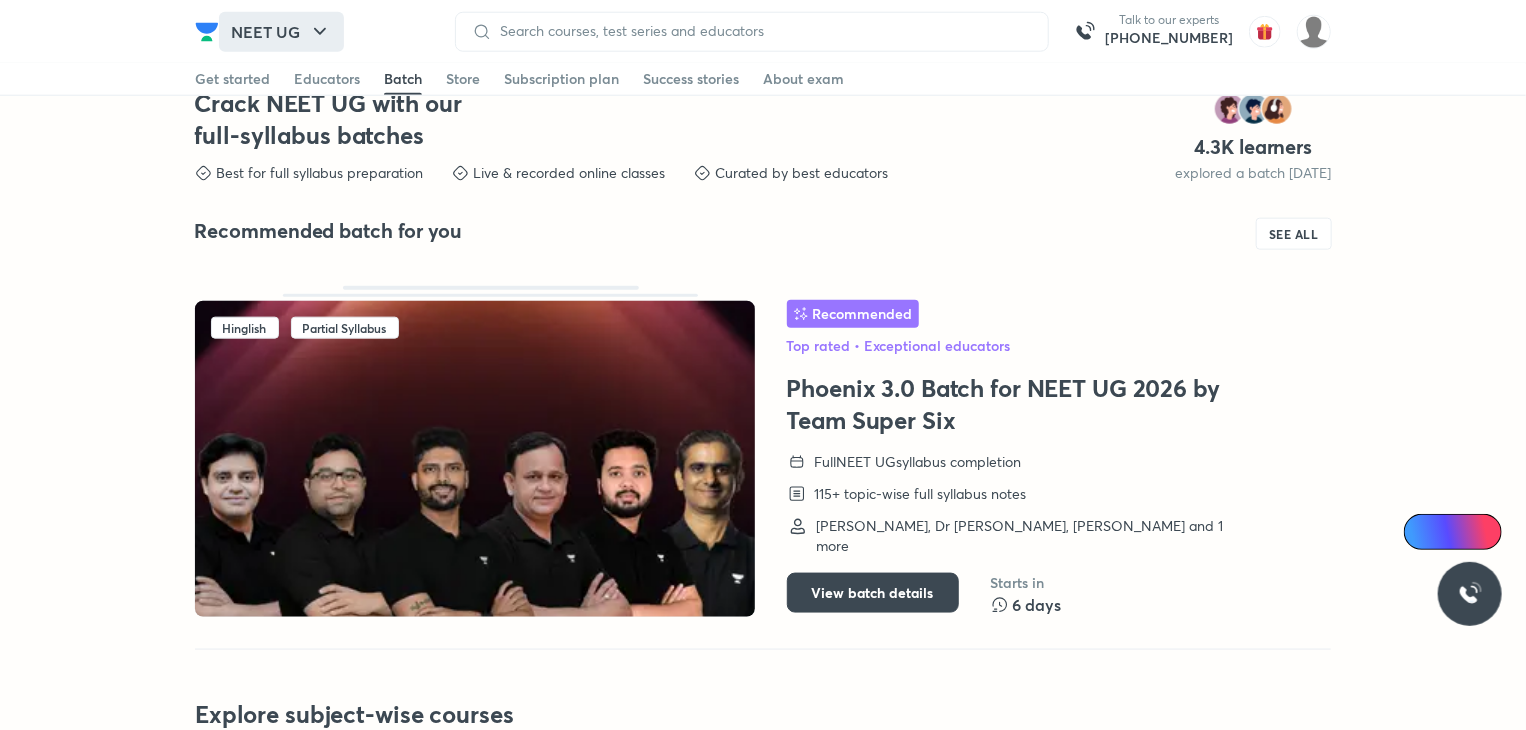 click 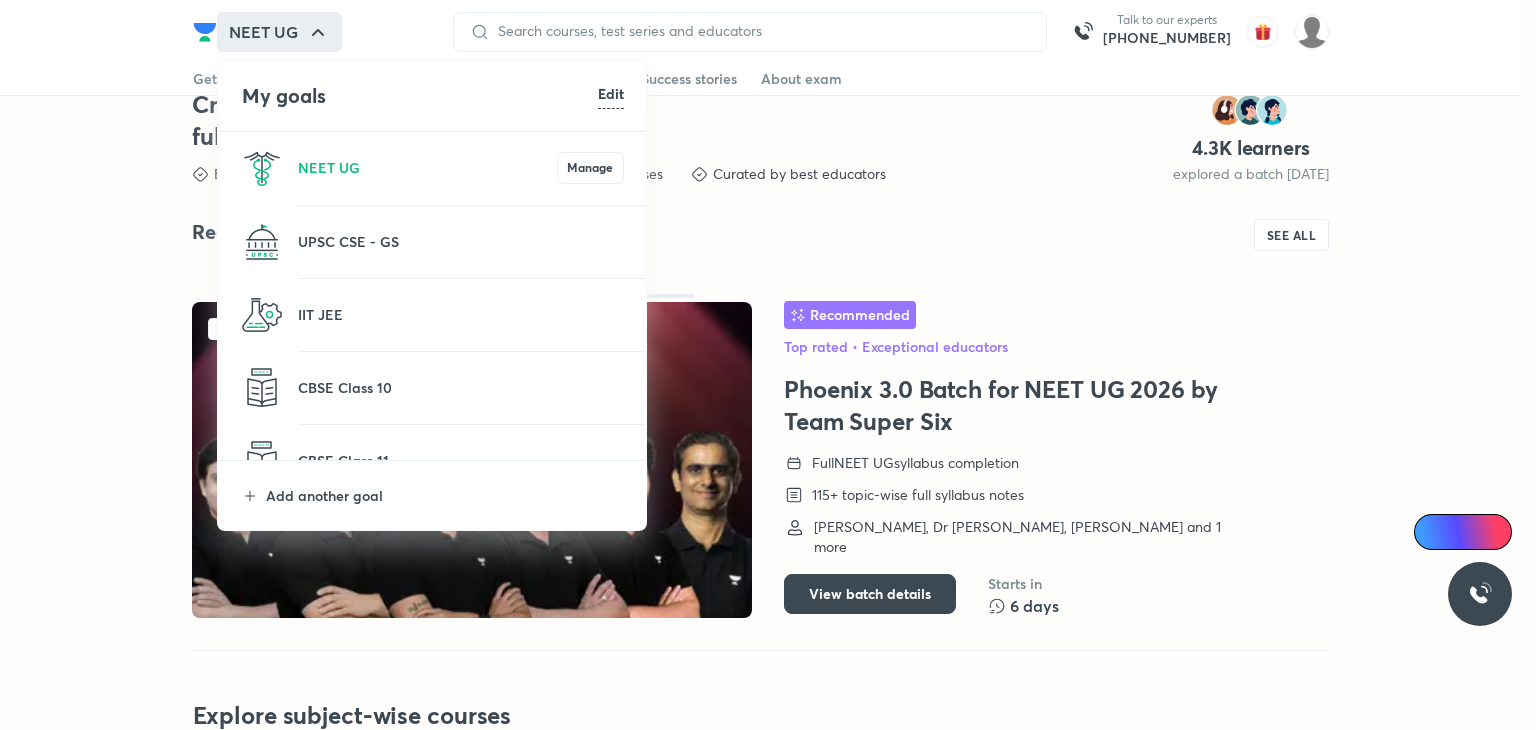 click on "CBSE Class 10" at bounding box center [433, 388] 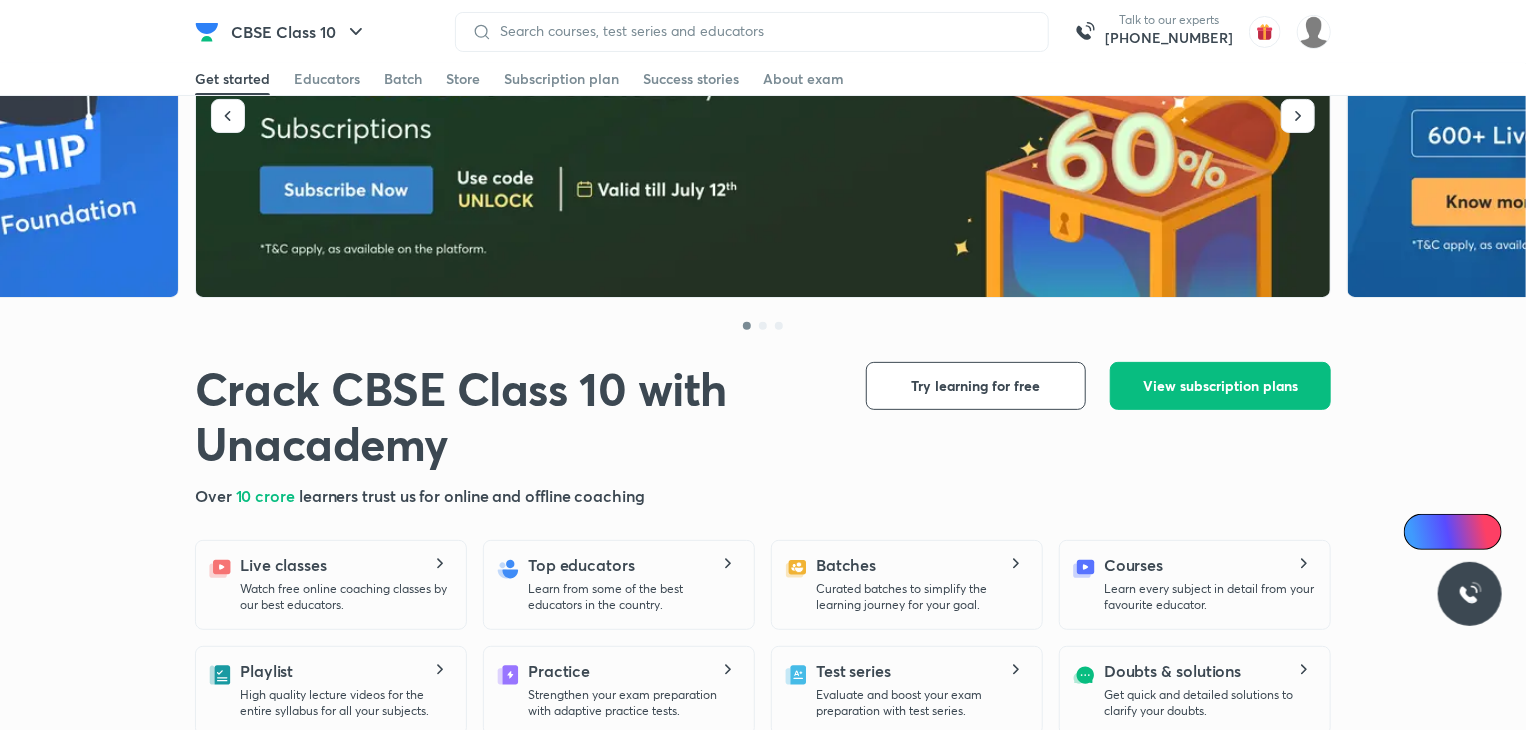 scroll, scrollTop: 166, scrollLeft: 0, axis: vertical 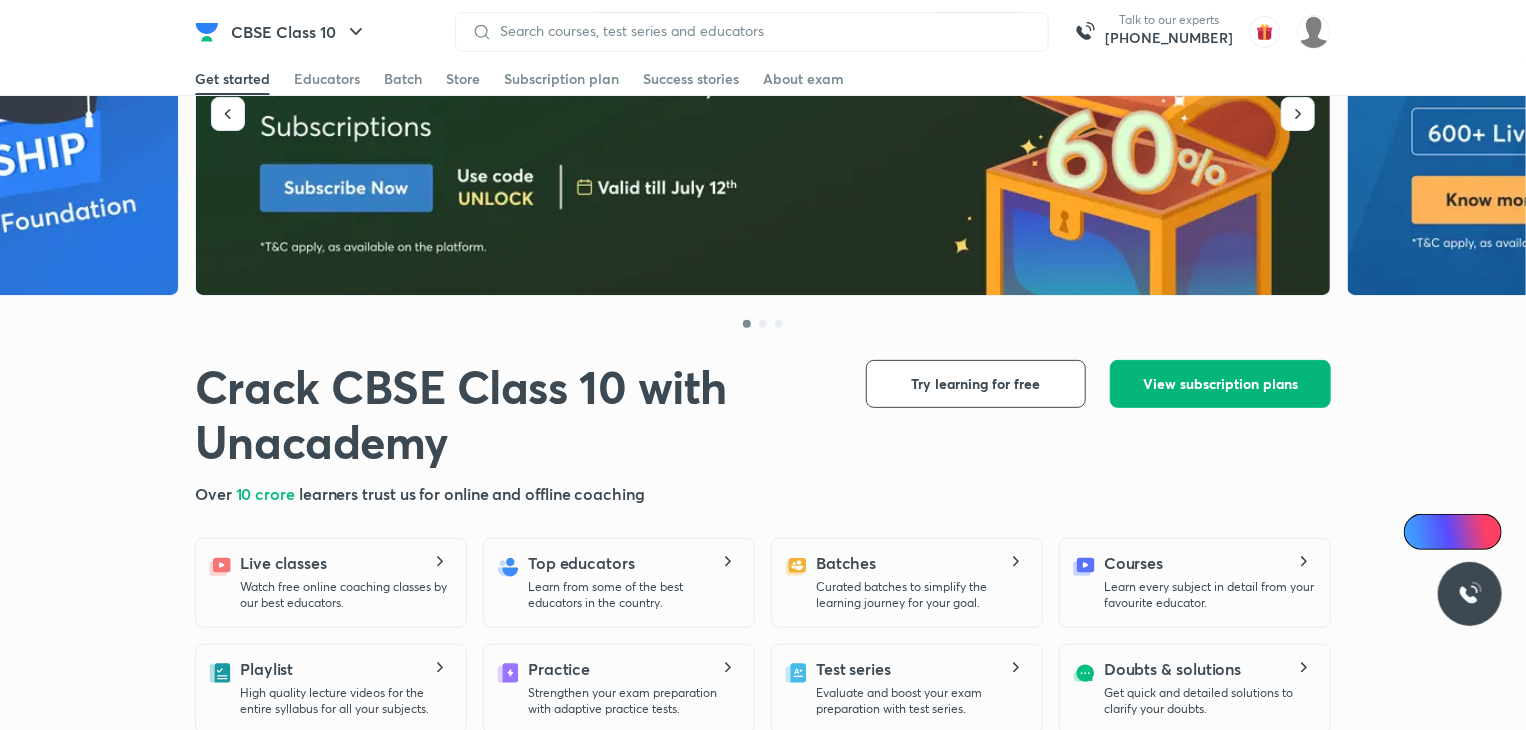 click on "View subscription plans" at bounding box center (1220, 384) 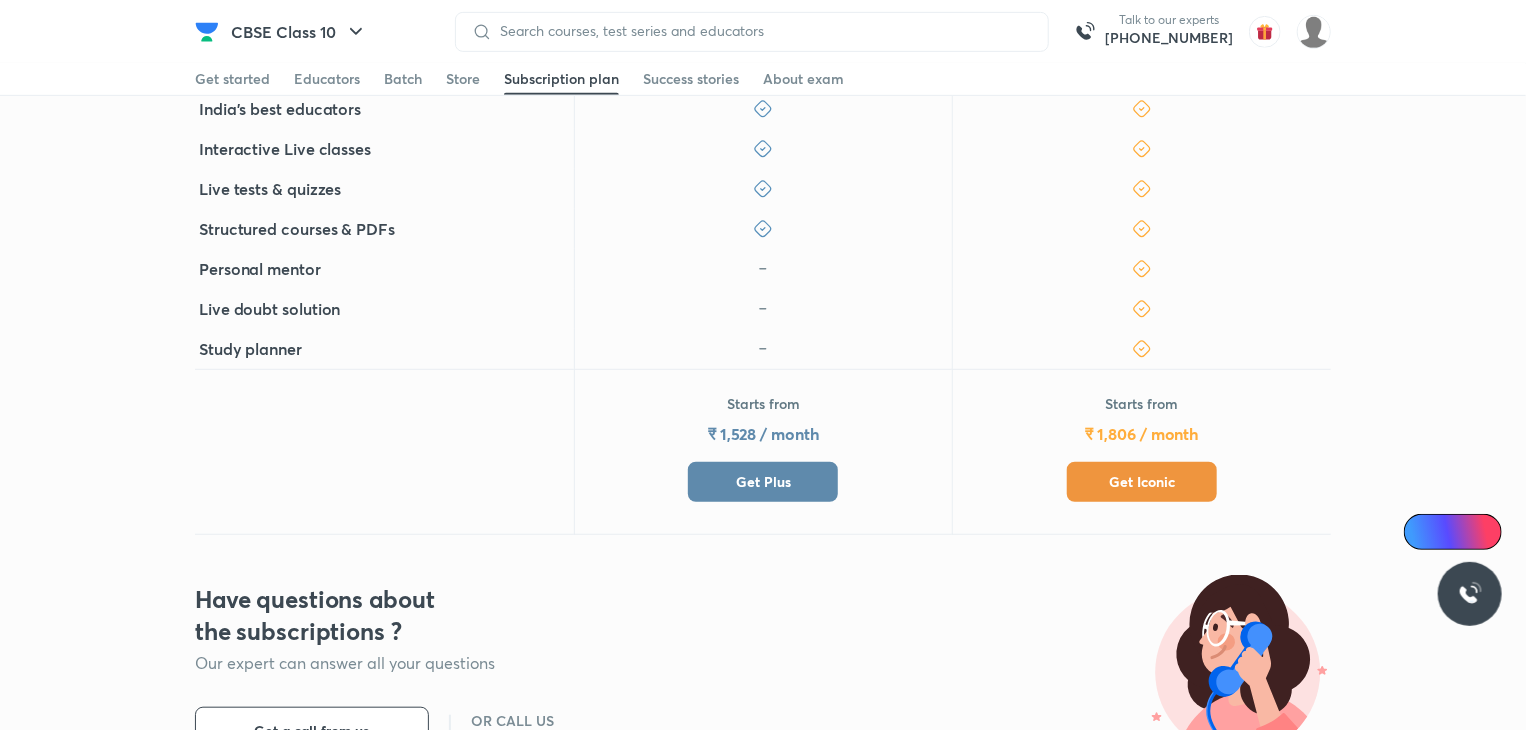 scroll, scrollTop: 484, scrollLeft: 0, axis: vertical 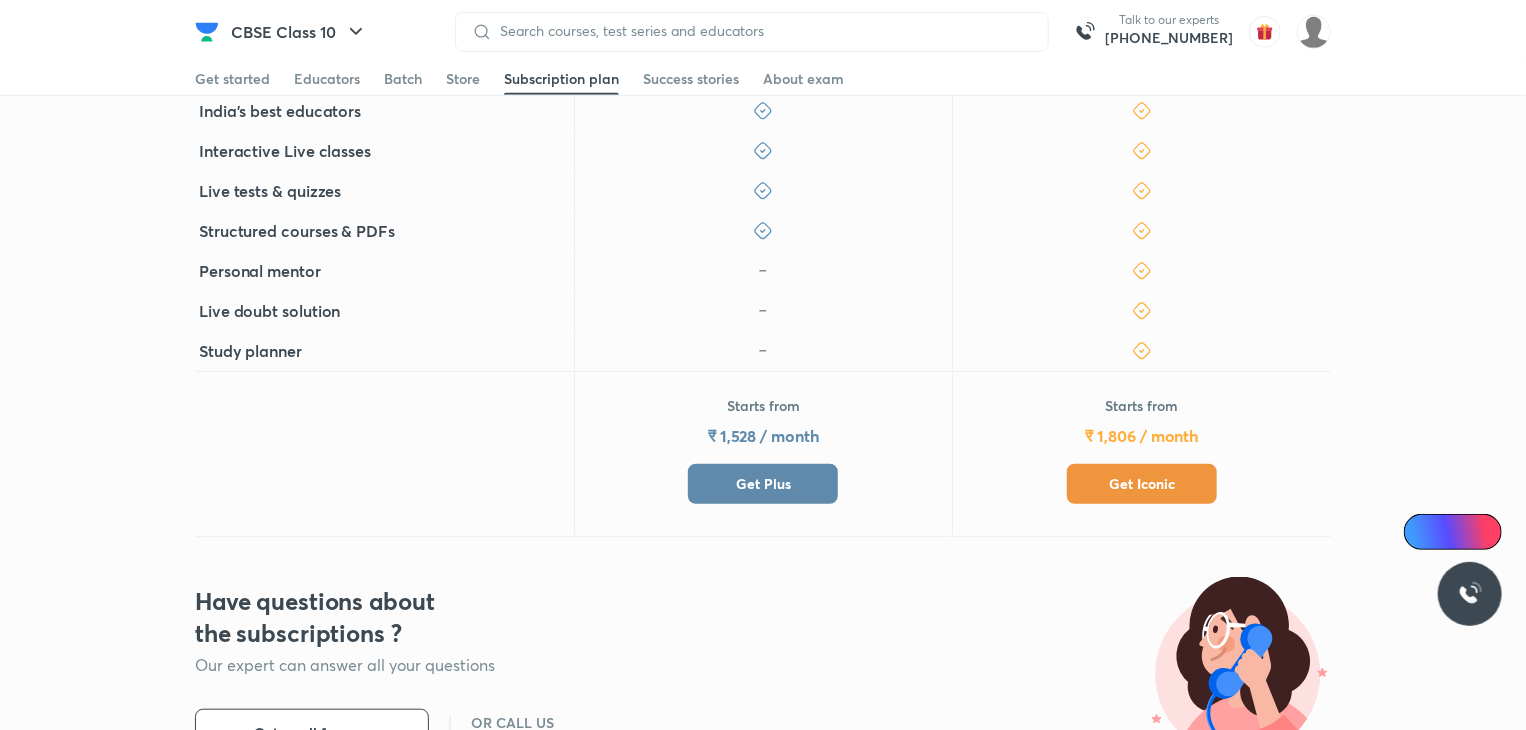 click on "Get Plus" at bounding box center [763, 484] 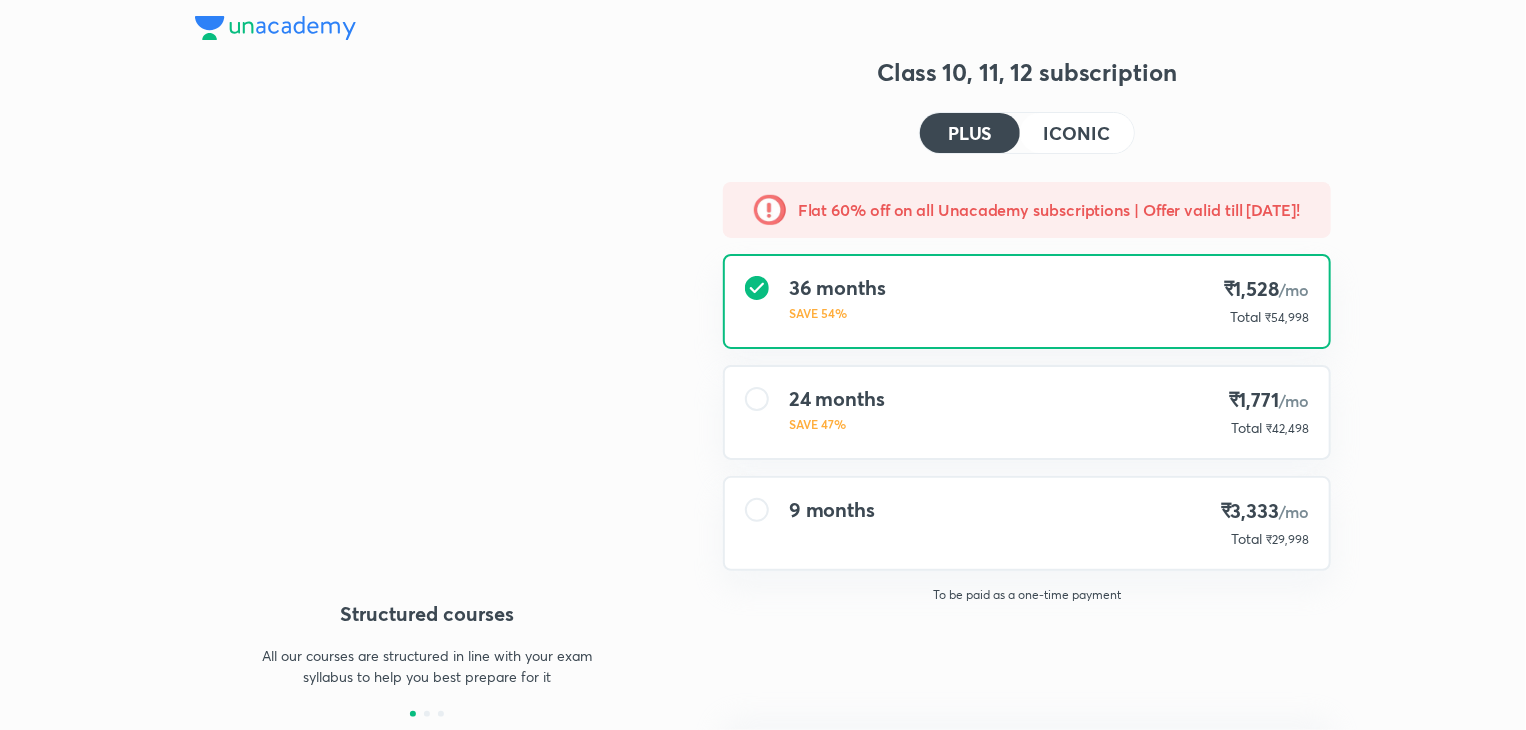scroll, scrollTop: 0, scrollLeft: 0, axis: both 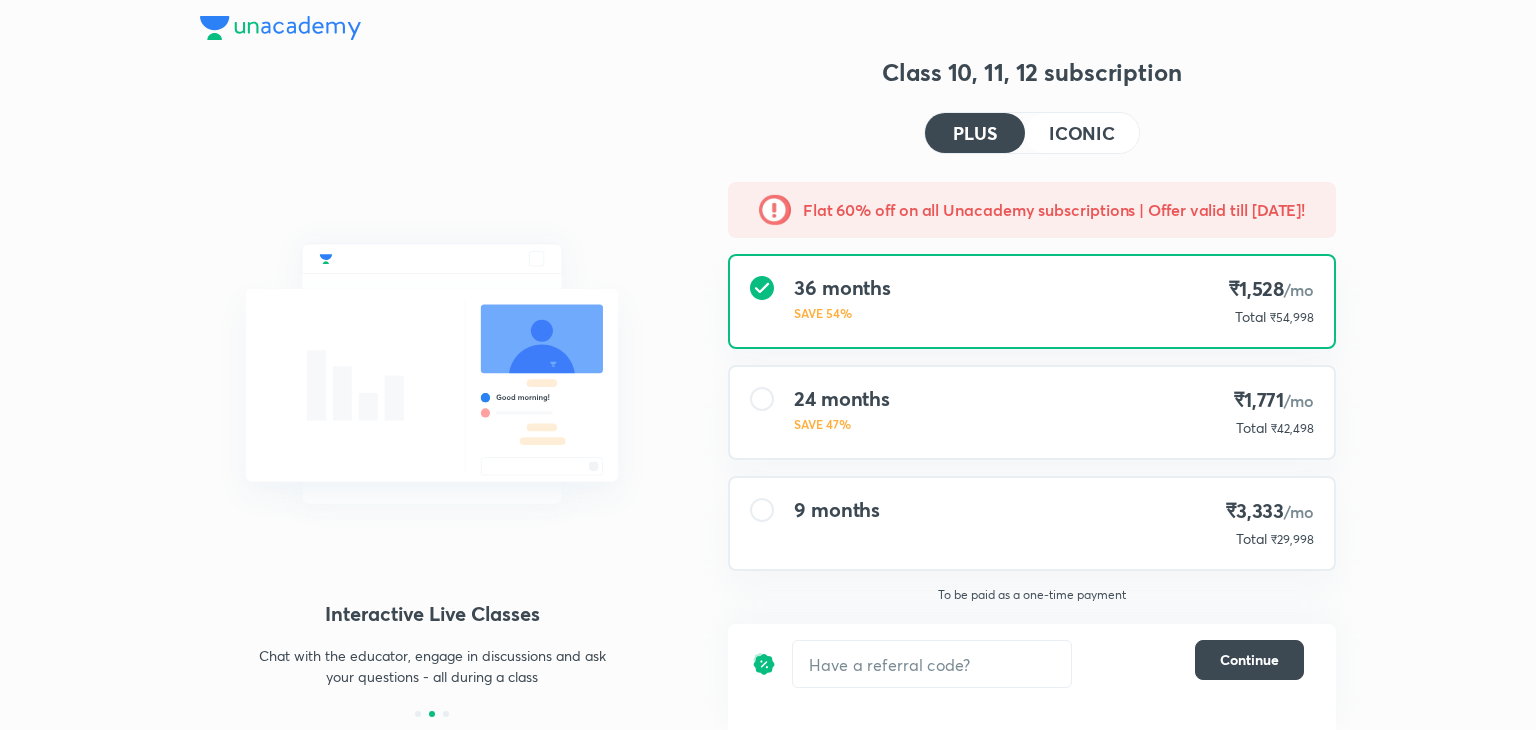 click on "36 months SAVE 54% ₹1,528  /mo Total ₹54,998" at bounding box center (1032, 301) 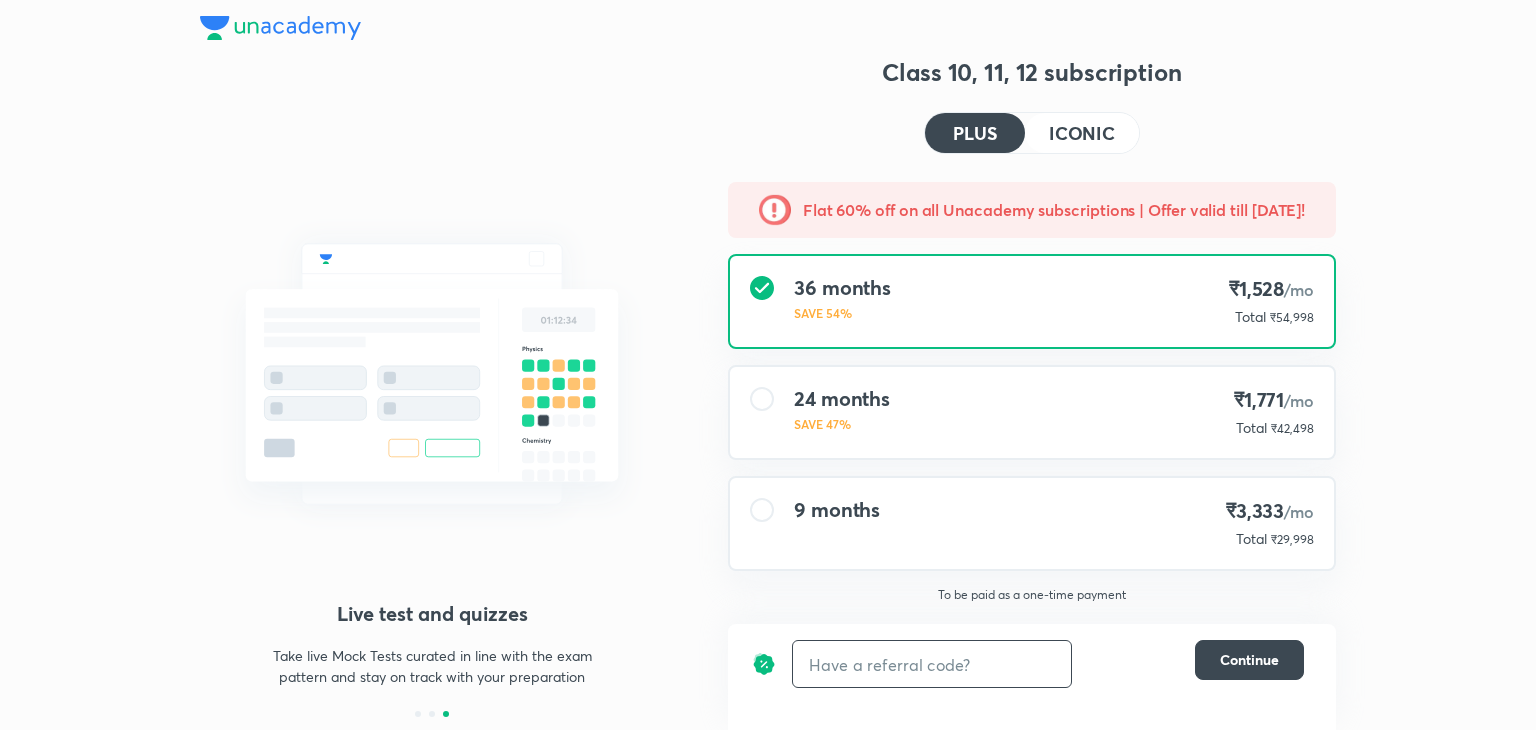 click at bounding box center (932, 664) 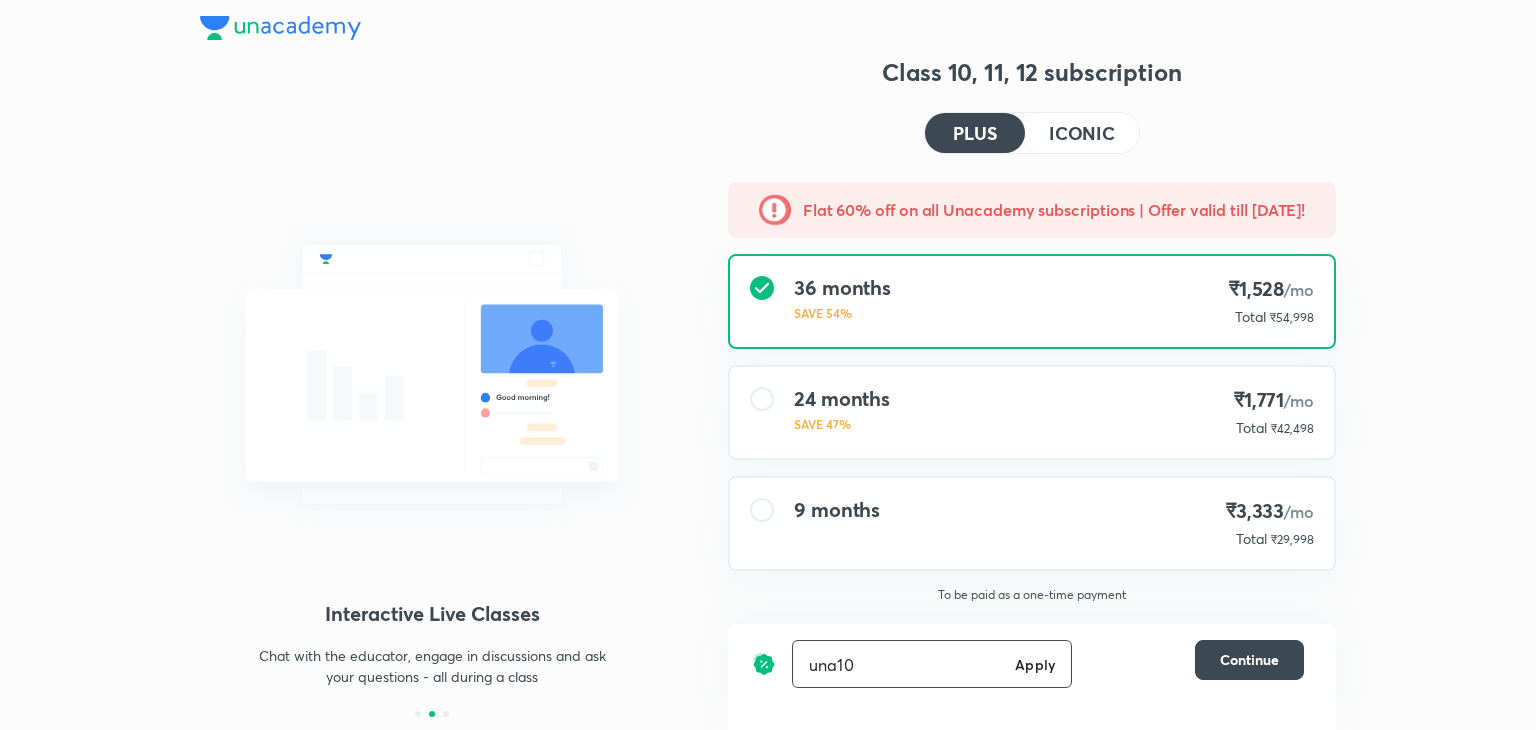 type on "una10" 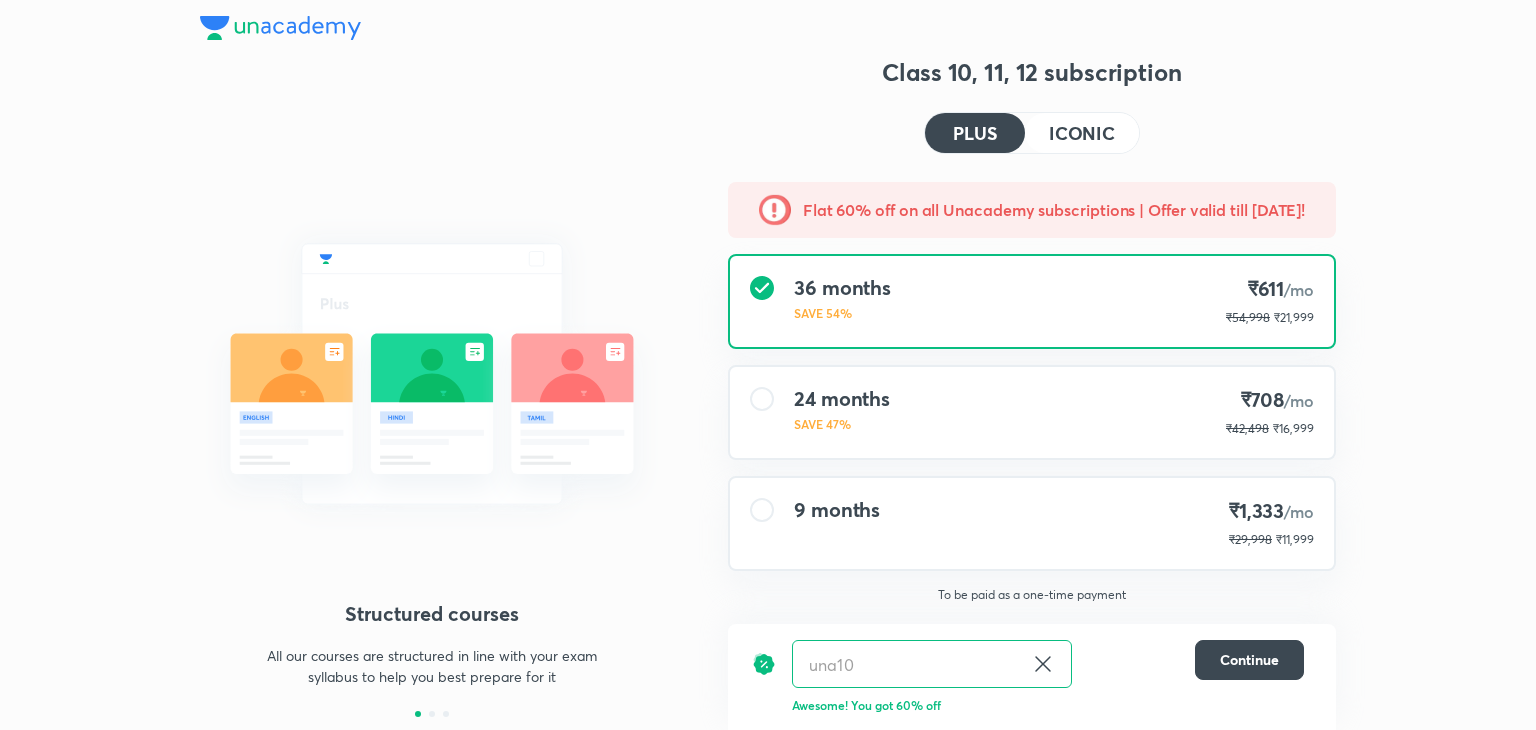 click on "ICONIC" at bounding box center (1082, 133) 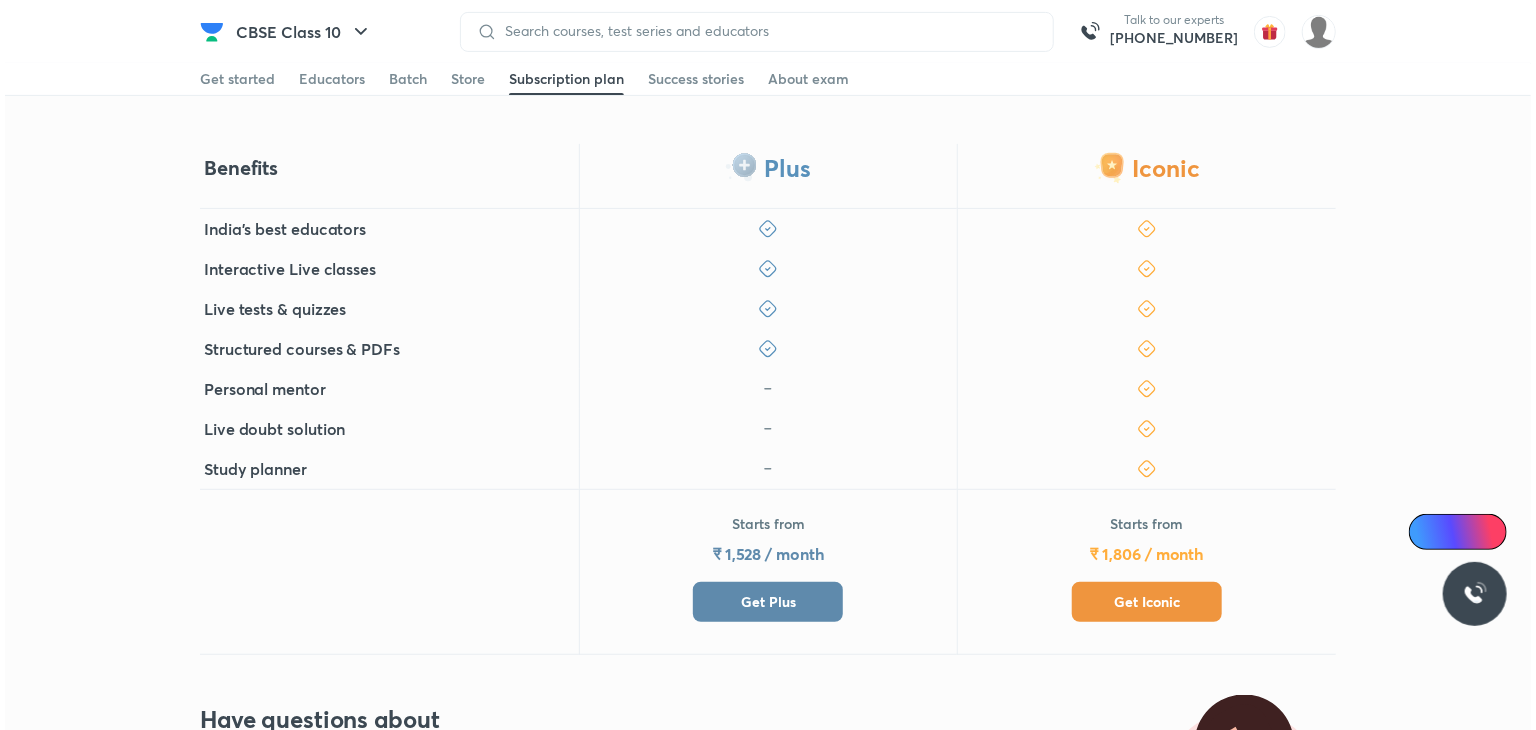 scroll, scrollTop: 367, scrollLeft: 0, axis: vertical 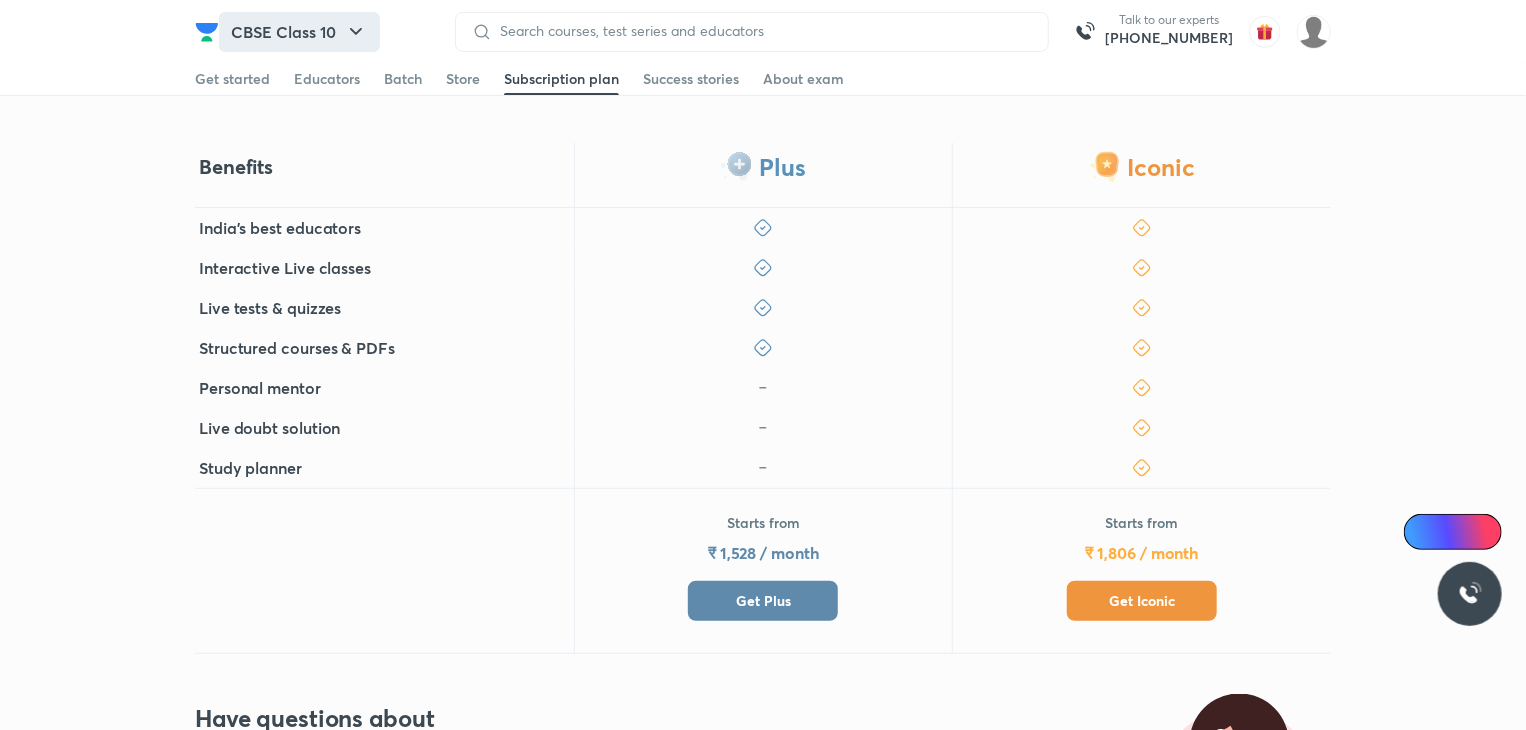 click 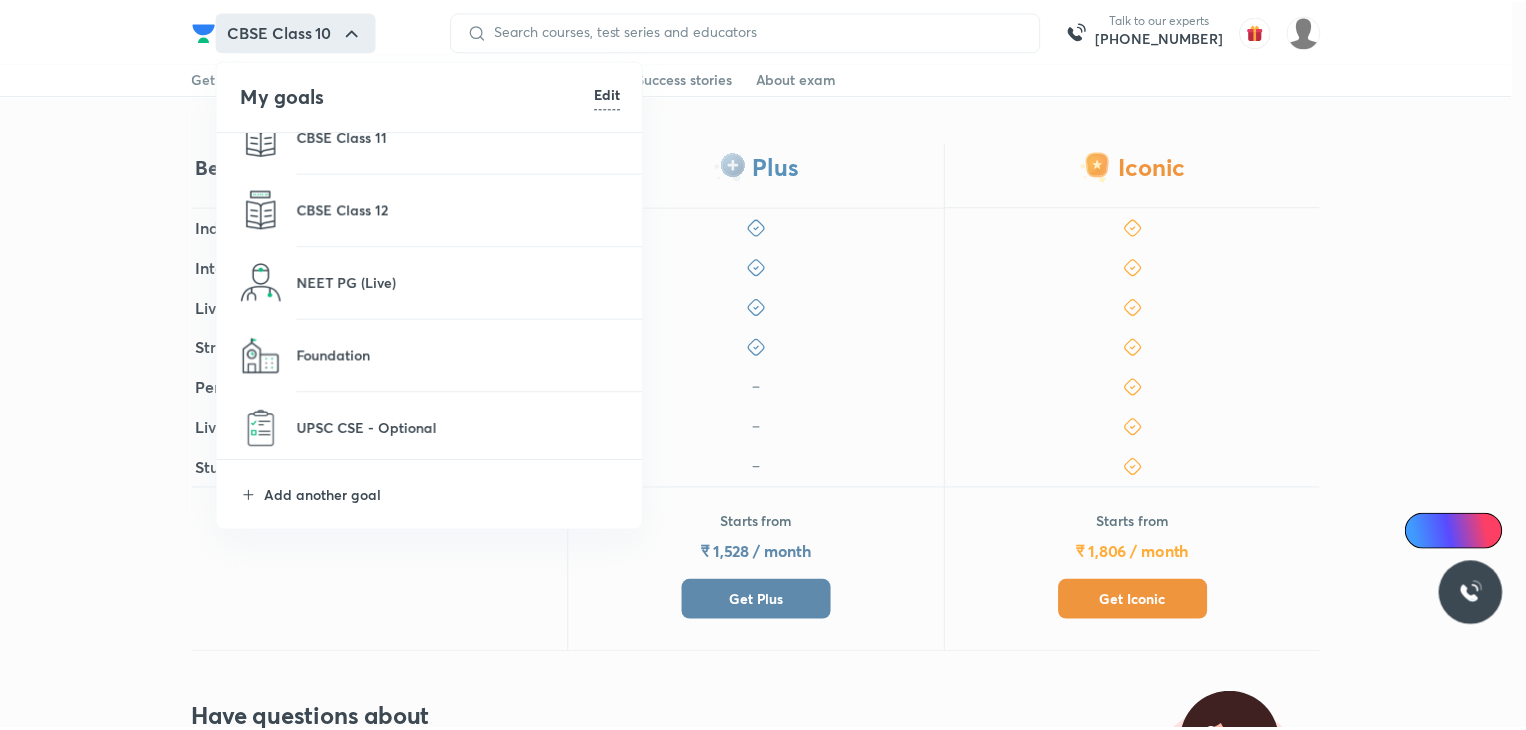 scroll, scrollTop: 328, scrollLeft: 0, axis: vertical 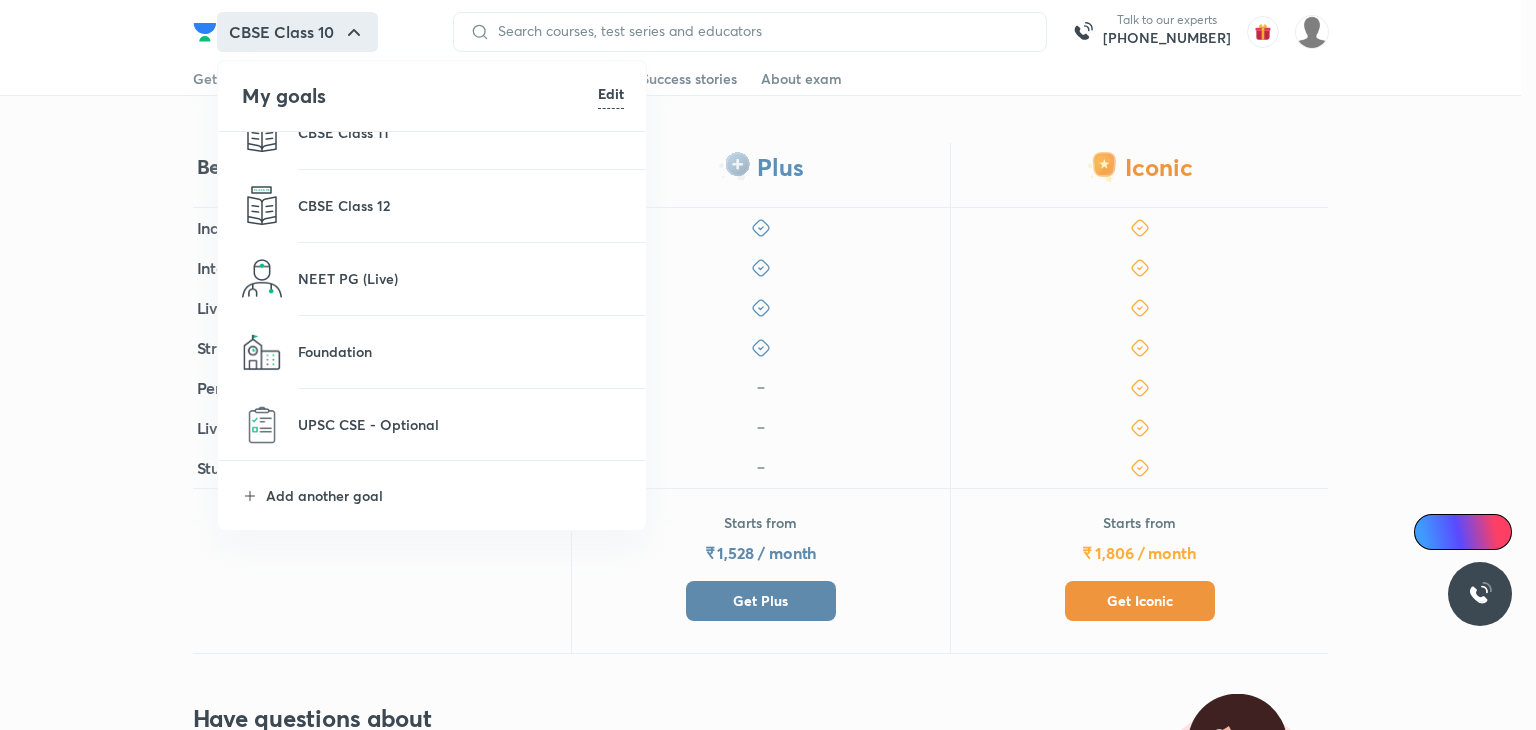 click at bounding box center [461, 363] 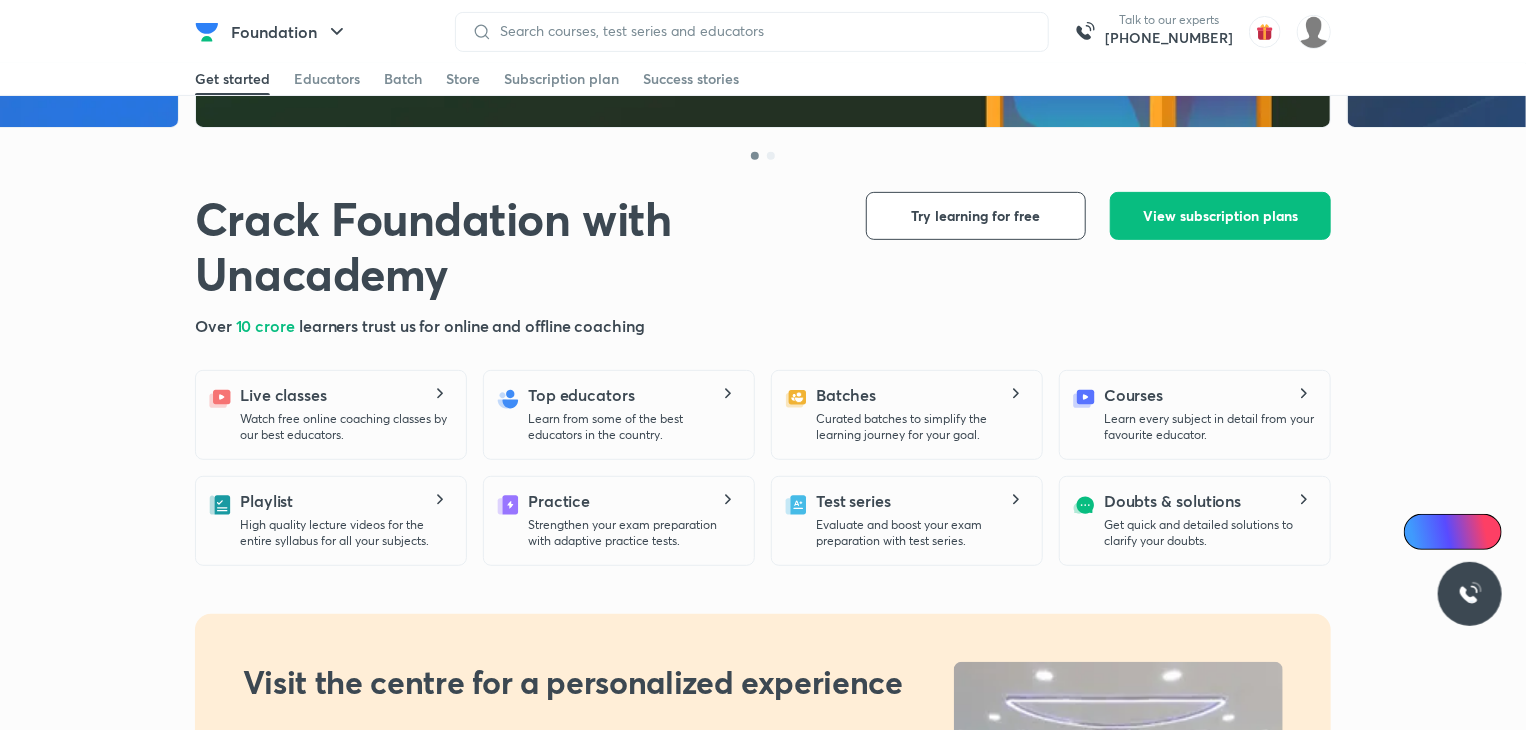 scroll, scrollTop: 0, scrollLeft: 0, axis: both 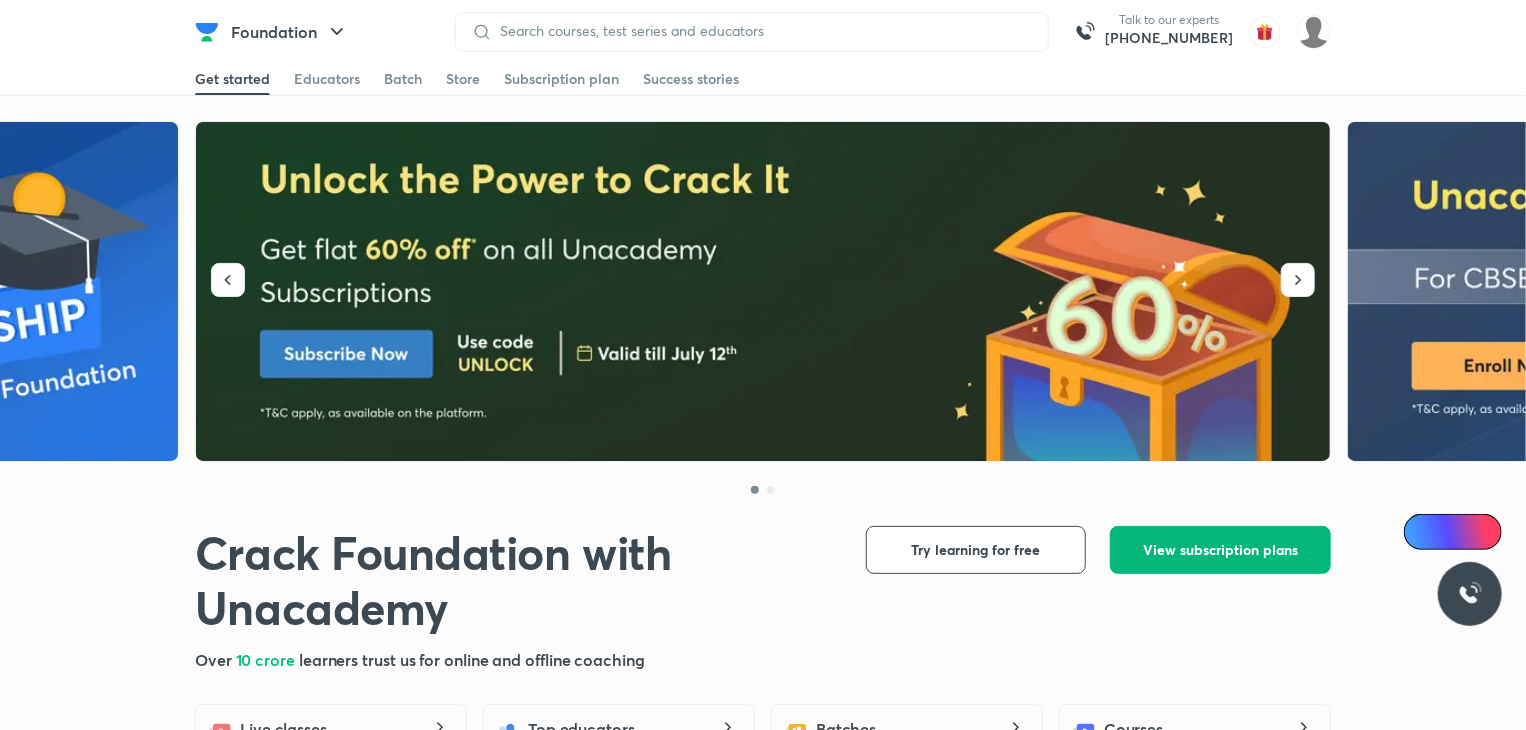click on "View subscription plans" at bounding box center (1220, 550) 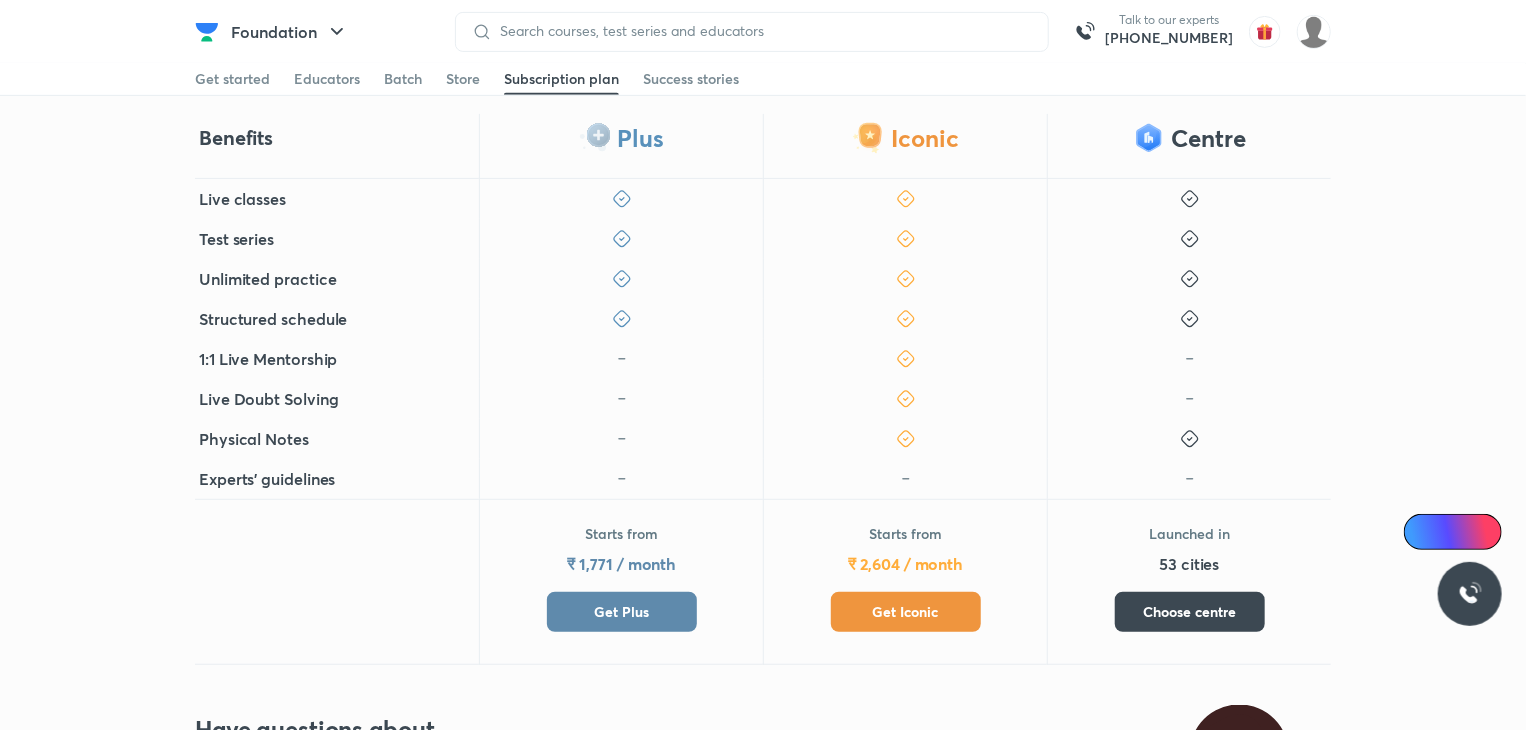 scroll, scrollTop: 404, scrollLeft: 0, axis: vertical 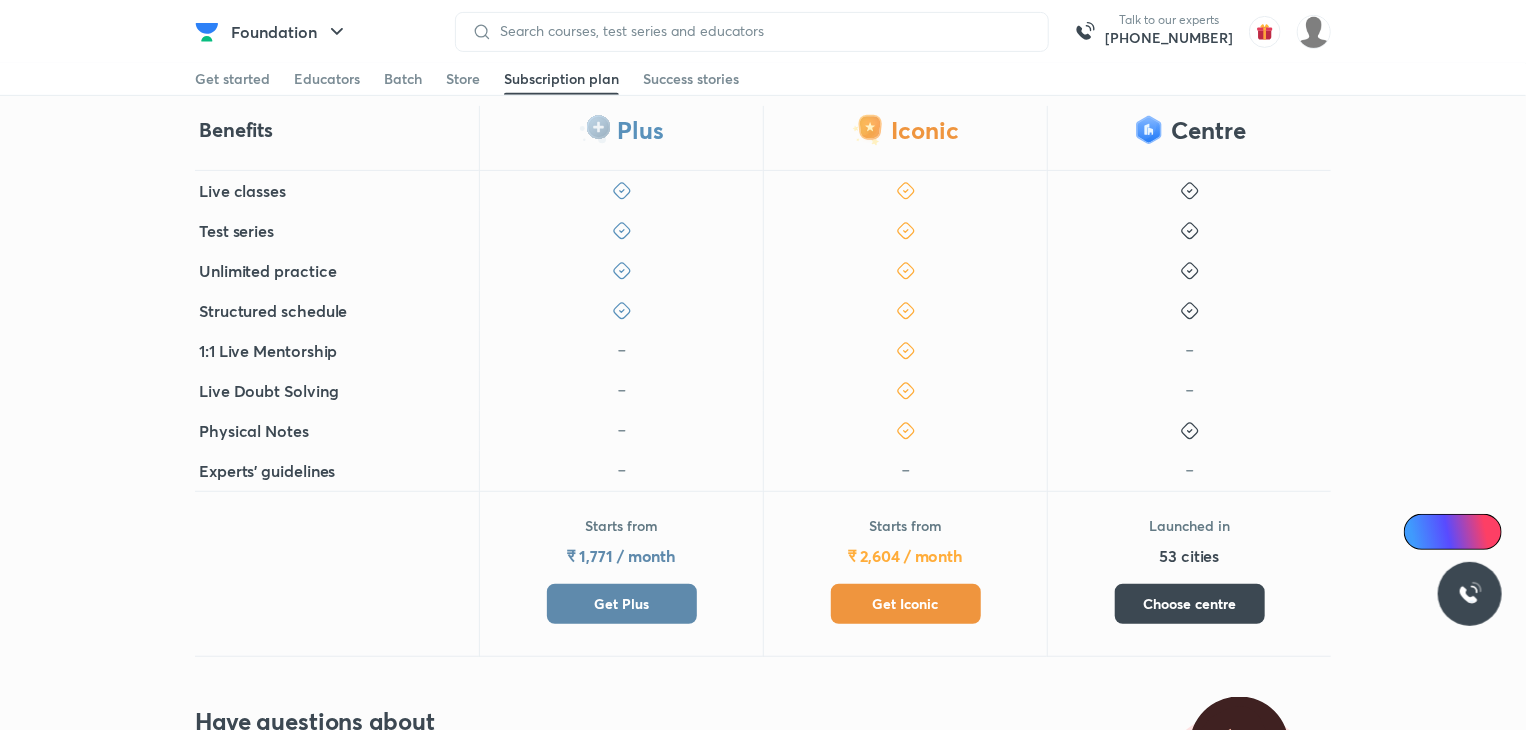 click on "Get Iconic" at bounding box center (906, 604) 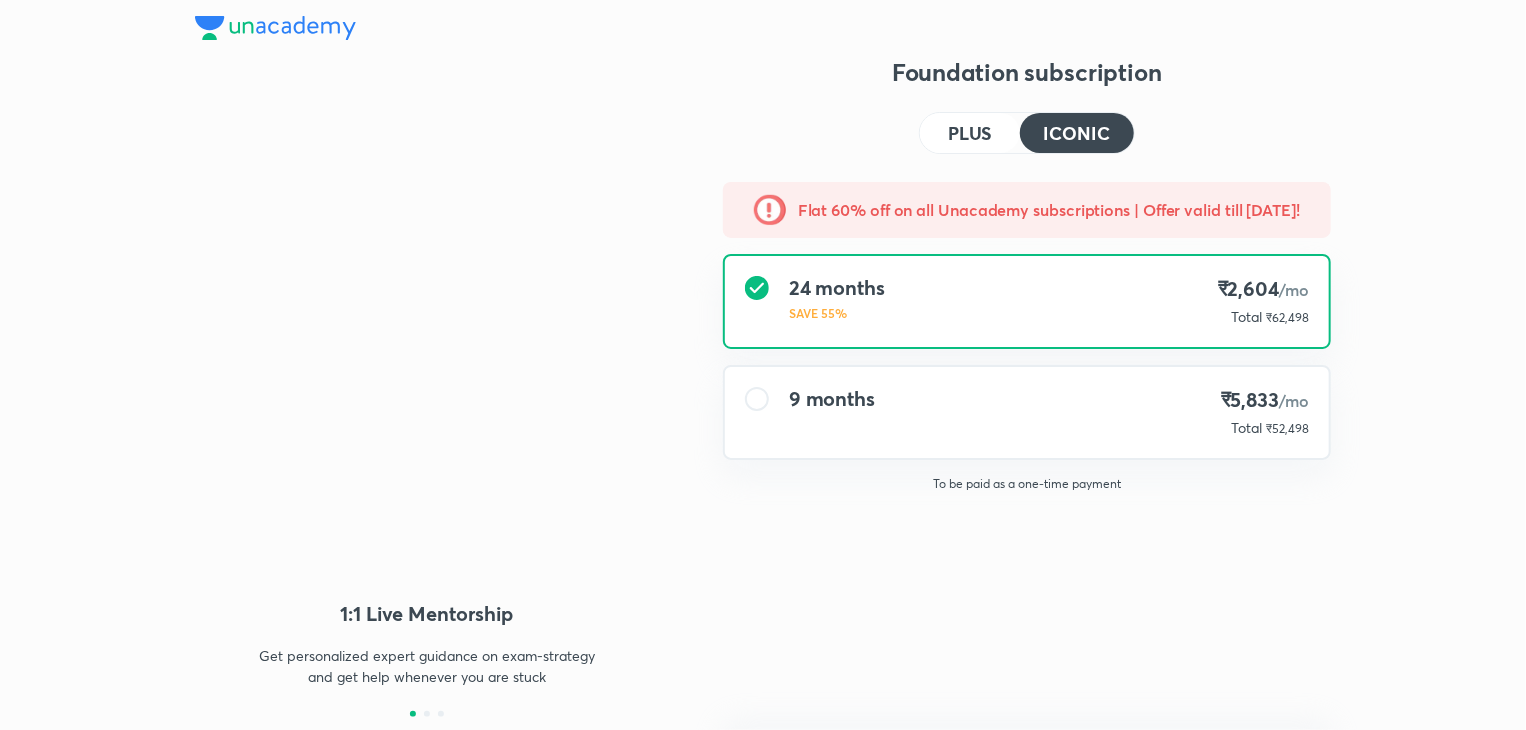 scroll, scrollTop: 0, scrollLeft: 0, axis: both 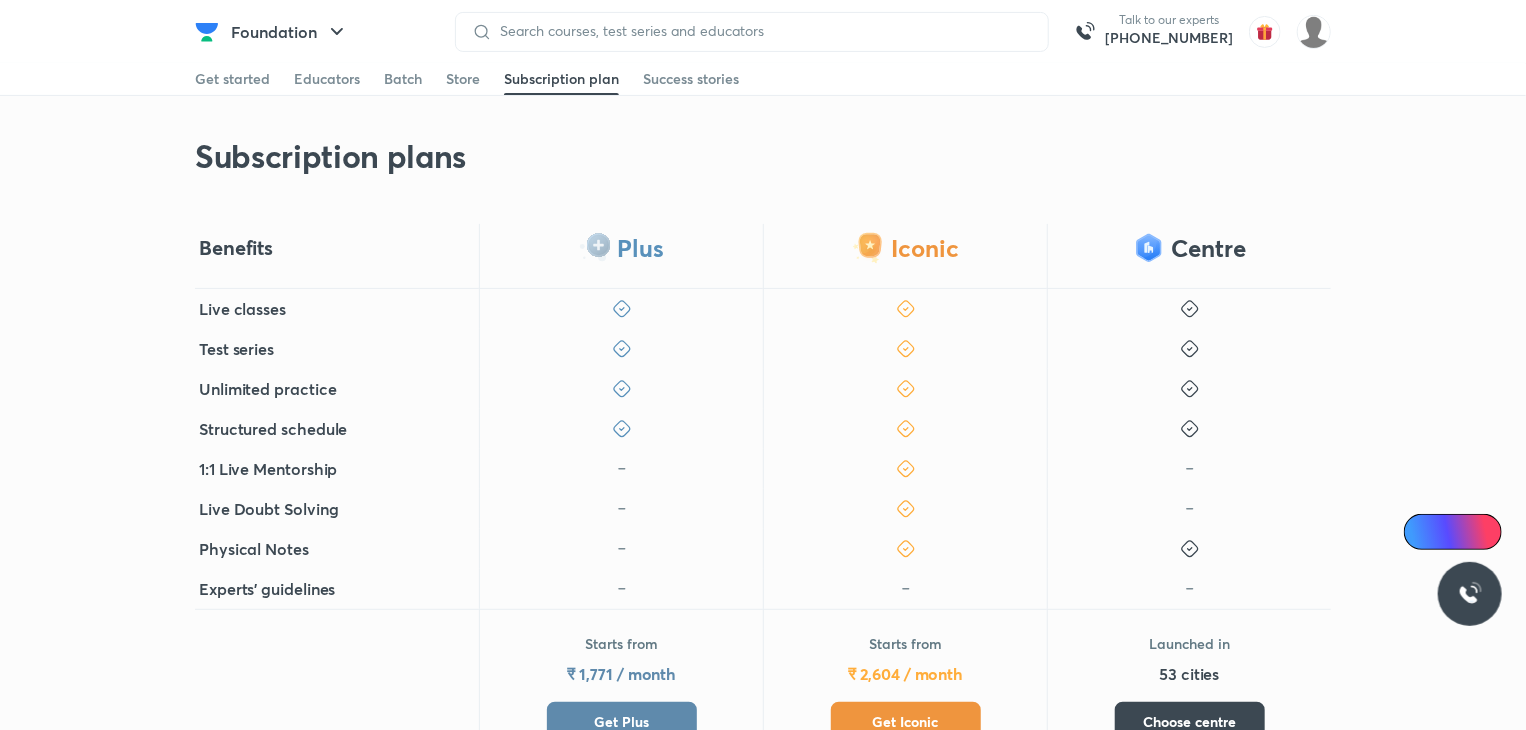 click on "Get Iconic" at bounding box center (906, 722) 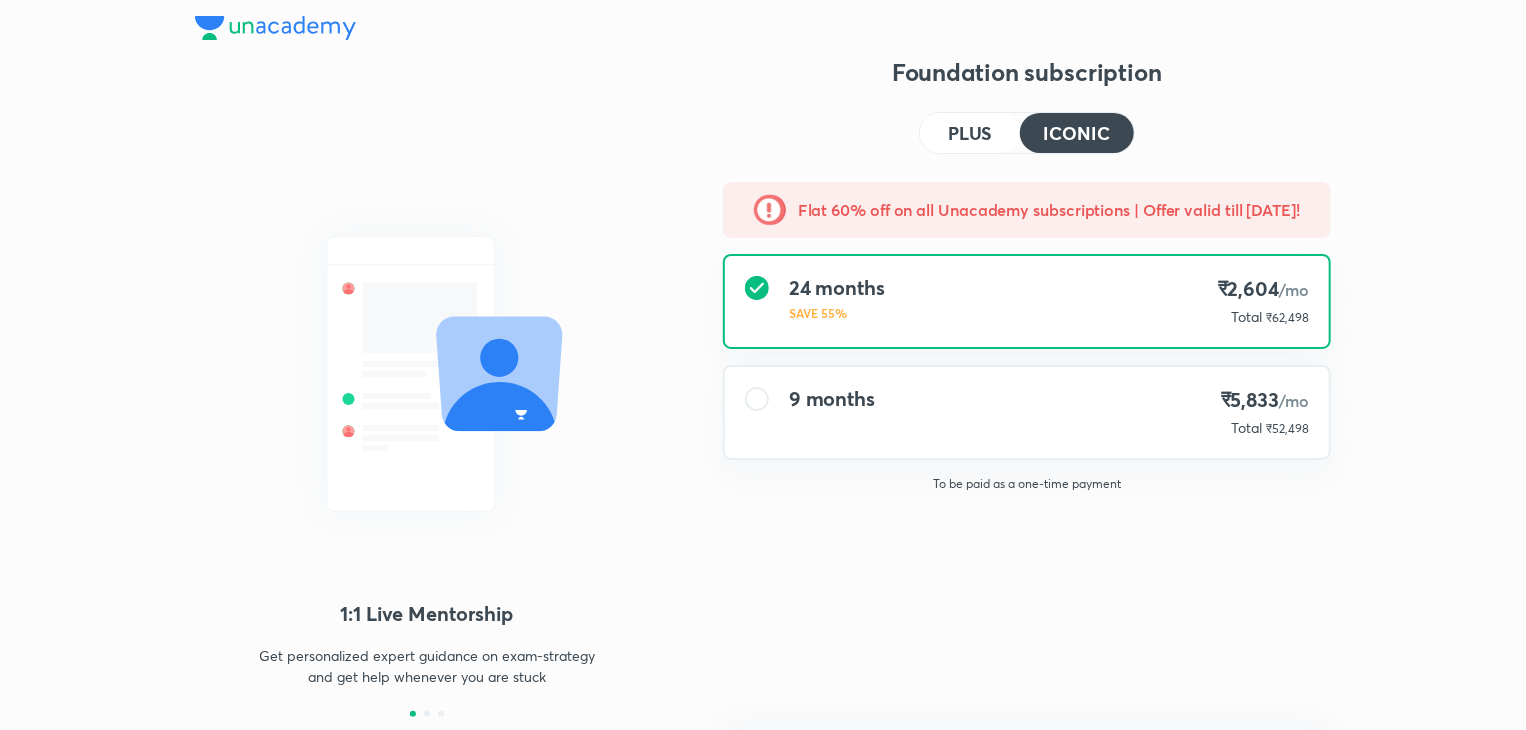 scroll, scrollTop: 0, scrollLeft: 0, axis: both 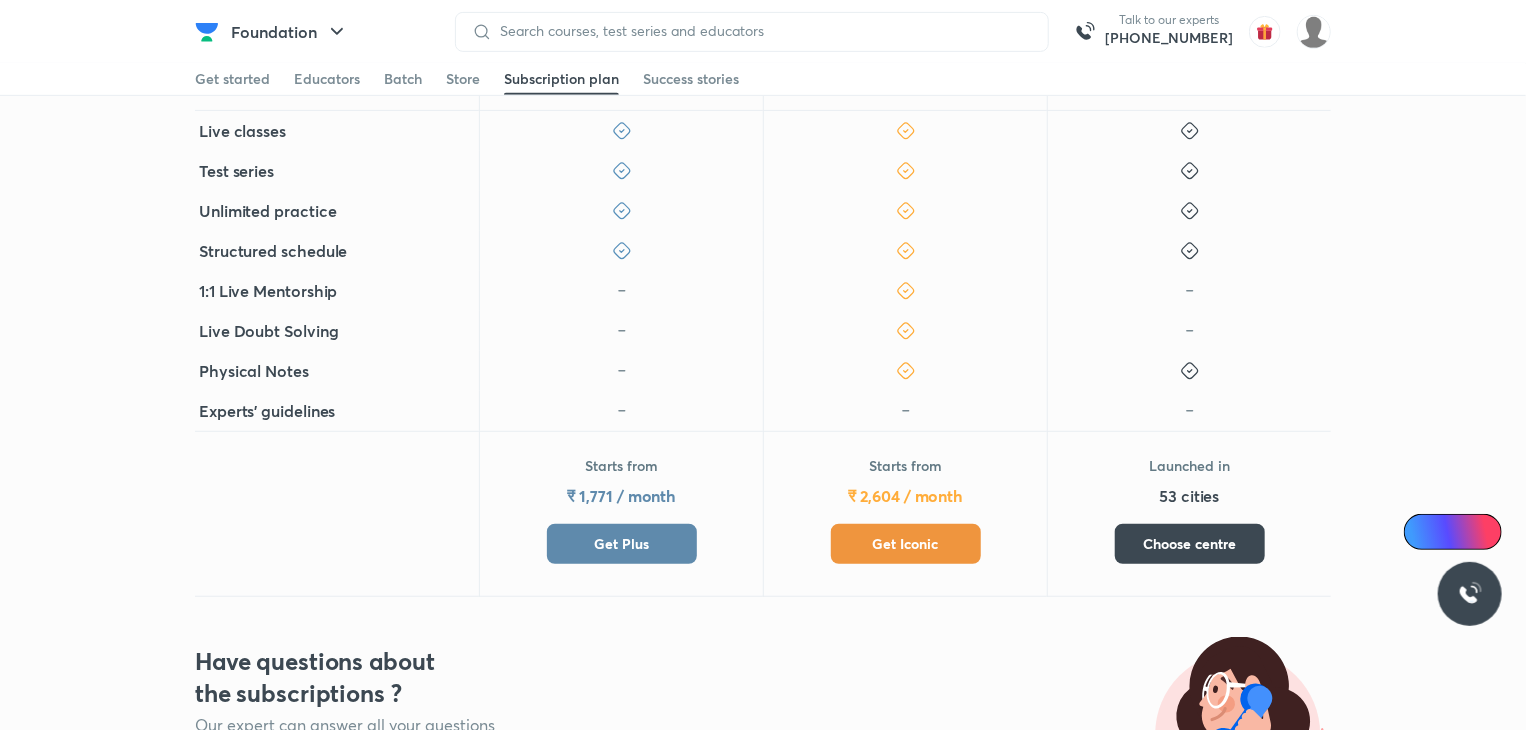 click on "Get Iconic" at bounding box center [906, 544] 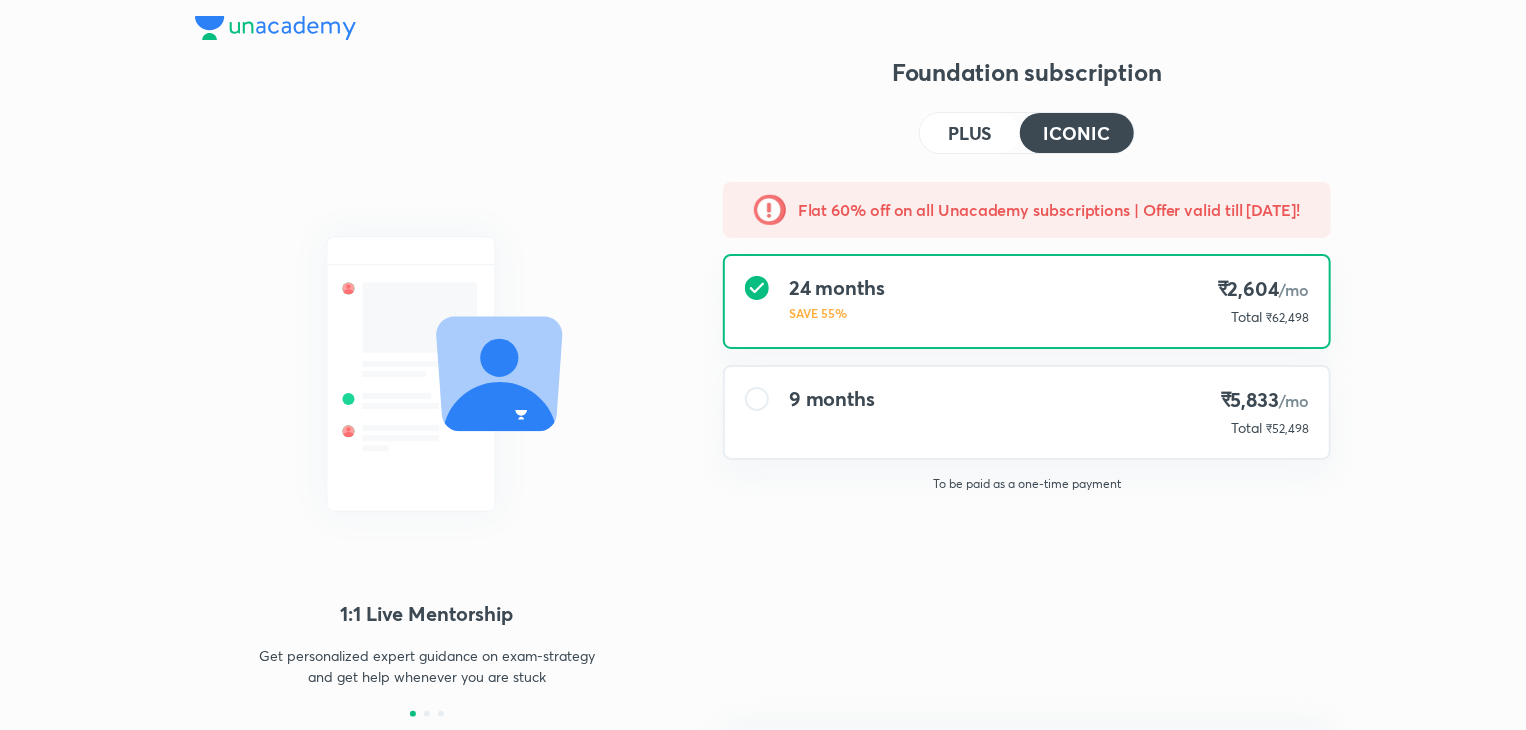 scroll, scrollTop: 0, scrollLeft: 0, axis: both 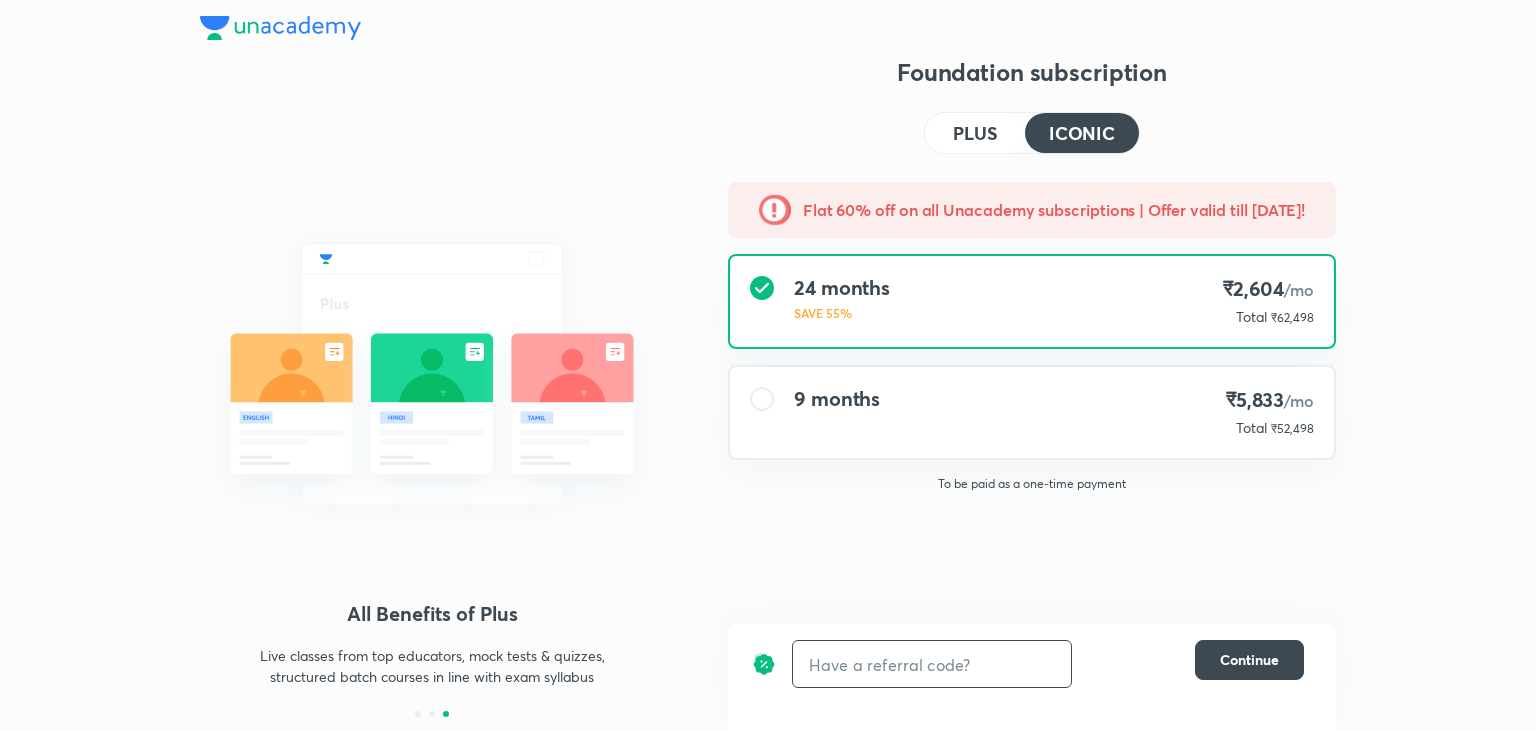 click at bounding box center (932, 664) 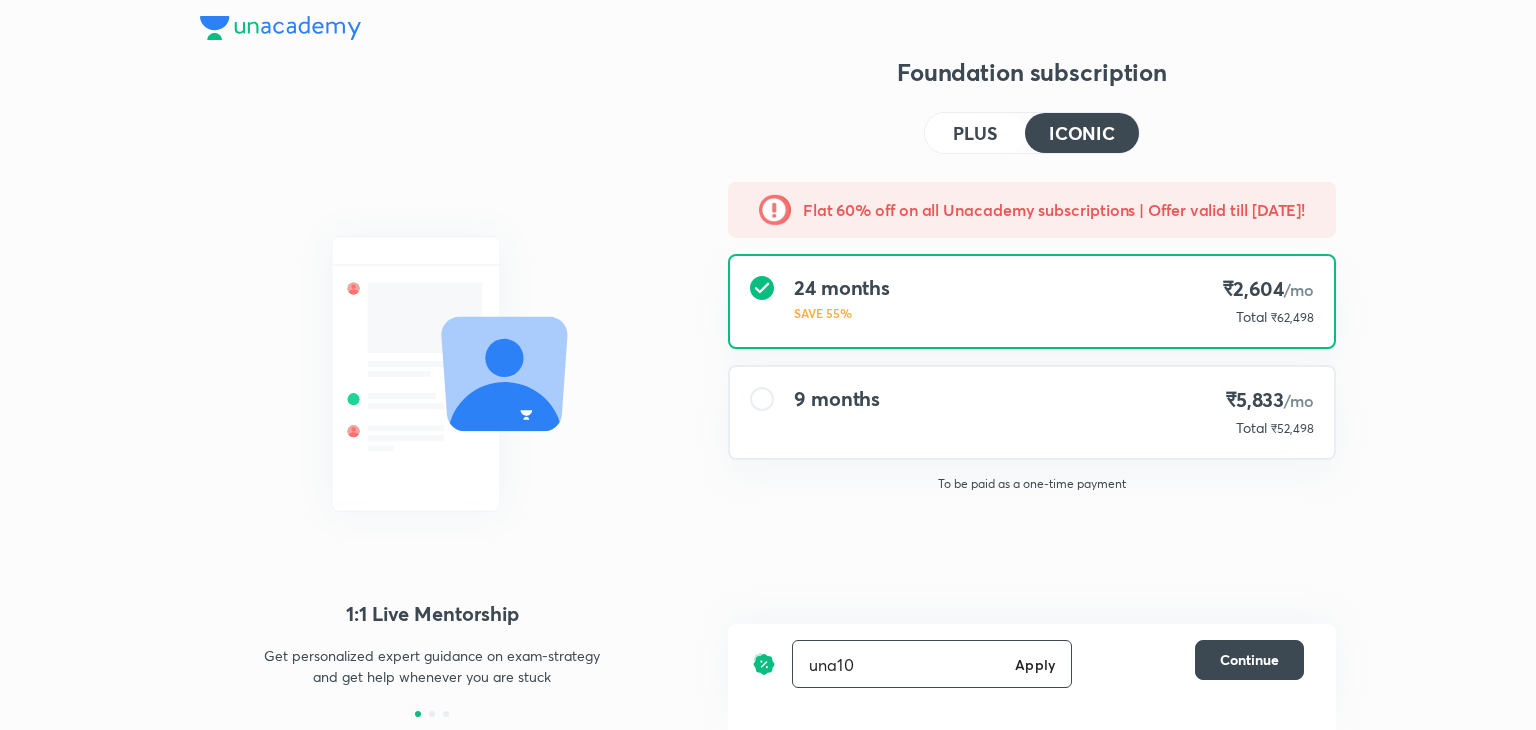 type on "una10" 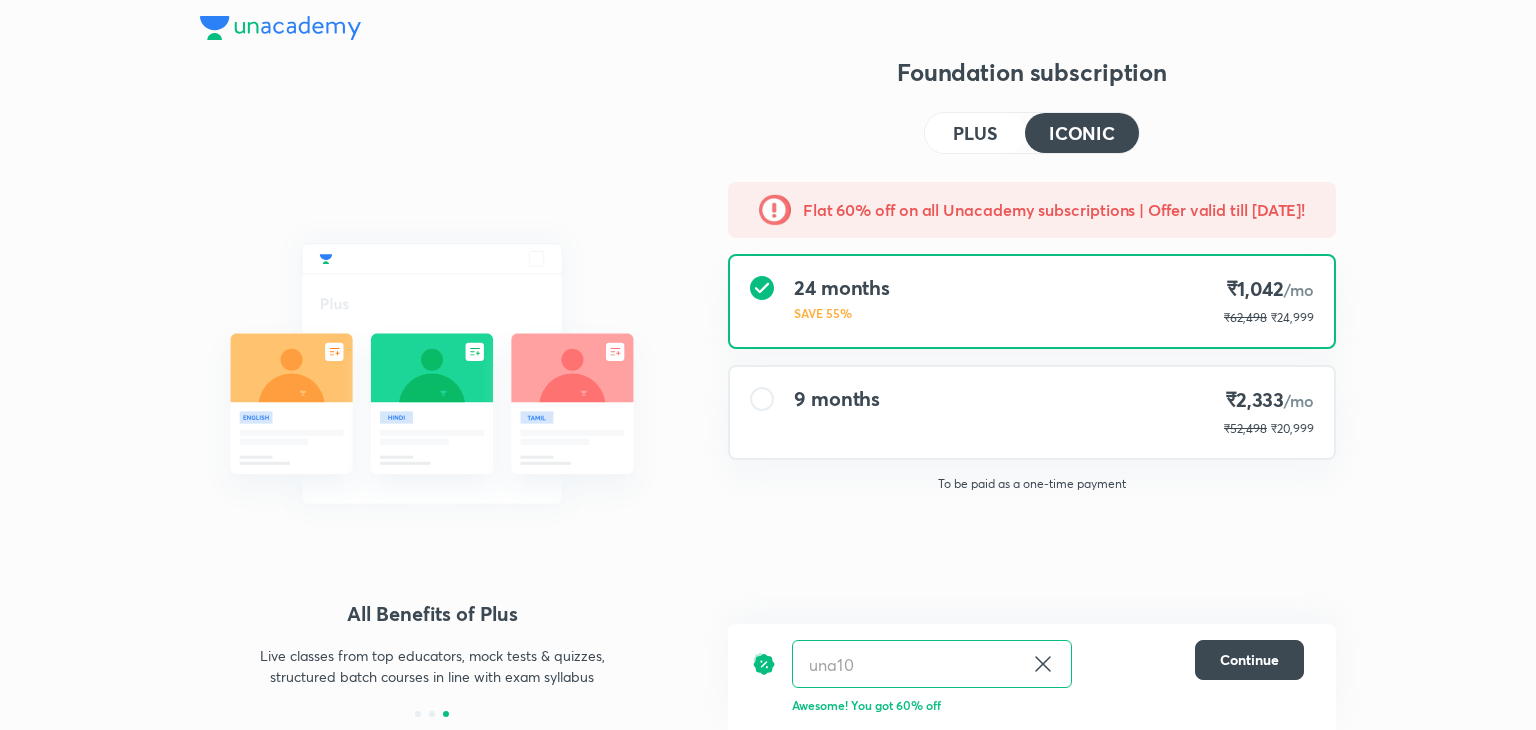 click on "9 months ₹2,333  /mo ₹52,498 ₹20,999" at bounding box center [1032, 412] 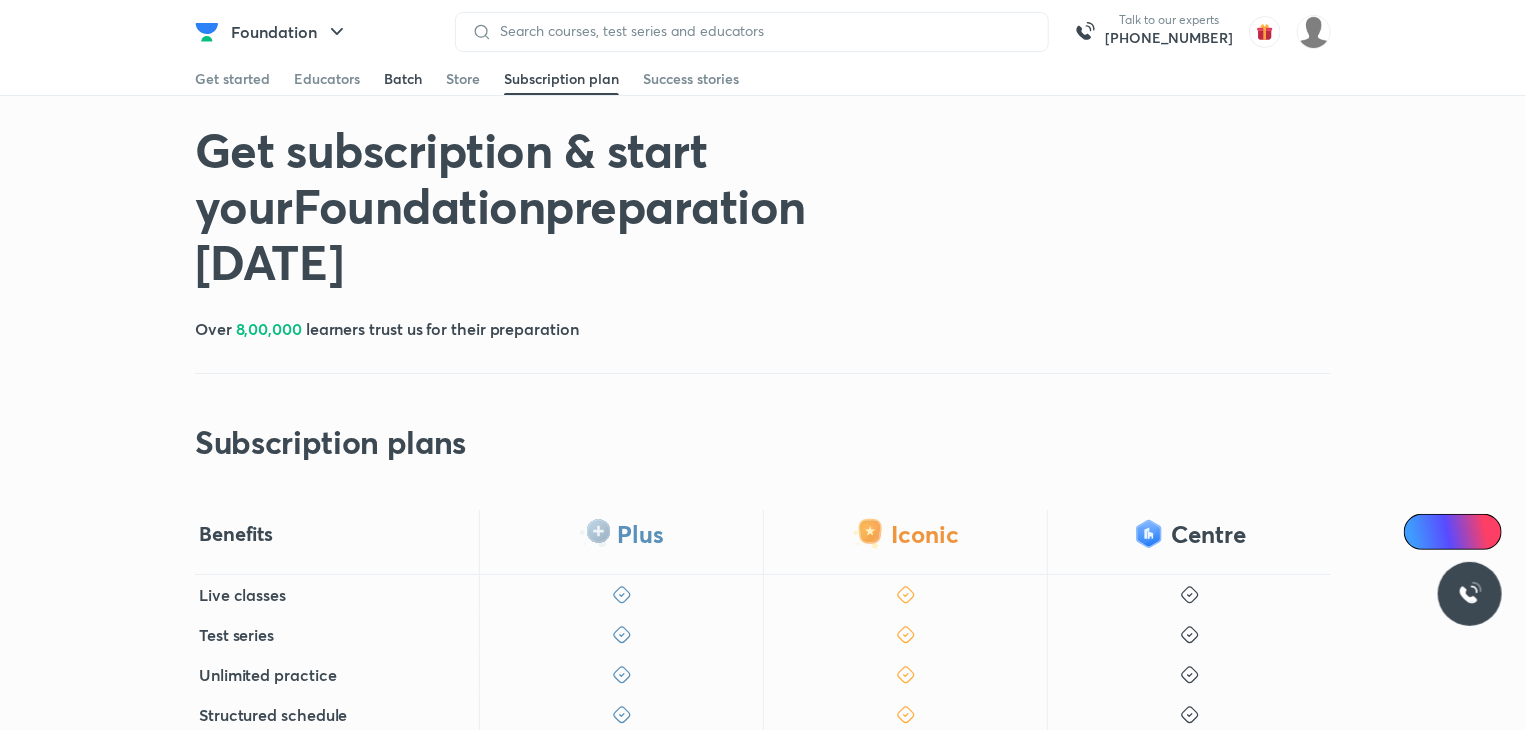 click on "Batch" at bounding box center (403, 79) 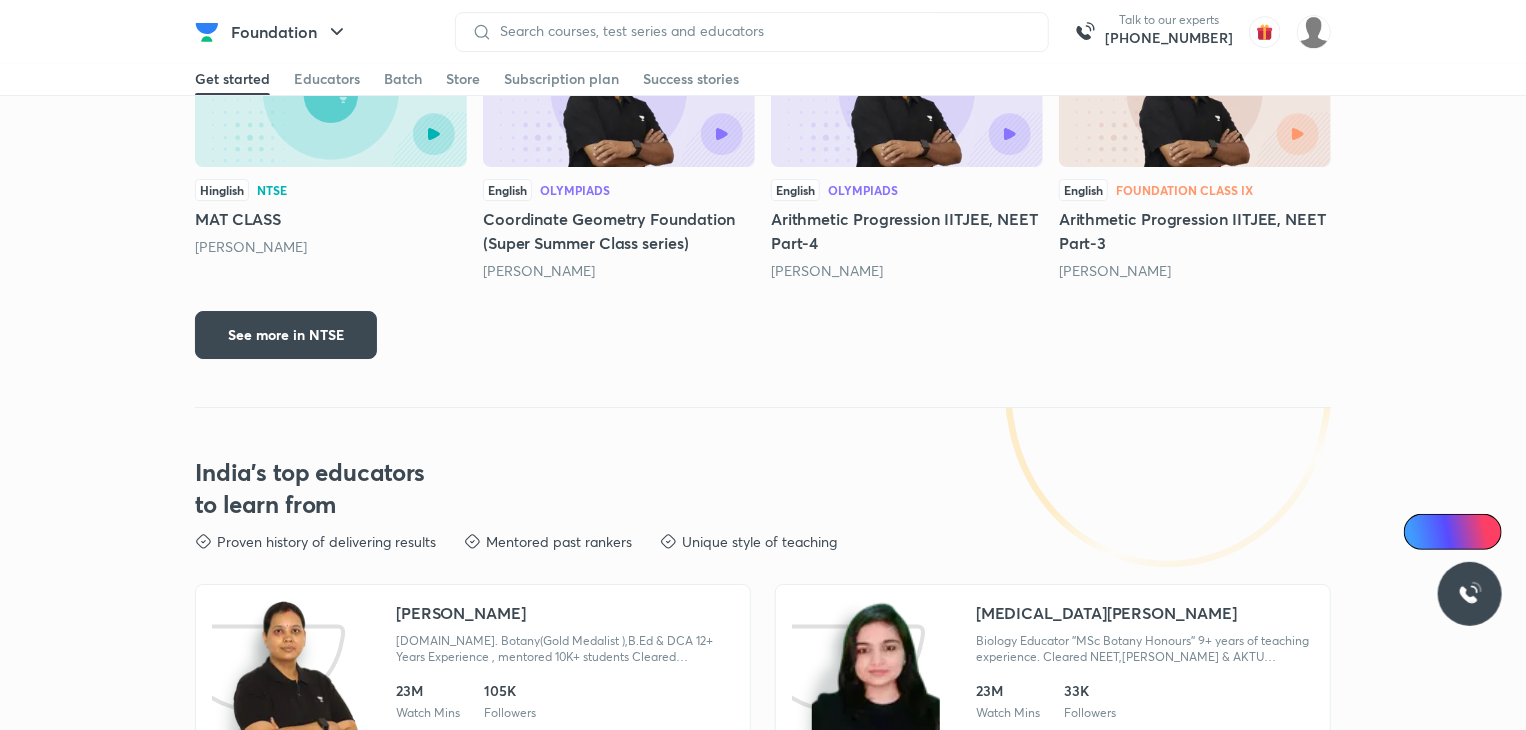 scroll, scrollTop: 4798, scrollLeft: 0, axis: vertical 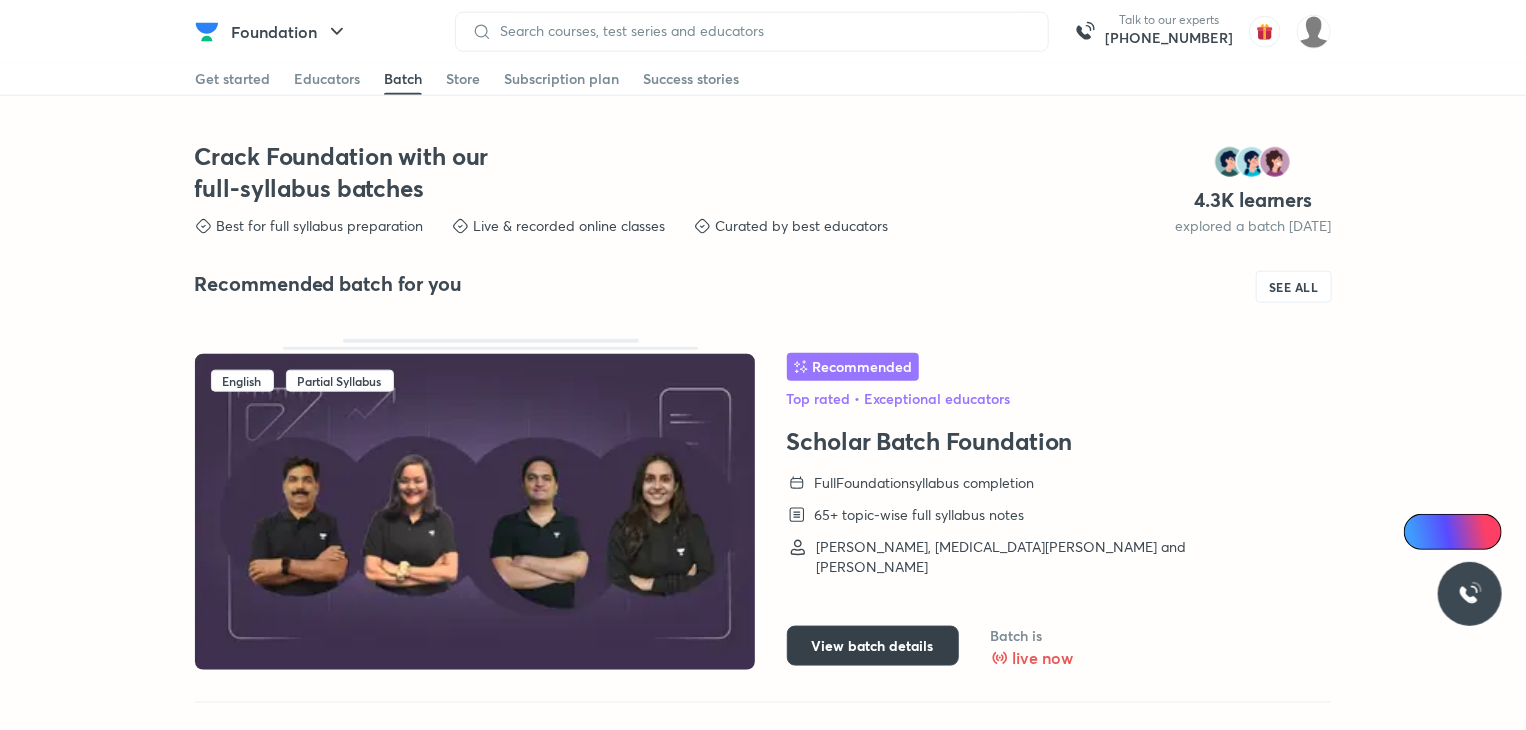 click on "View batch details" at bounding box center (873, 646) 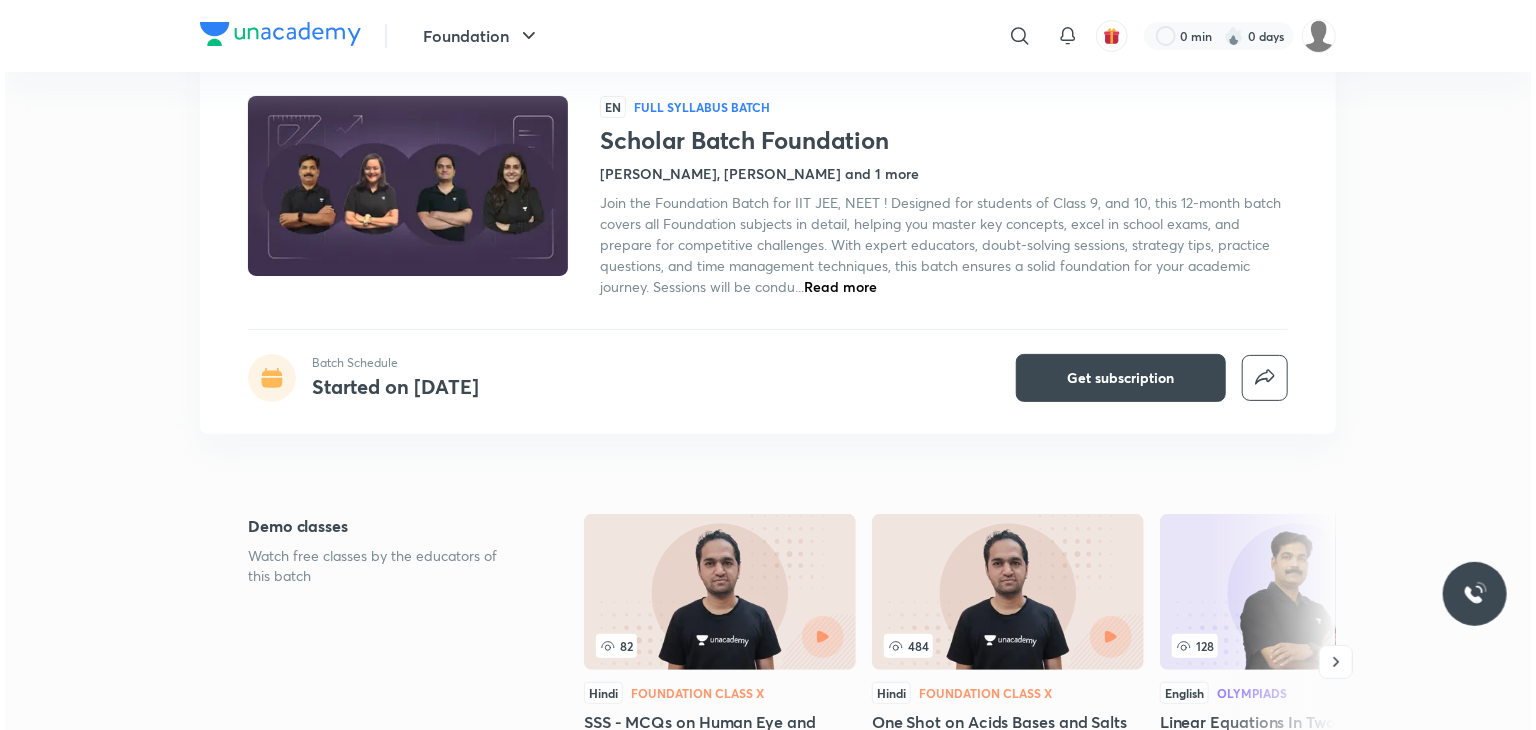 scroll, scrollTop: 0, scrollLeft: 0, axis: both 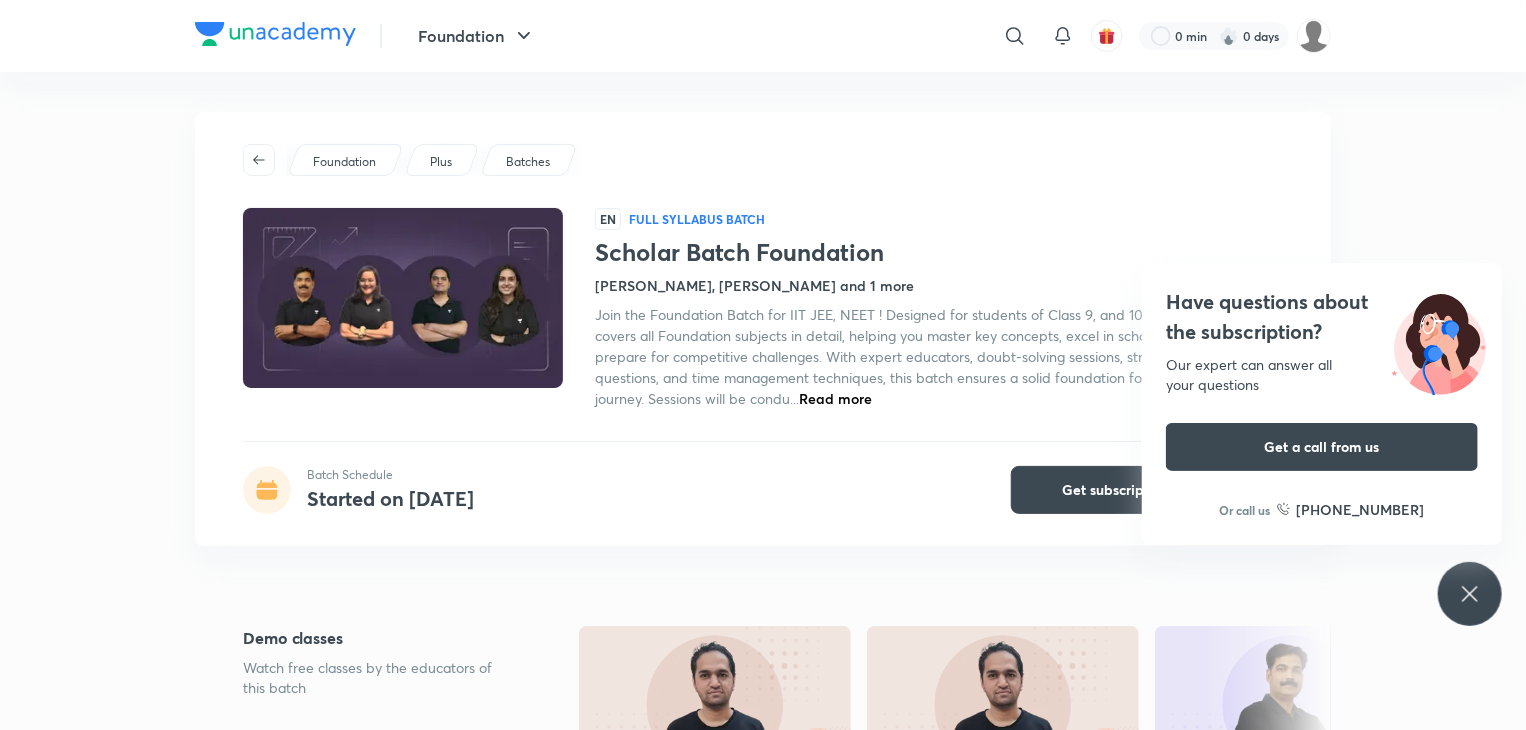 click on "Read more" at bounding box center (835, 398) 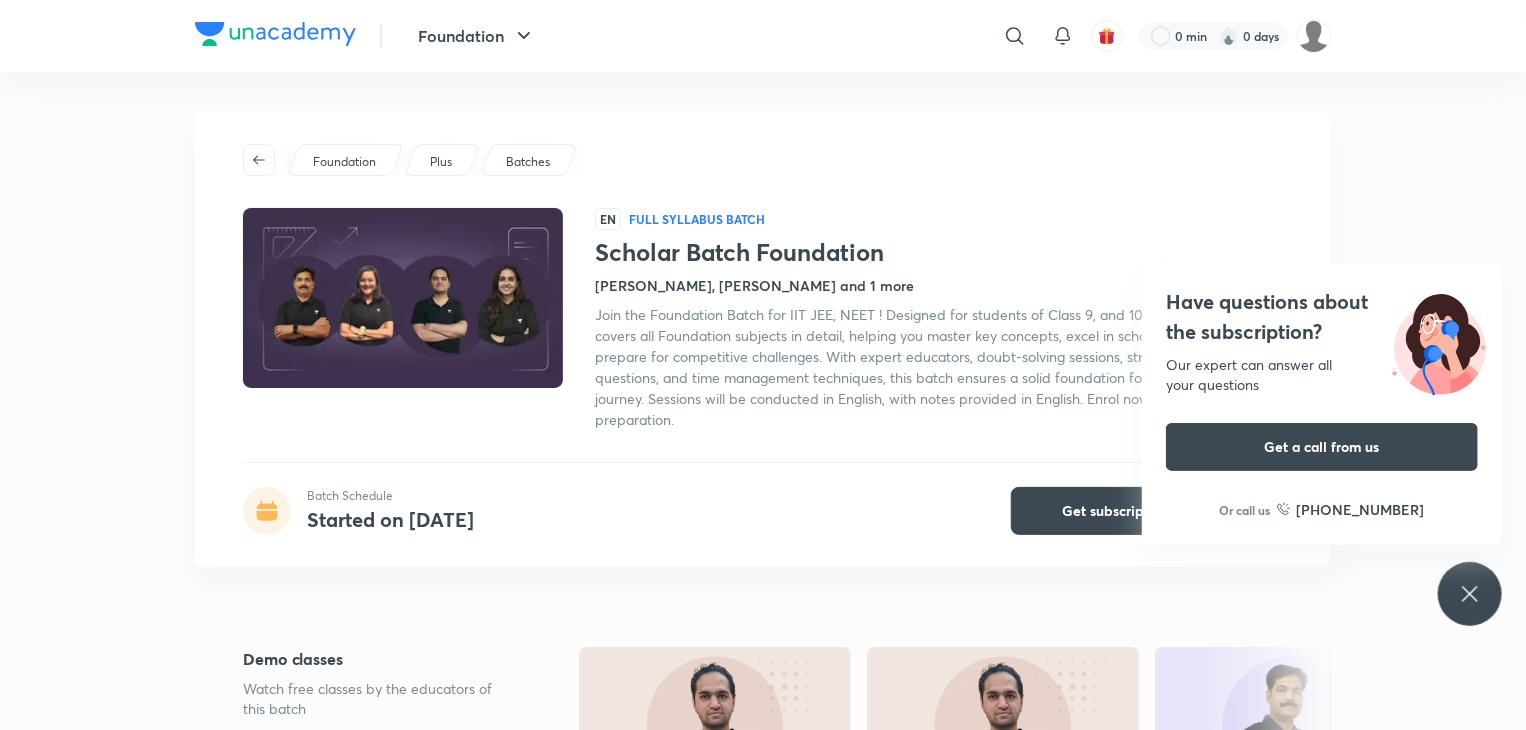 click on "Have questions about the subscription? Our expert can answer all your questions Get a call from us Or call us +91 8585858585" at bounding box center [1470, 594] 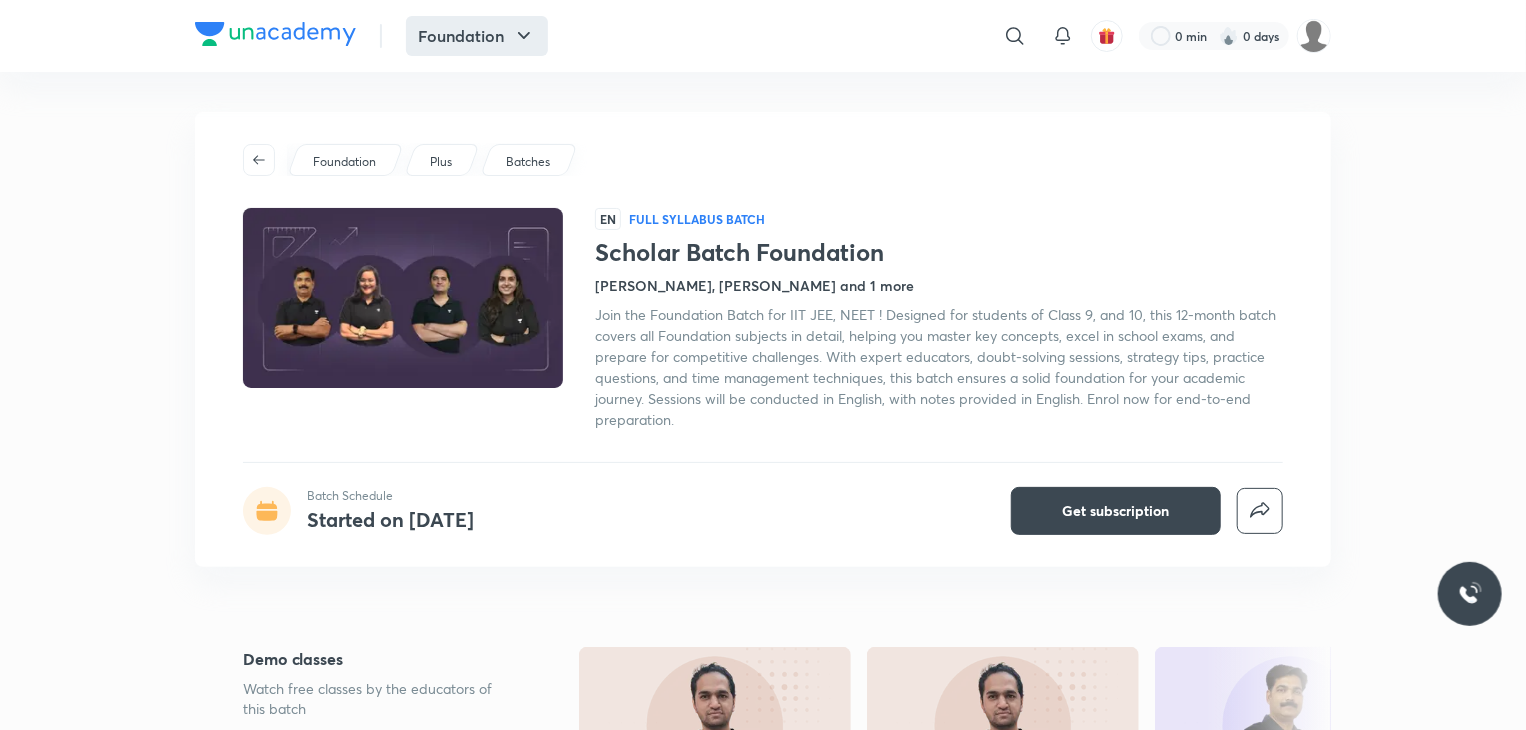 click on "Foundation" at bounding box center [477, 36] 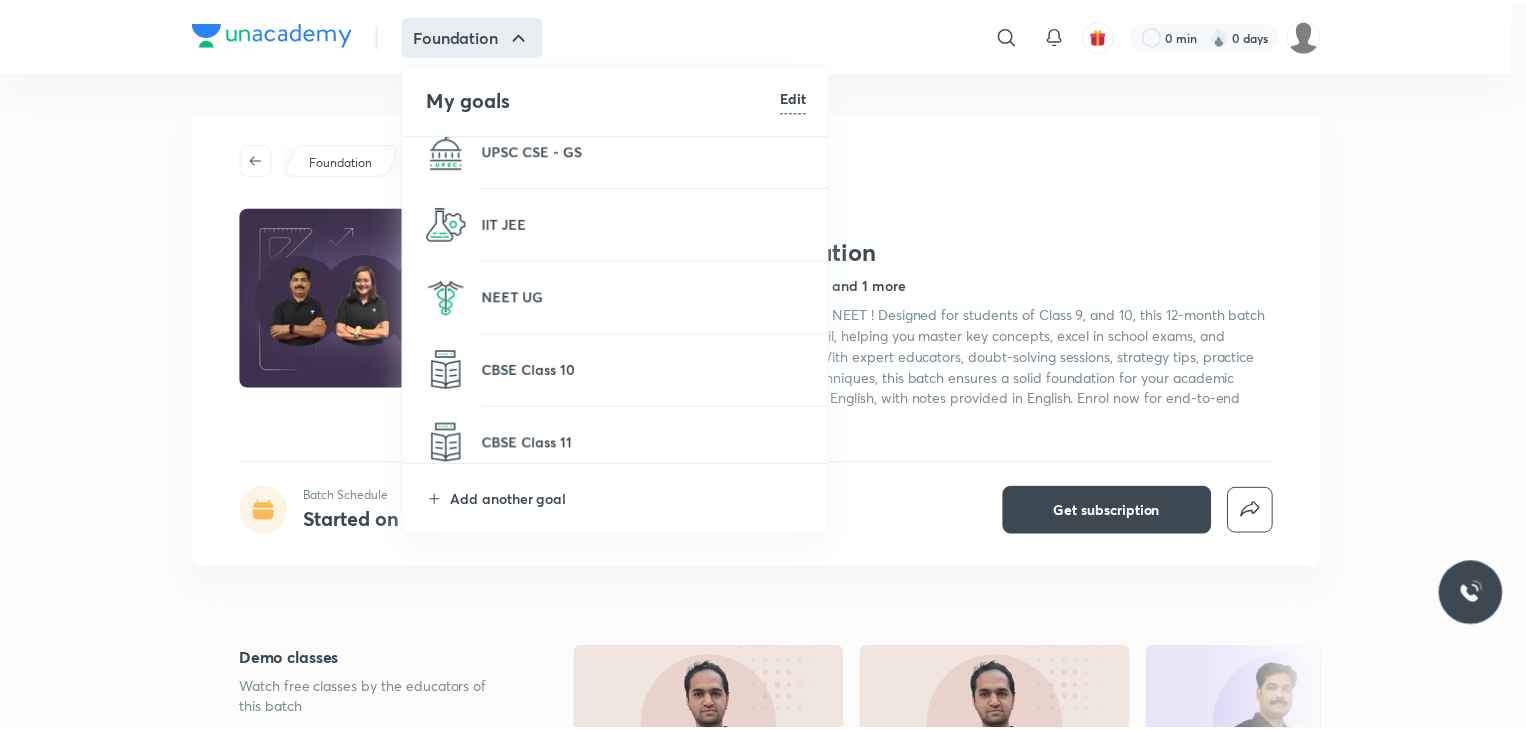 scroll, scrollTop: 103, scrollLeft: 0, axis: vertical 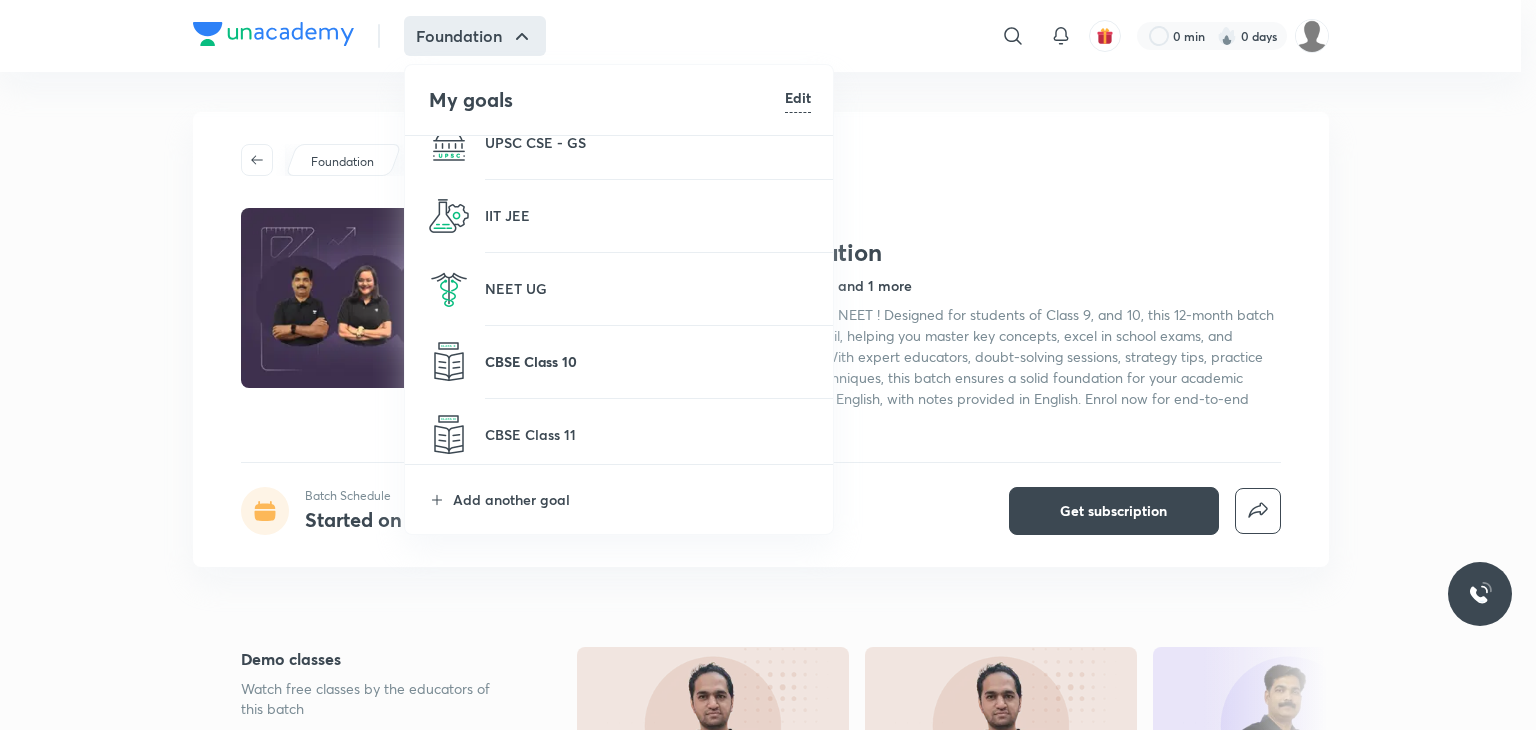 click on "CBSE Class 10" at bounding box center (648, 361) 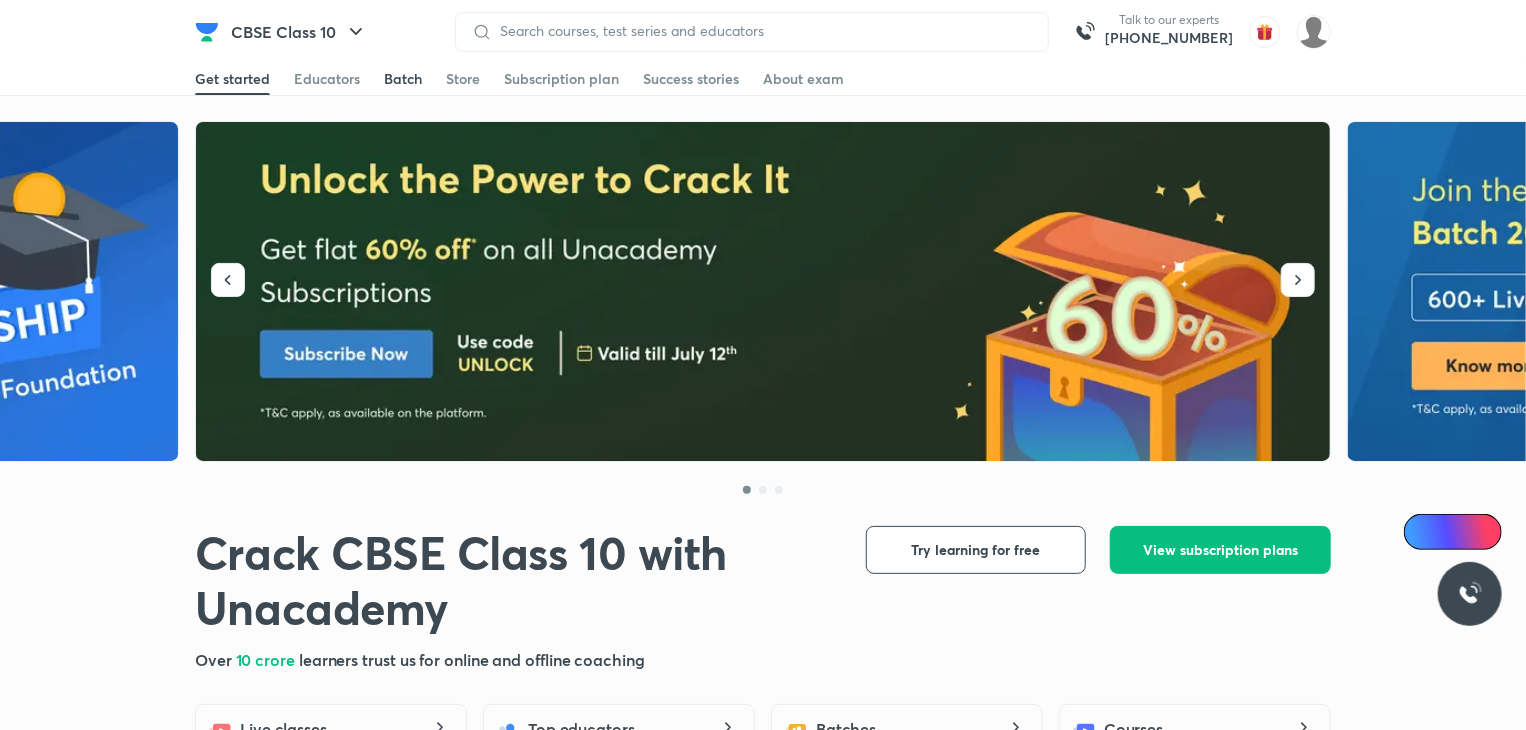 click on "Batch" at bounding box center [403, 79] 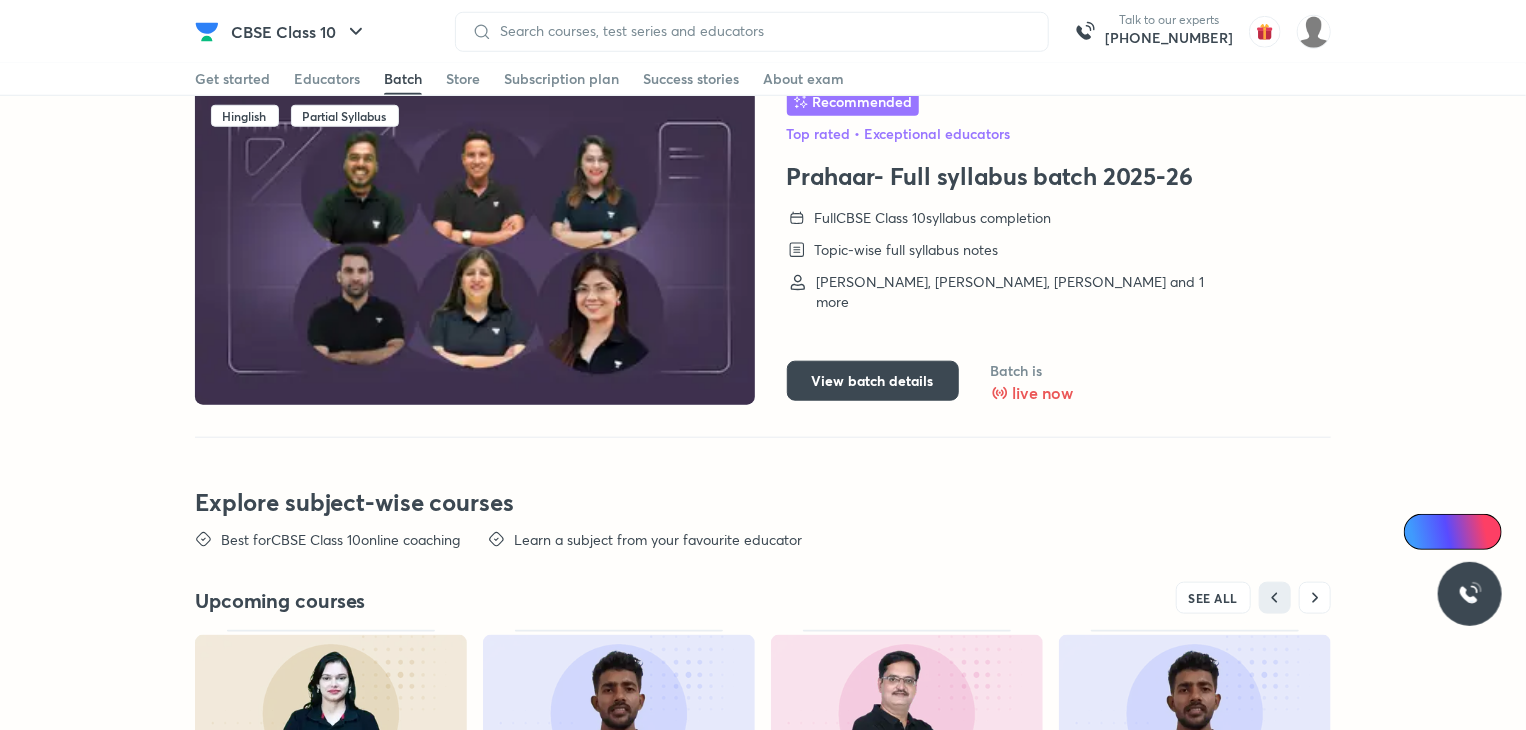 scroll, scrollTop: 4656, scrollLeft: 0, axis: vertical 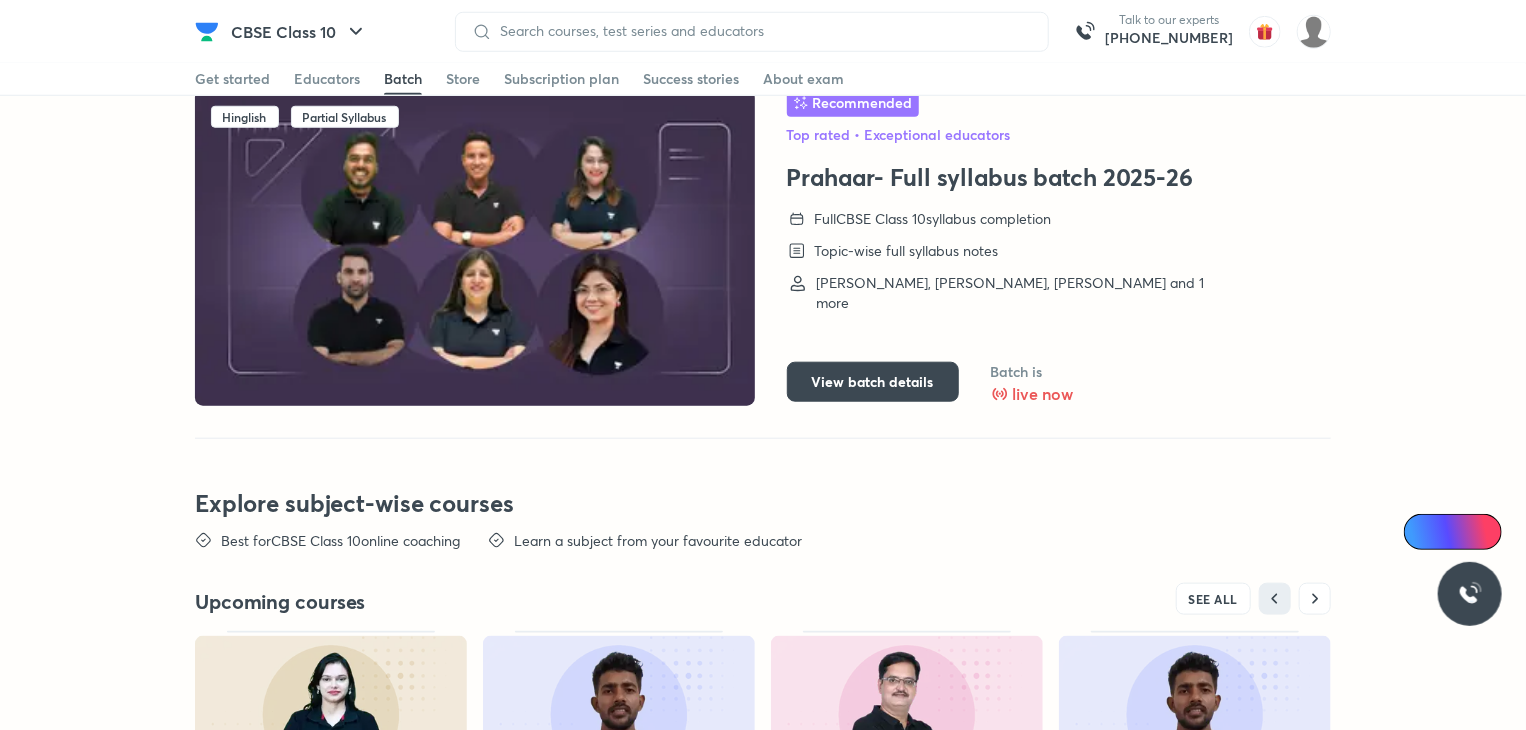 click at bounding box center (474, 248) 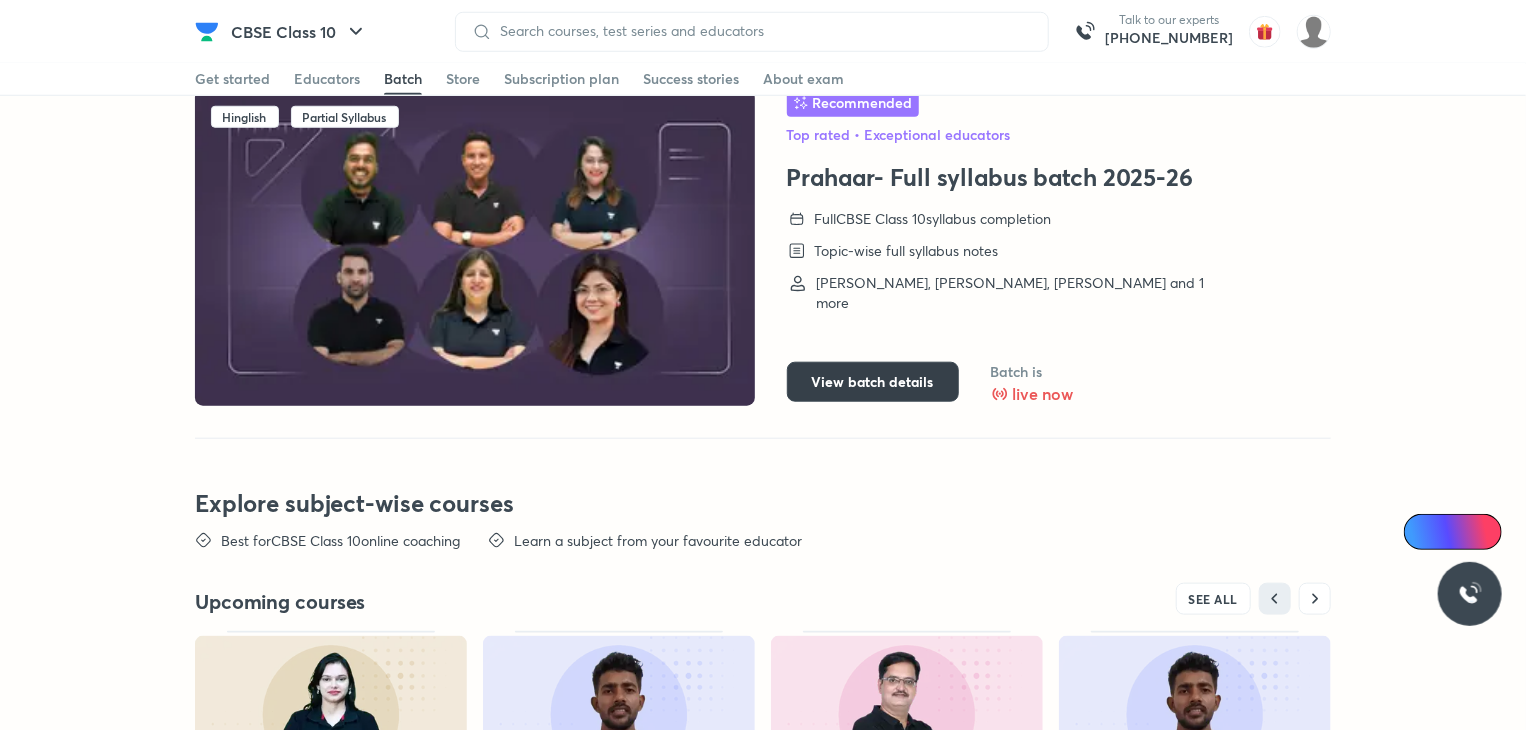 click on "View batch details" at bounding box center [873, 382] 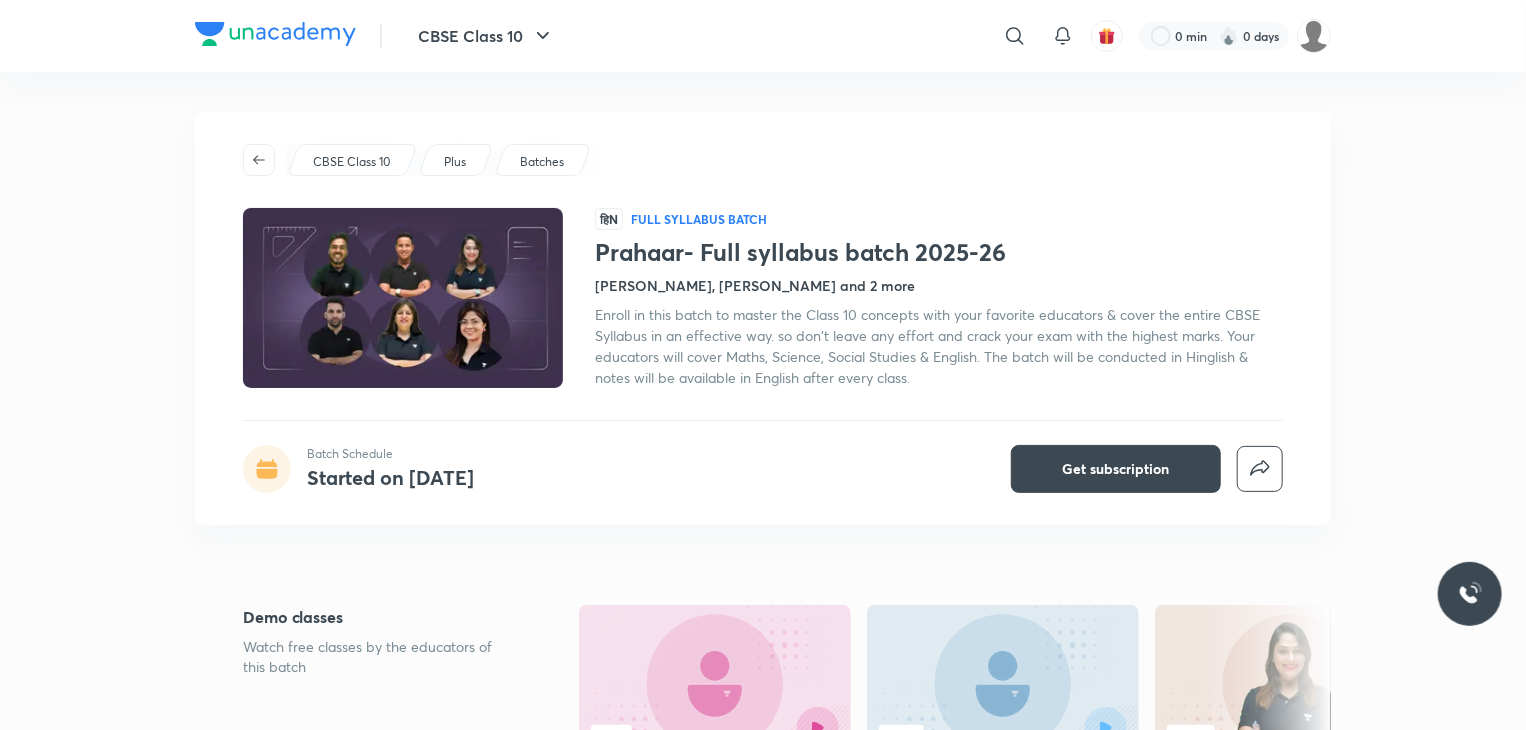 scroll, scrollTop: 2, scrollLeft: 0, axis: vertical 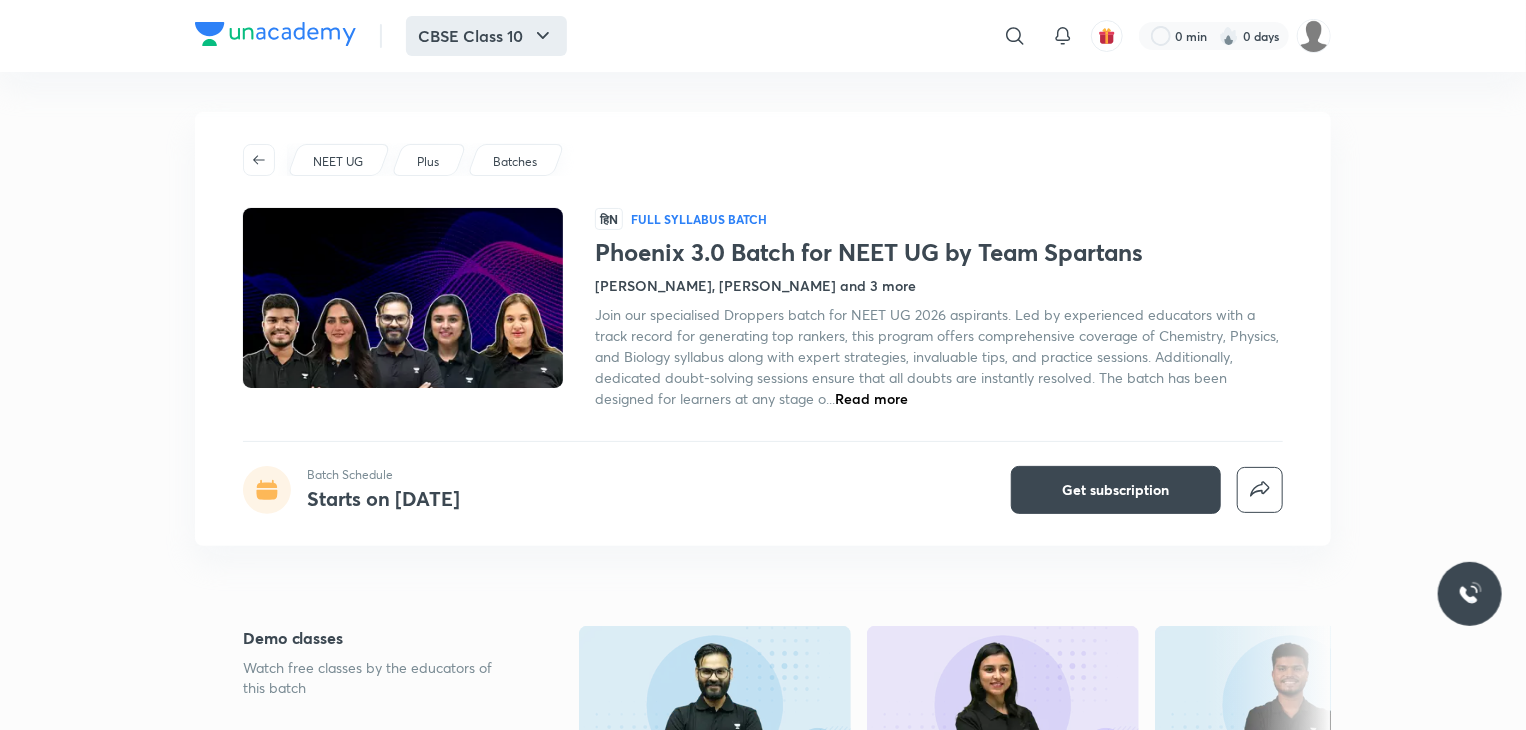 click on "CBSE Class 10" at bounding box center [486, 36] 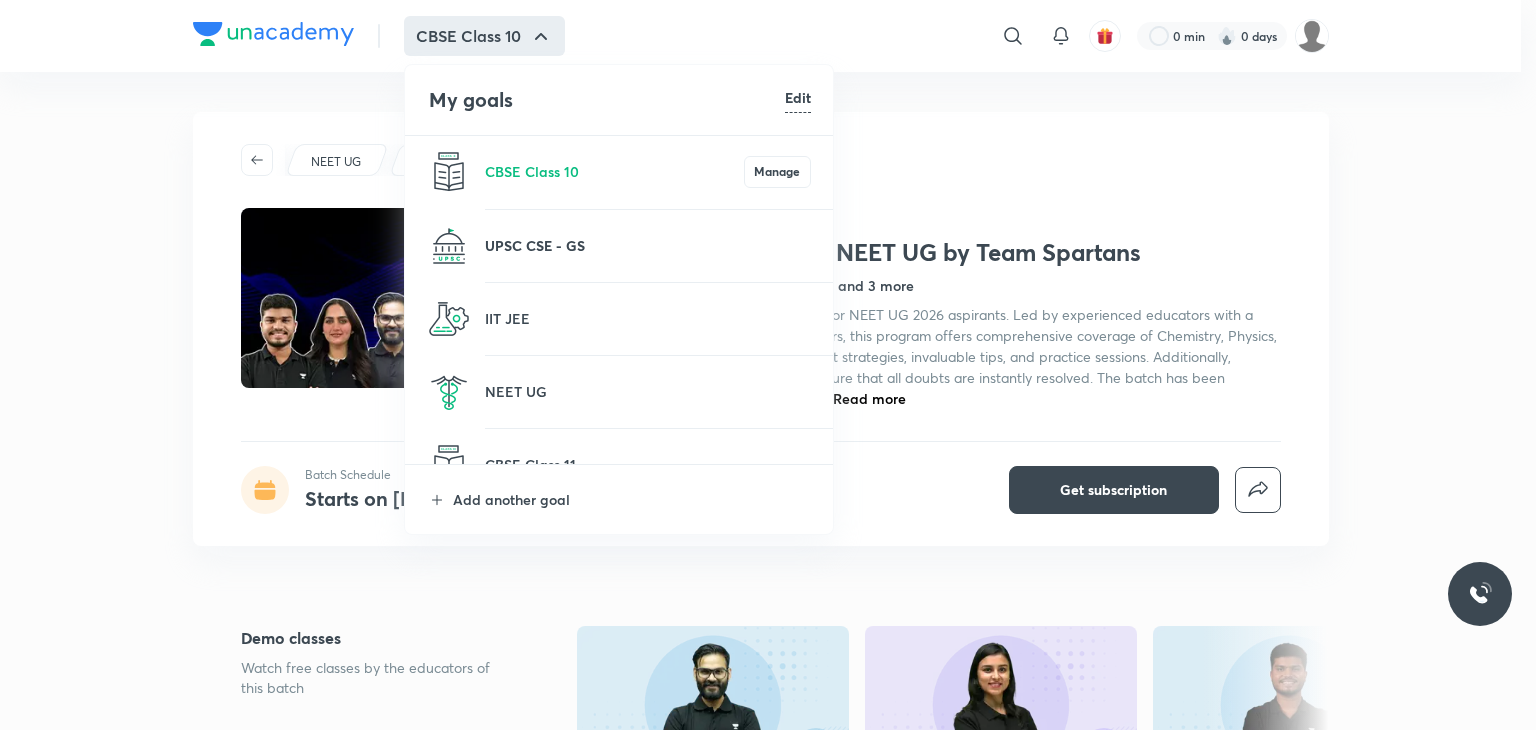 click on "UPSC CSE - GS" at bounding box center (648, 245) 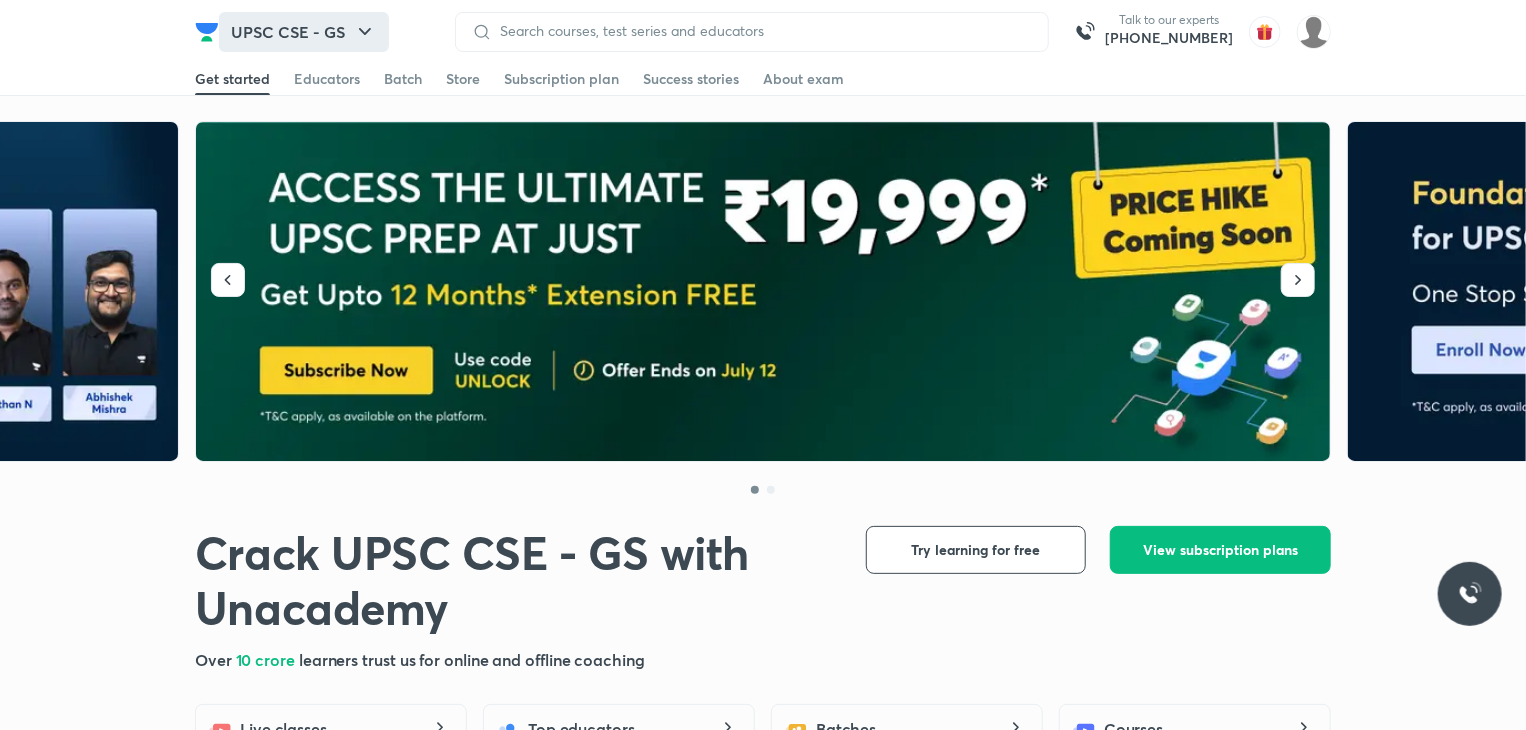 click on "UPSC CSE - GS" at bounding box center [304, 32] 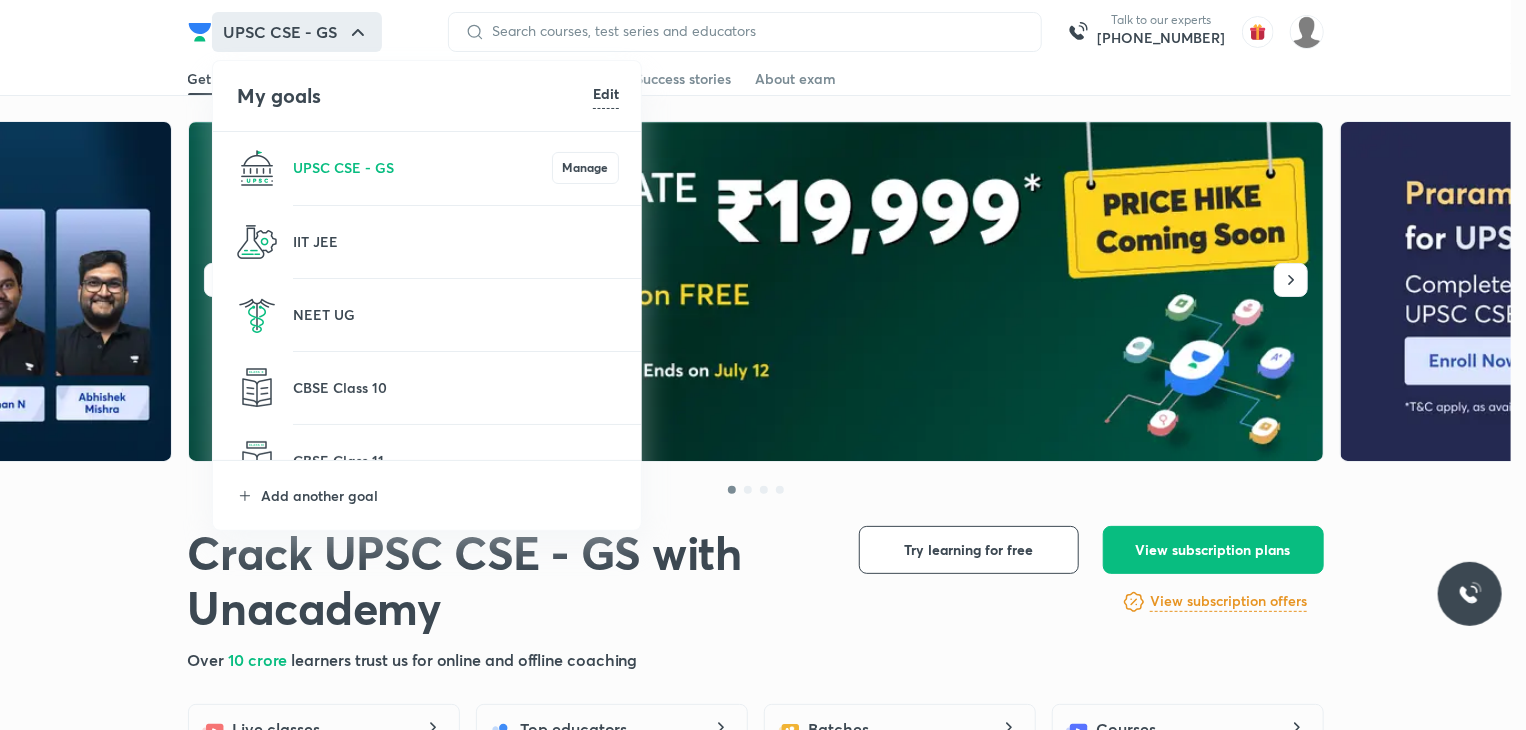 click on "CBSE Class 10" at bounding box center (428, 388) 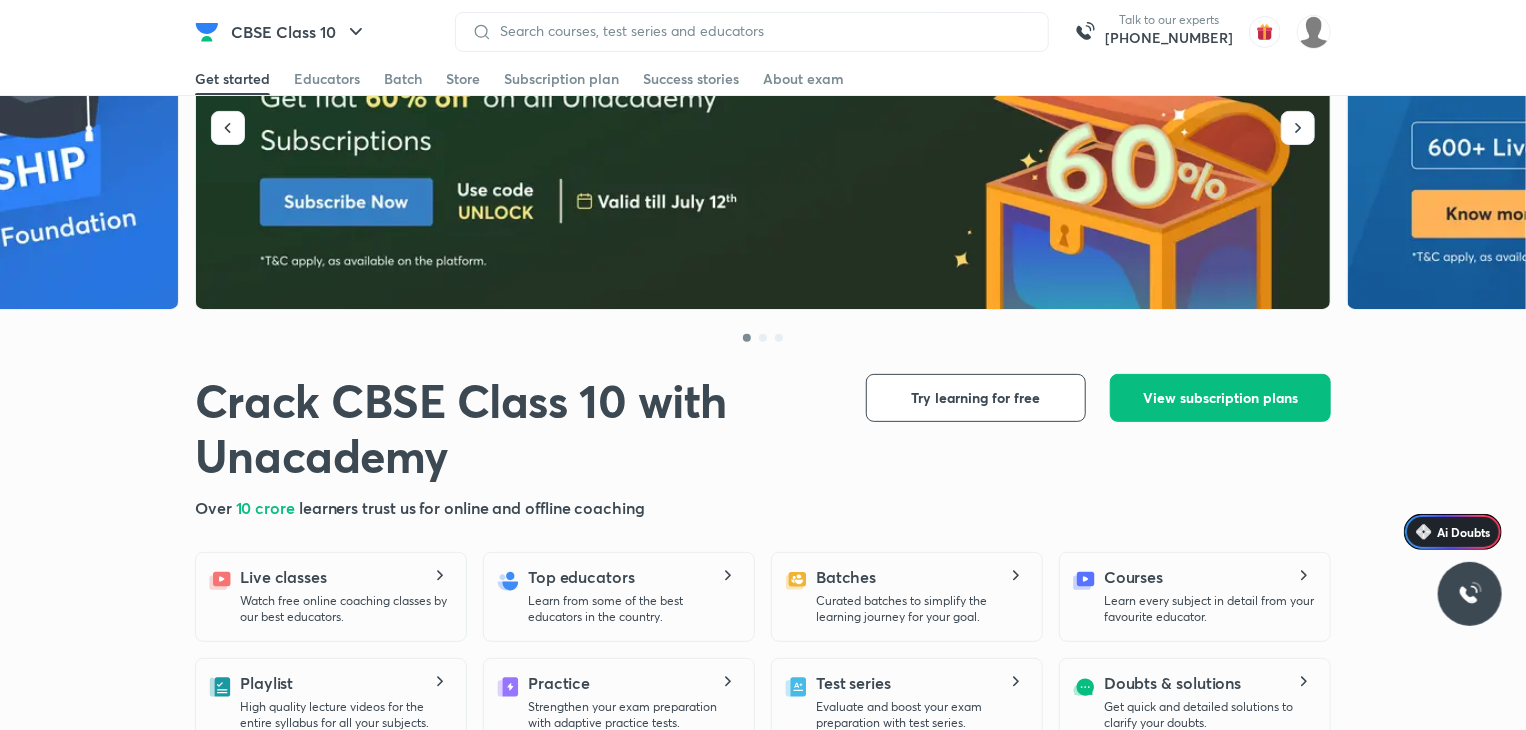 scroll, scrollTop: 0, scrollLeft: 0, axis: both 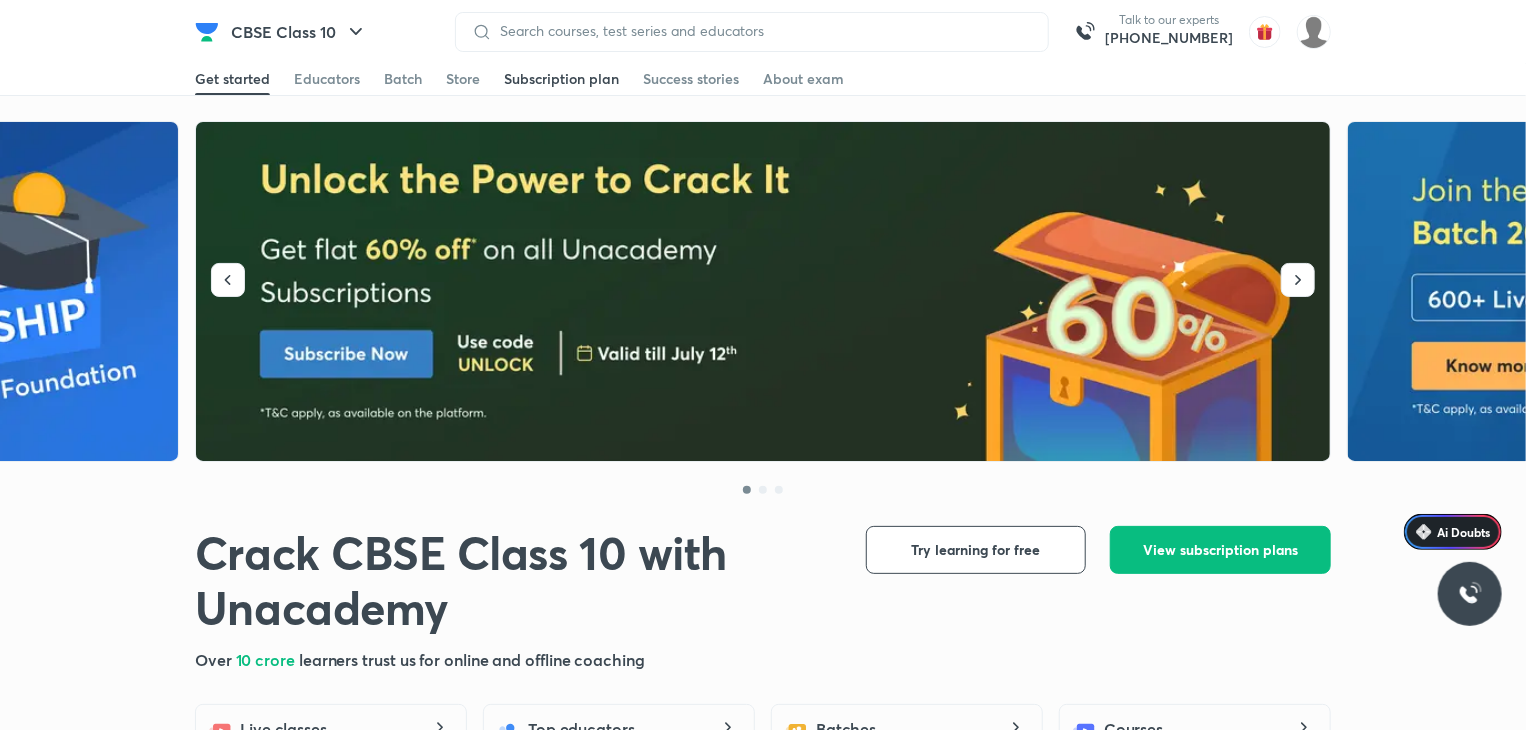 click on "Subscription plan" at bounding box center [561, 79] 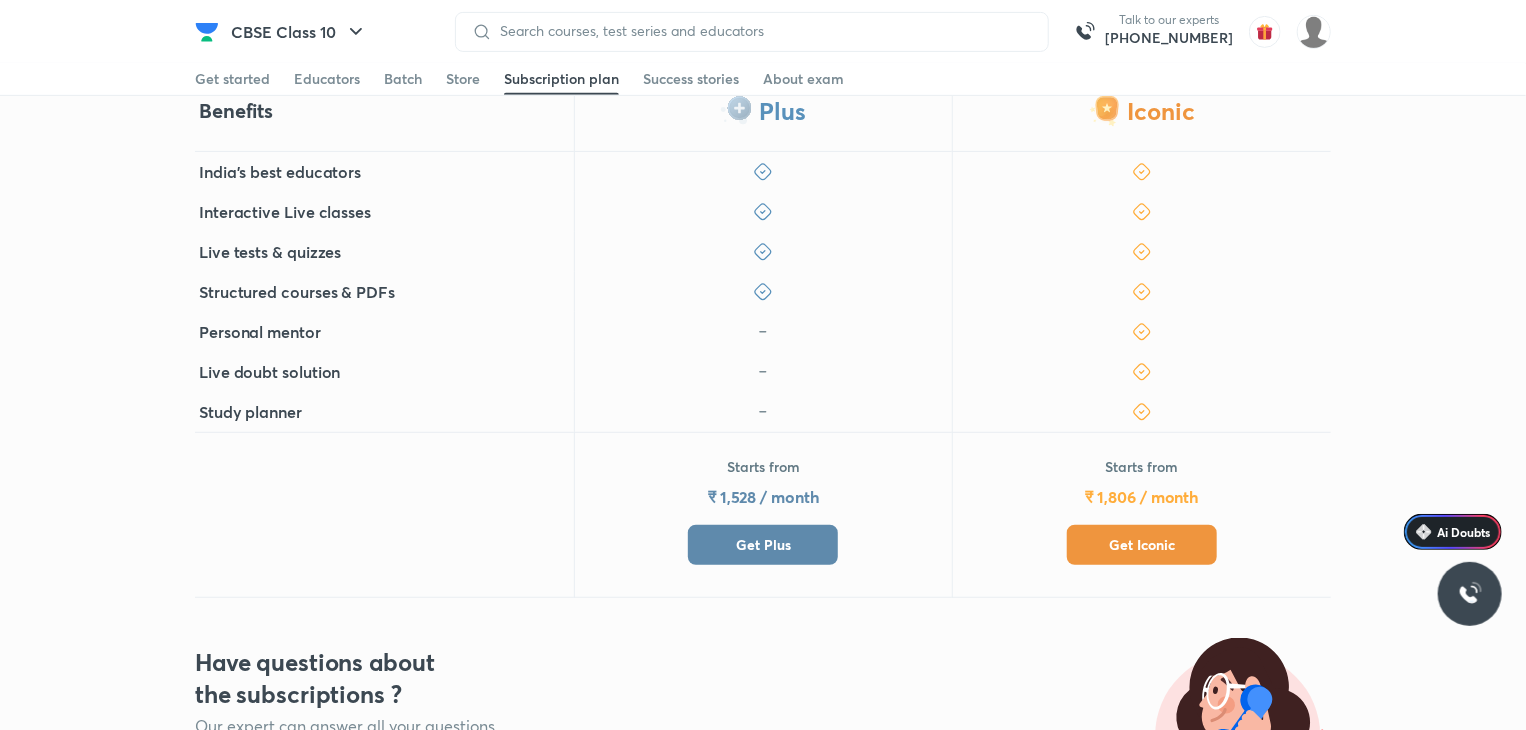 scroll, scrollTop: 424, scrollLeft: 0, axis: vertical 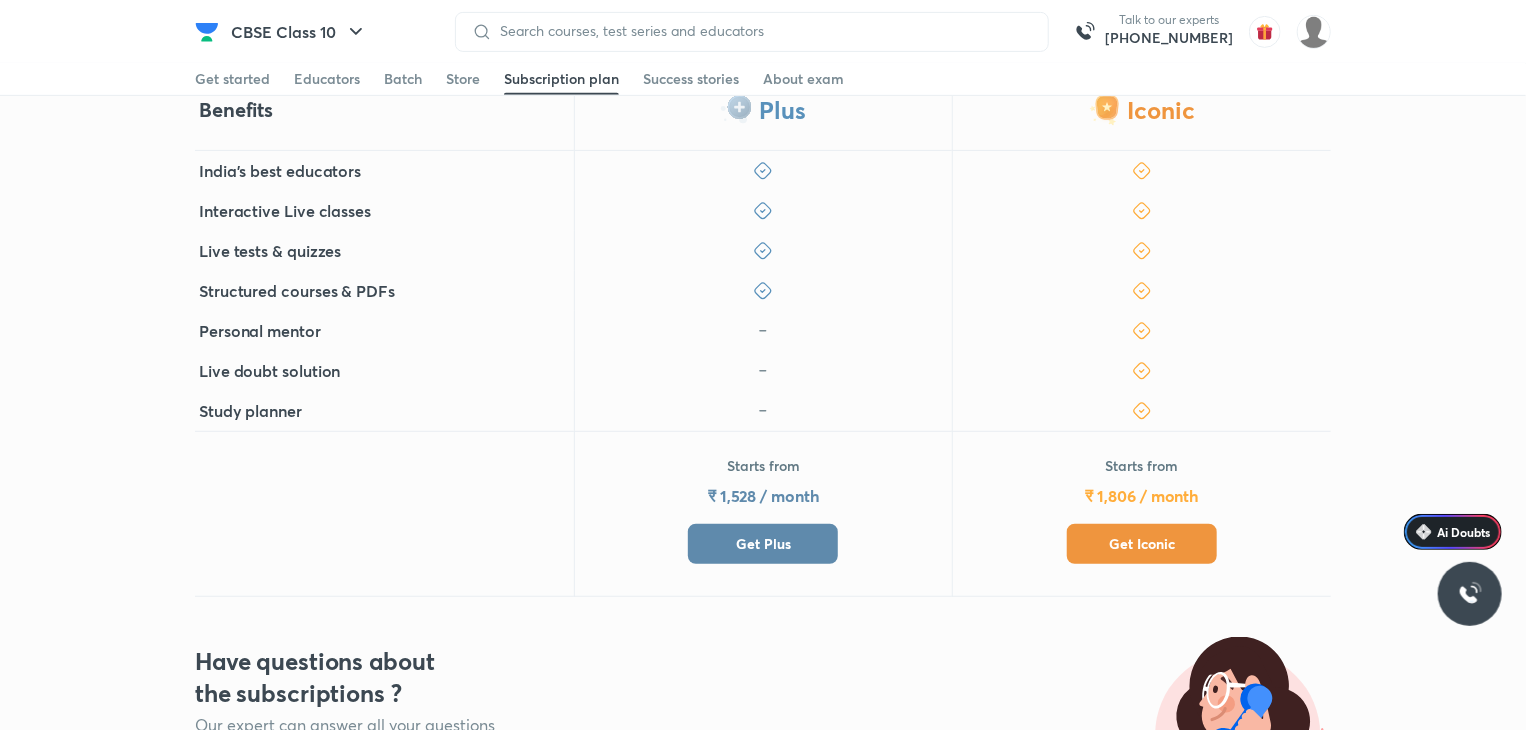 click on "Get Iconic" at bounding box center (1142, 544) 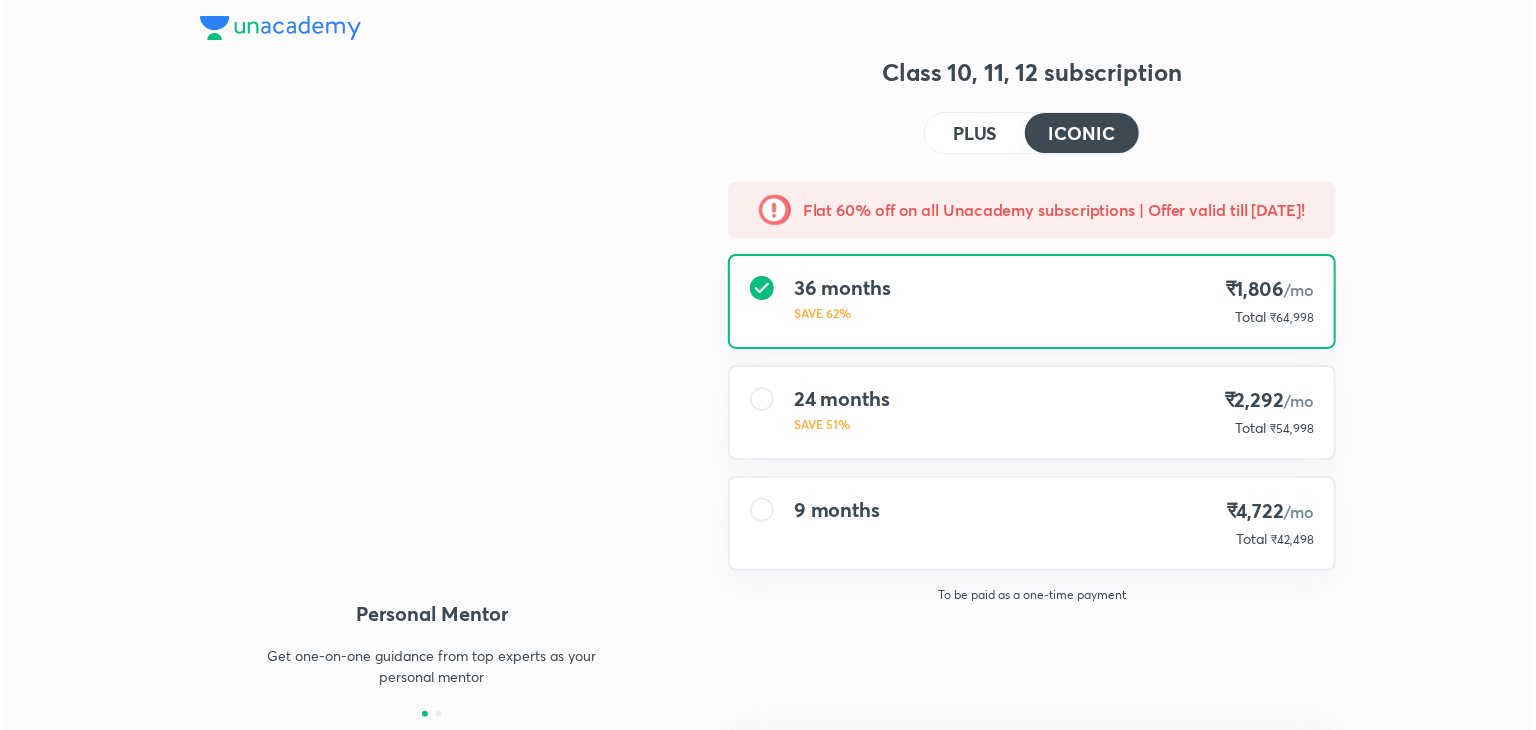scroll, scrollTop: 0, scrollLeft: 0, axis: both 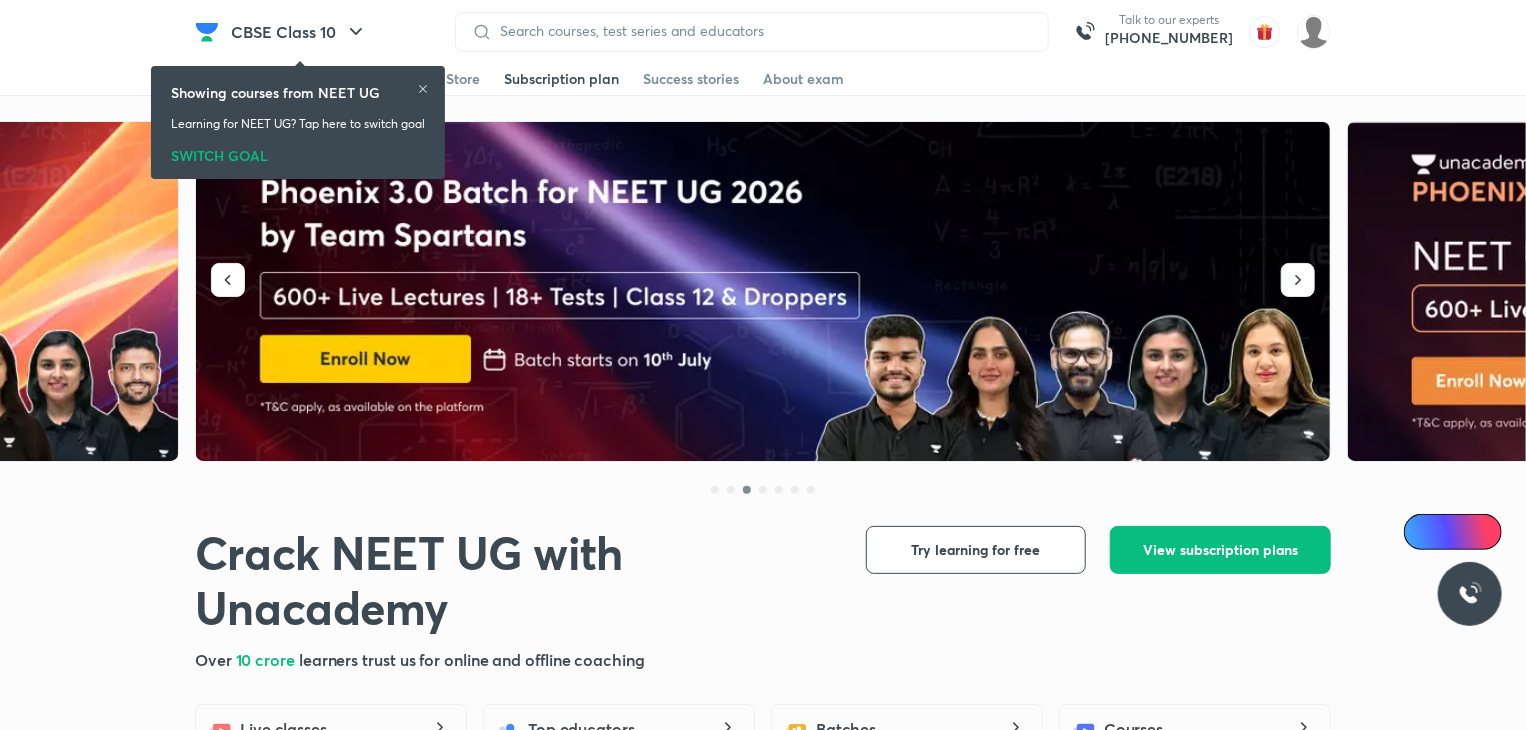 click on "Subscription plan" at bounding box center (561, 79) 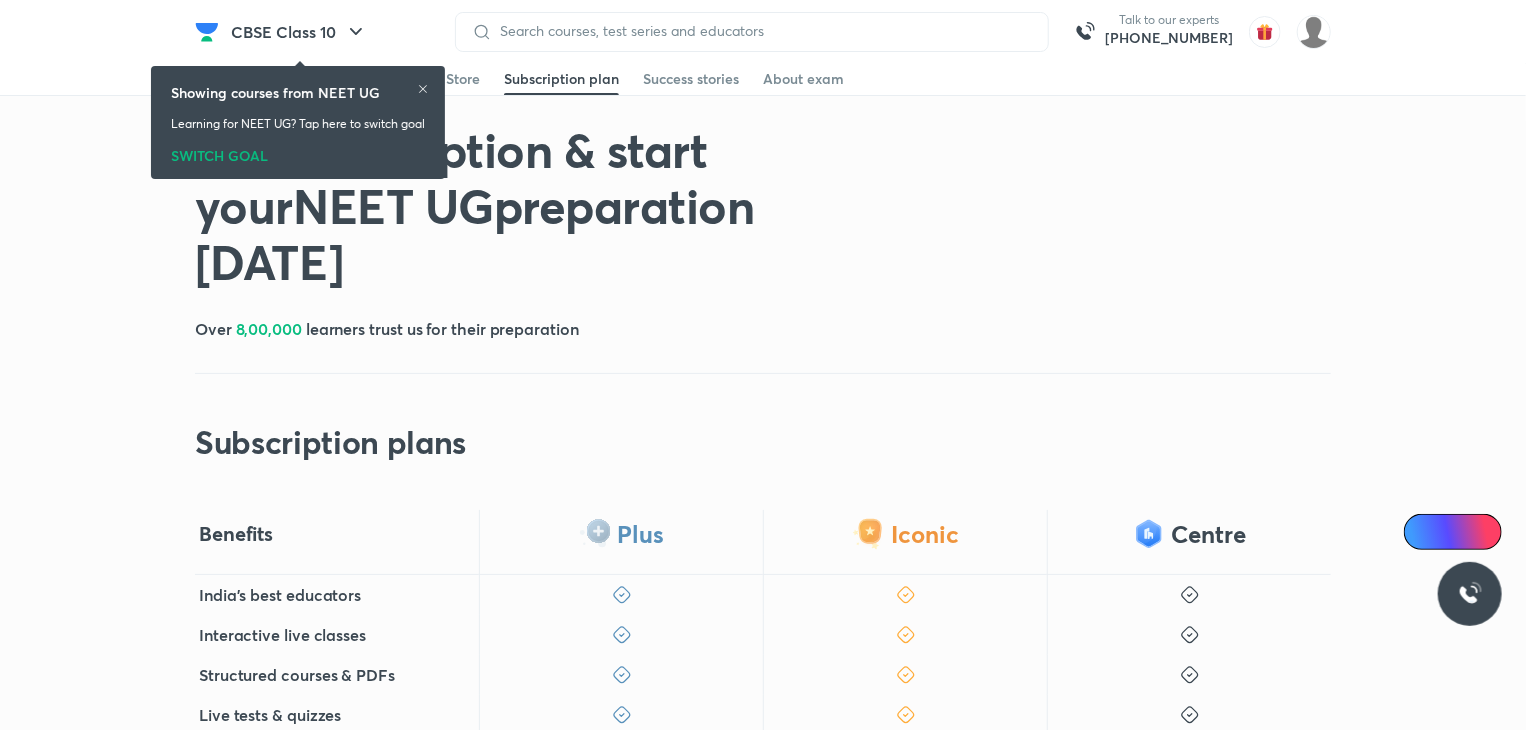 click on "CBSE Class 10 Talk to our experts +91-8585858585 Get started Educators Batch Store Subscription plan Success stories About exam Get started Educators Batch Store Subscription plan Success stories About exam Get subscription & start your  NEET UG  preparation today Over    8,00,000   learners trust us for their preparation Subscription plans Free Lite Plus Iconic Centre   India's best educators   Interactive live classes   Structured courses & PDFs   Live tests & quizzes   Free access to UAITS online   Access to curated test series    Digital notes & study material*   Physical notes*   1:1 Live mentorship   Access to classes conducted at Unacademy Centres   NEET UG Assure*   In-person classes & doubt solving   Exclusive quiet spaces for your self-study   Live doubt solving   India's best educators   Interactive live classes   Structured courses & PDFs   Live tests & quizzes   Free access to UAITS online   Access to curated test series    Digital notes & study material*   Physical notes*   1:1 Live mentorship" at bounding box center [763, 1173] 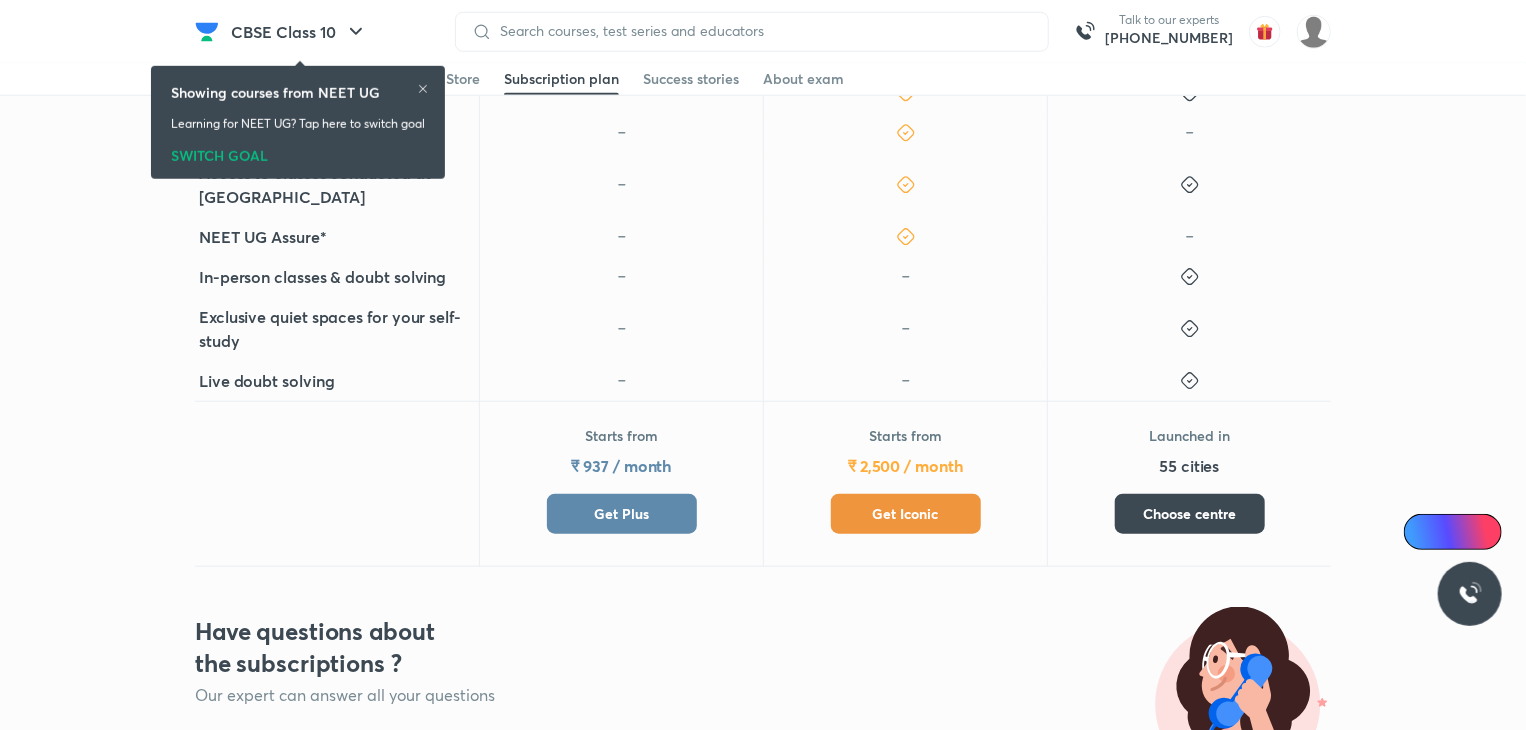 scroll, scrollTop: 780, scrollLeft: 0, axis: vertical 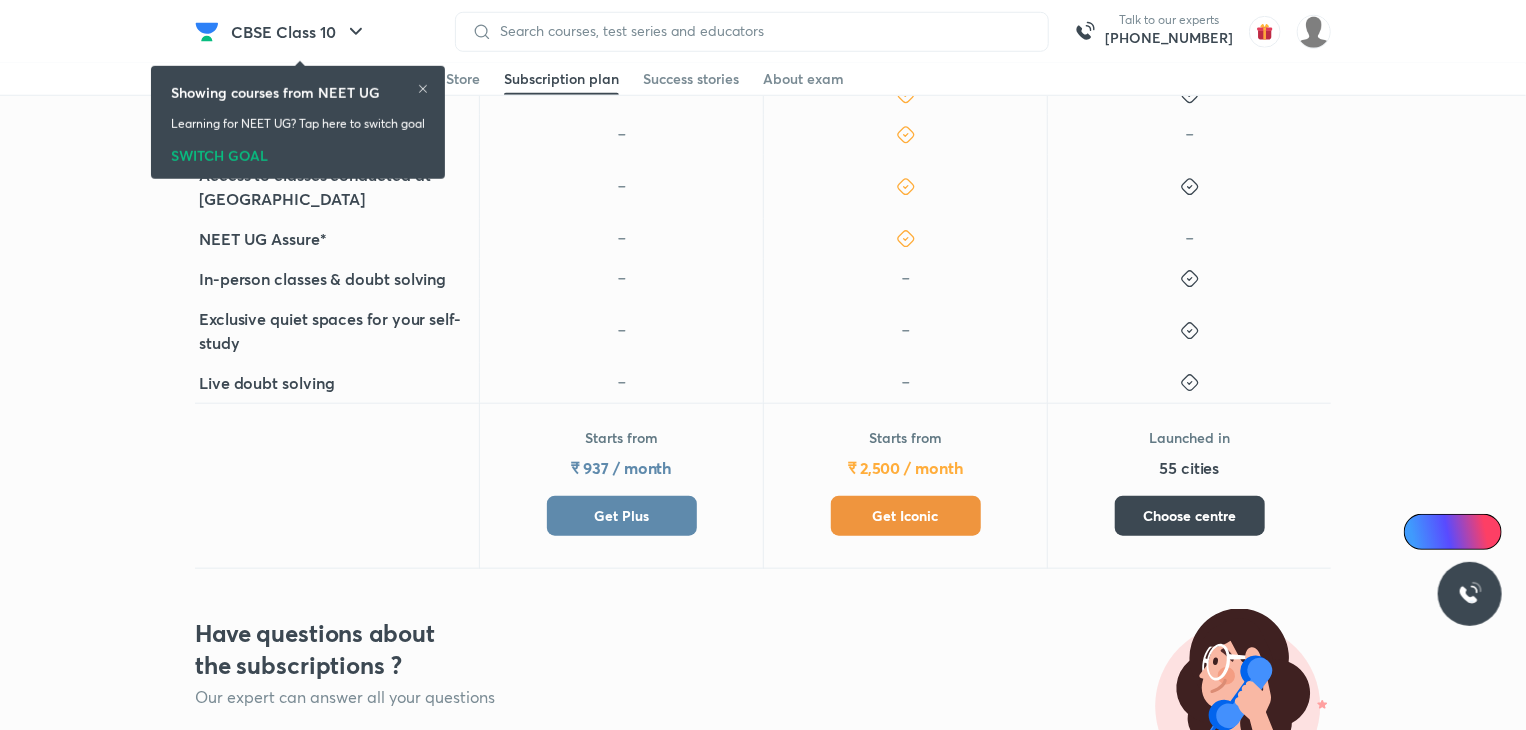 click on "Get Iconic" at bounding box center (906, 516) 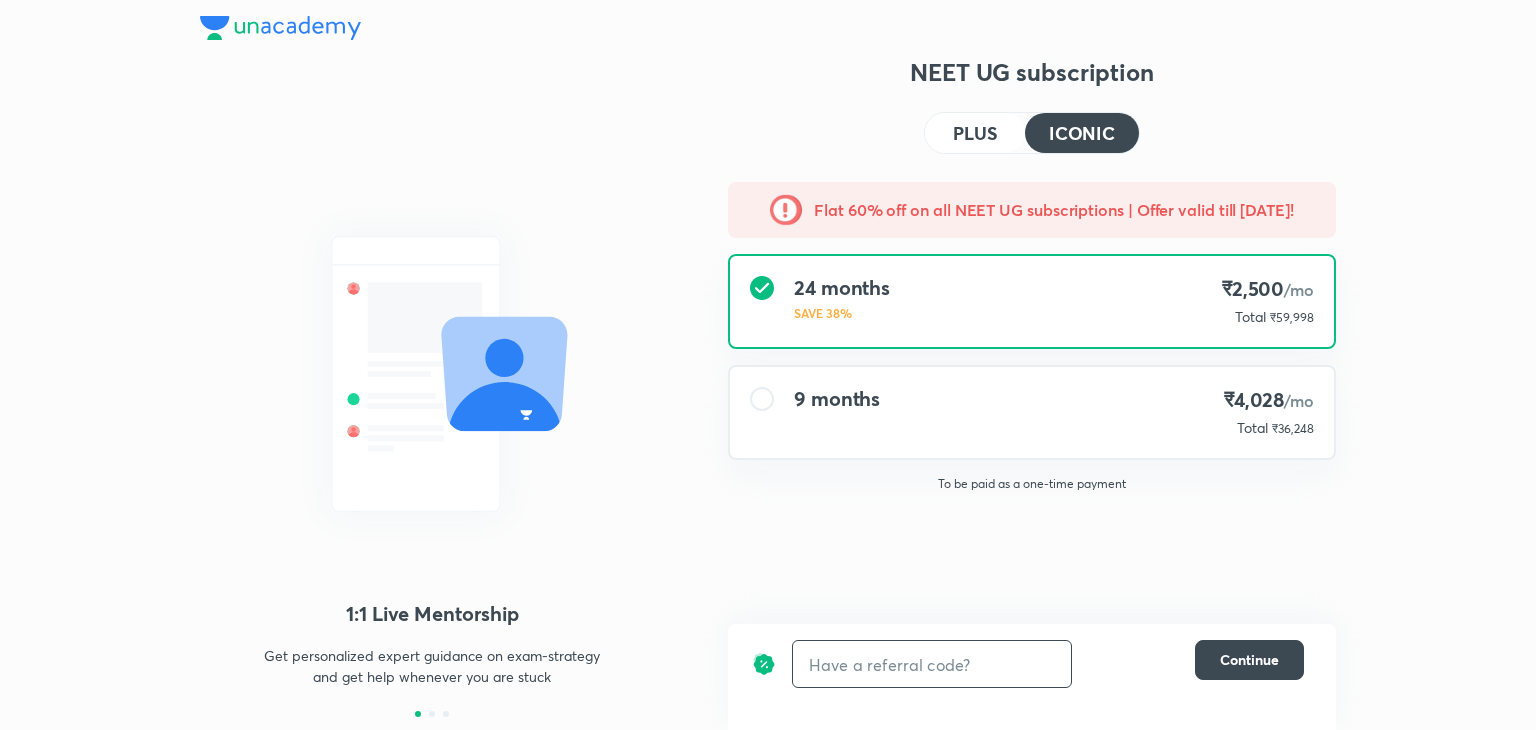 click at bounding box center (932, 664) 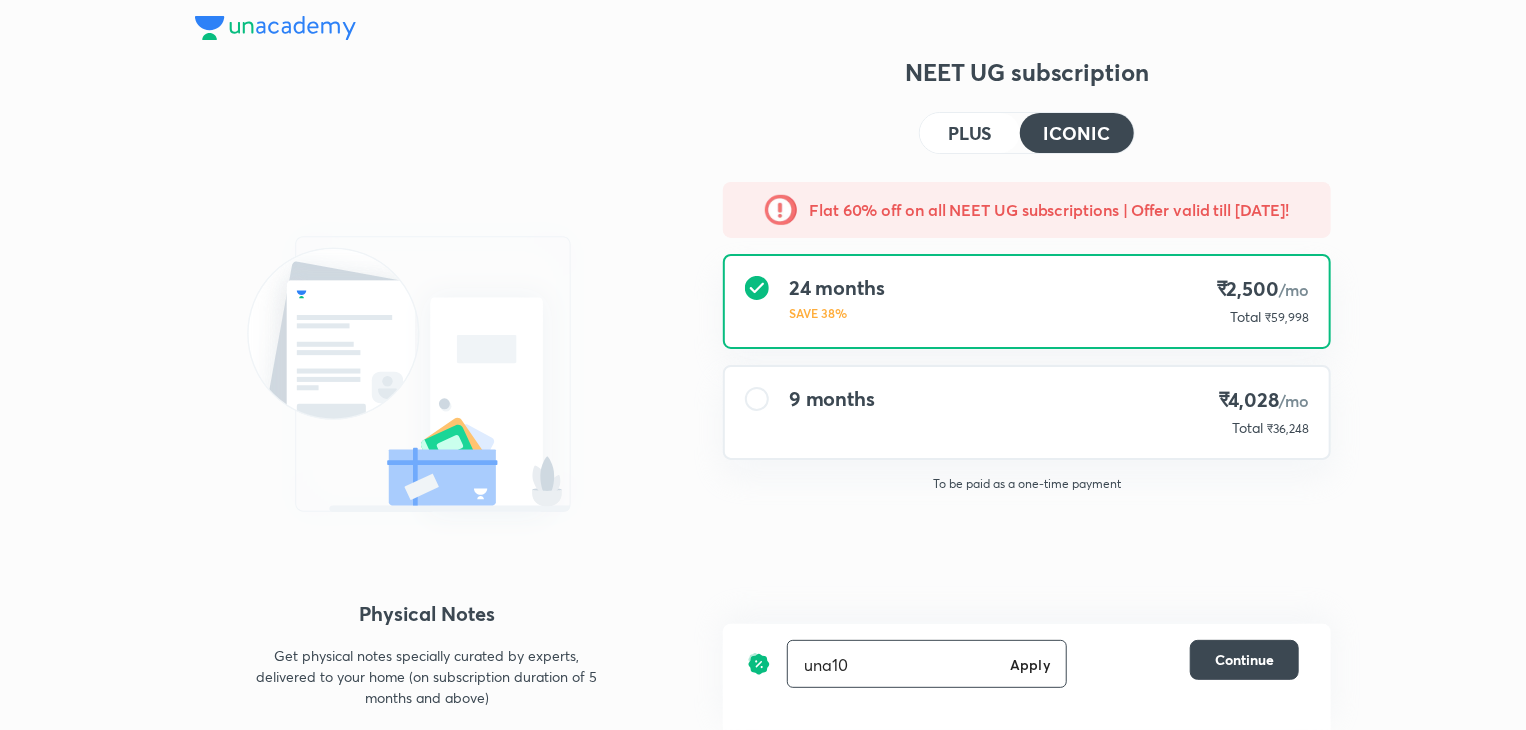 type on "una10" 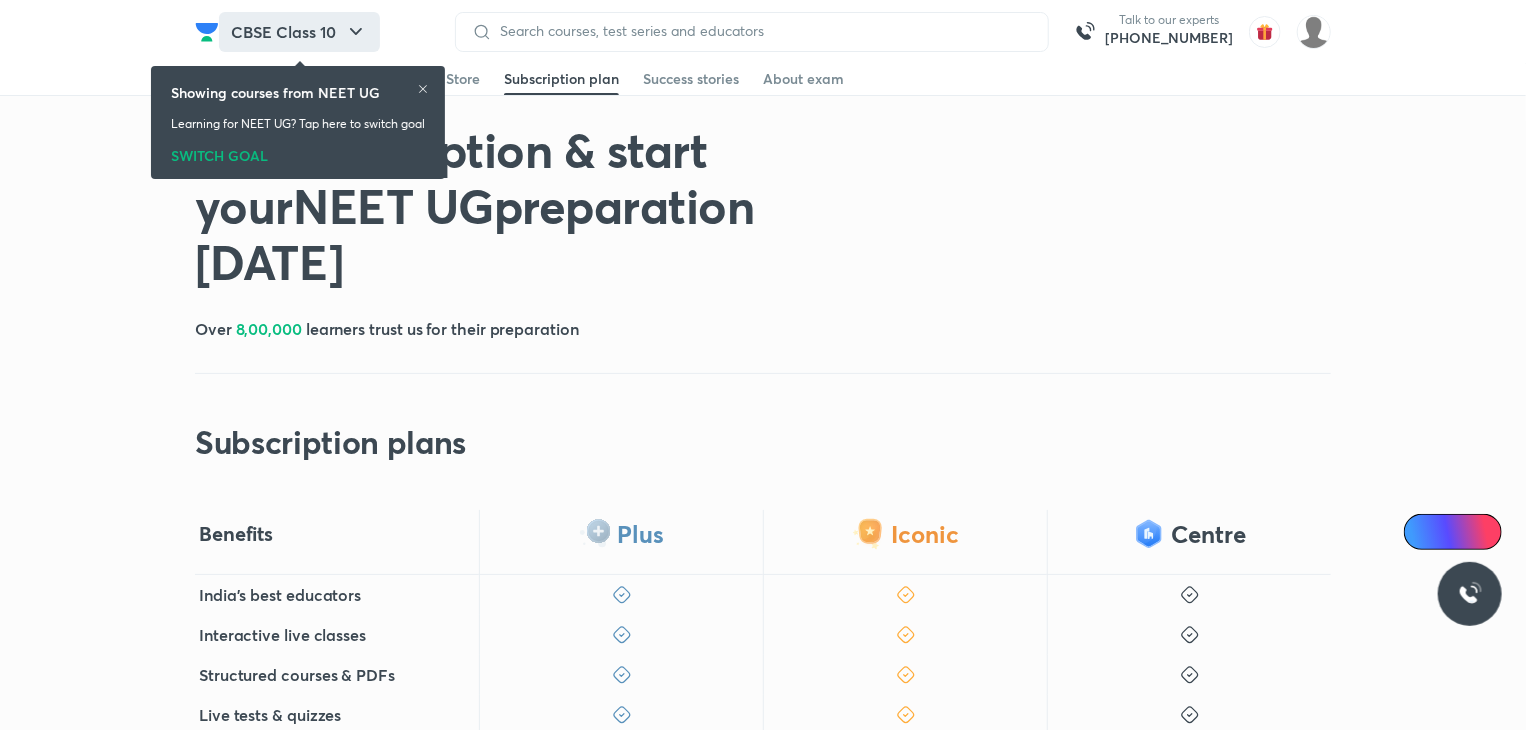 click on "CBSE Class 10" at bounding box center [299, 32] 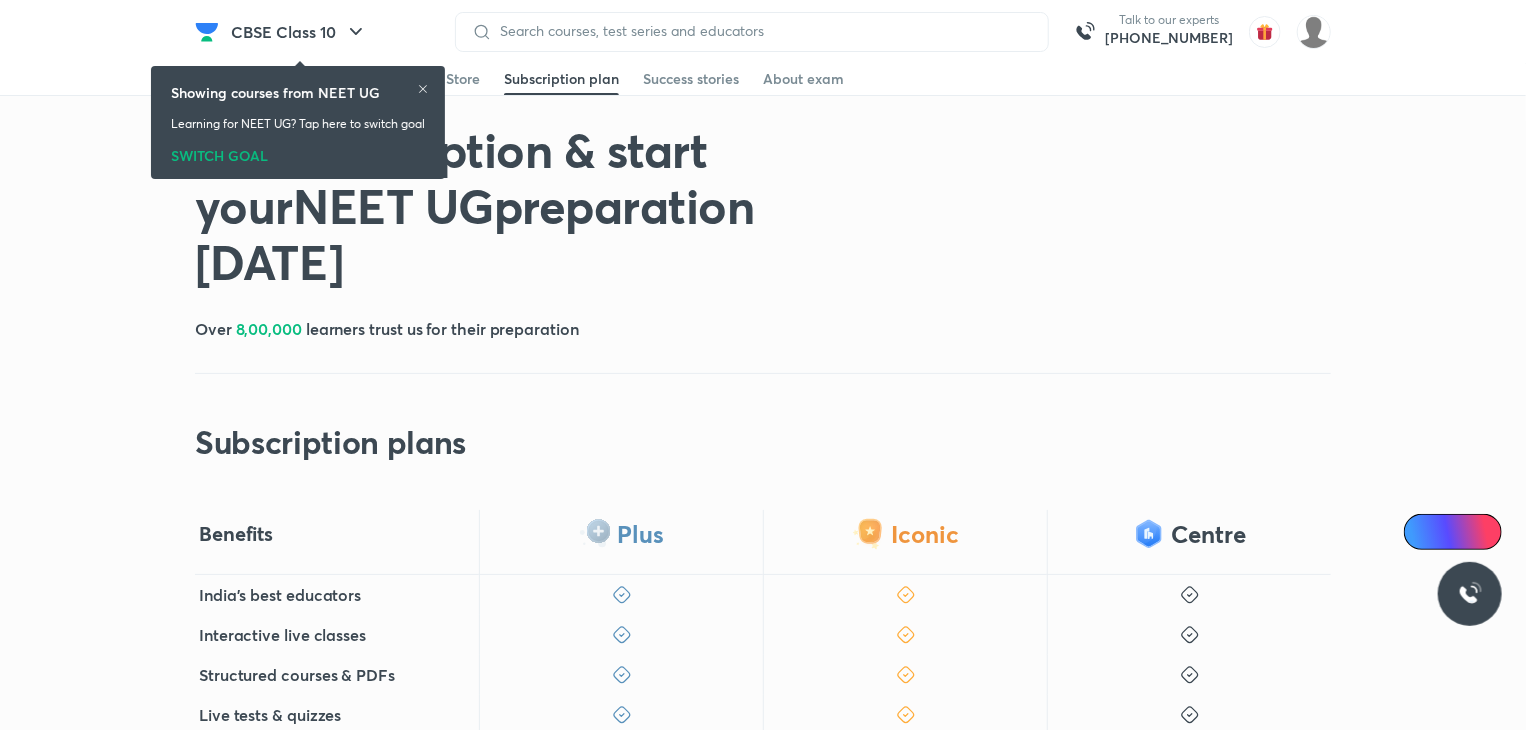 click 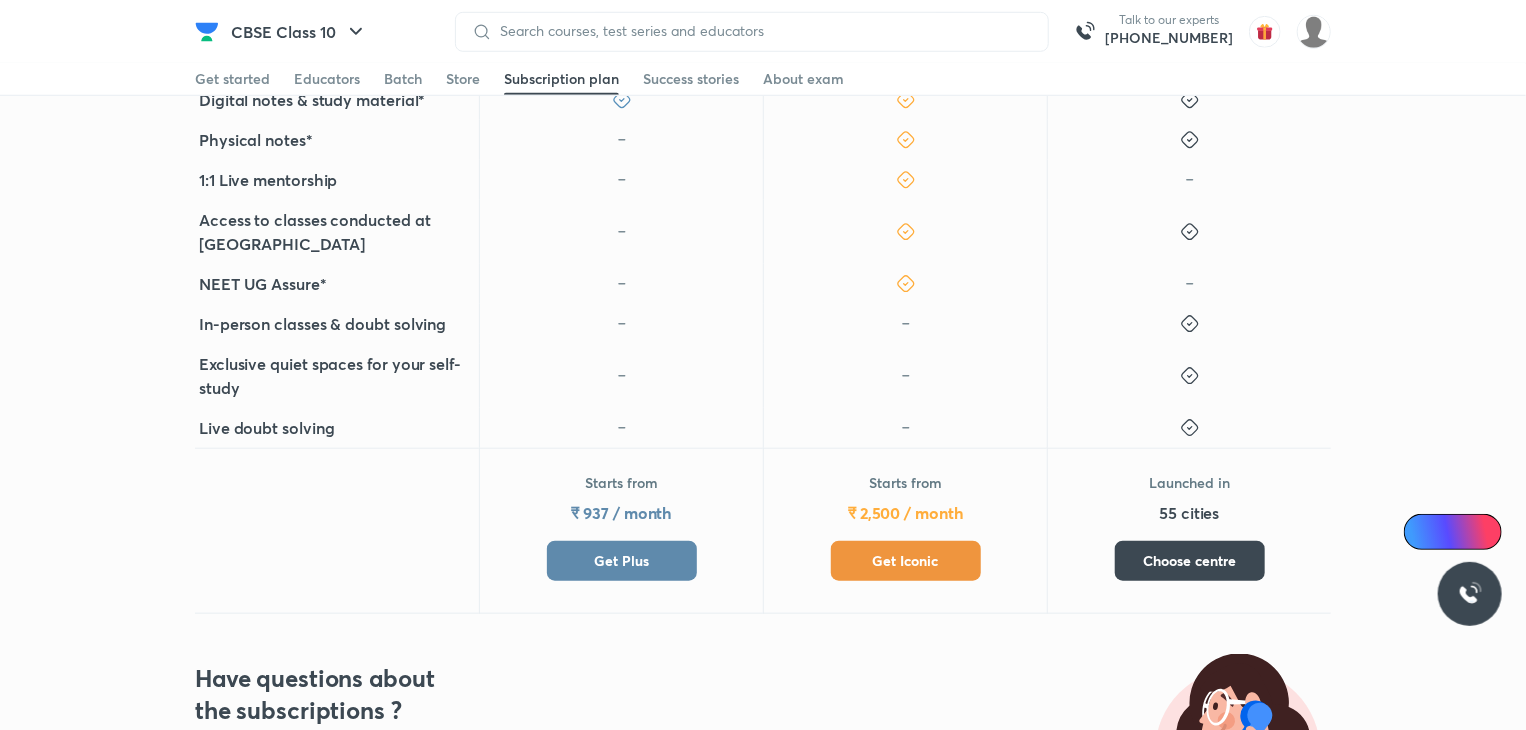 scroll, scrollTop: 736, scrollLeft: 0, axis: vertical 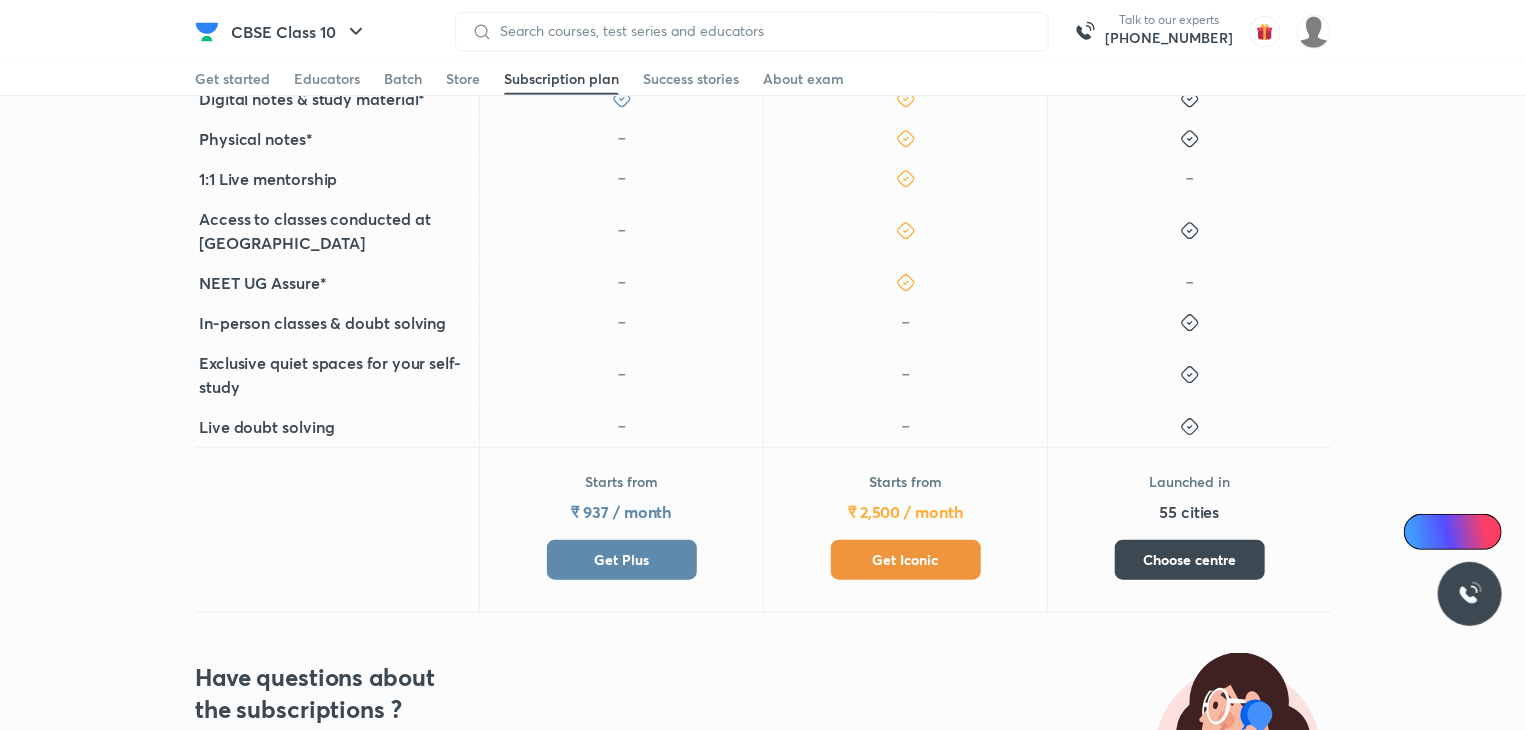 click on "Get Iconic" at bounding box center [906, 560] 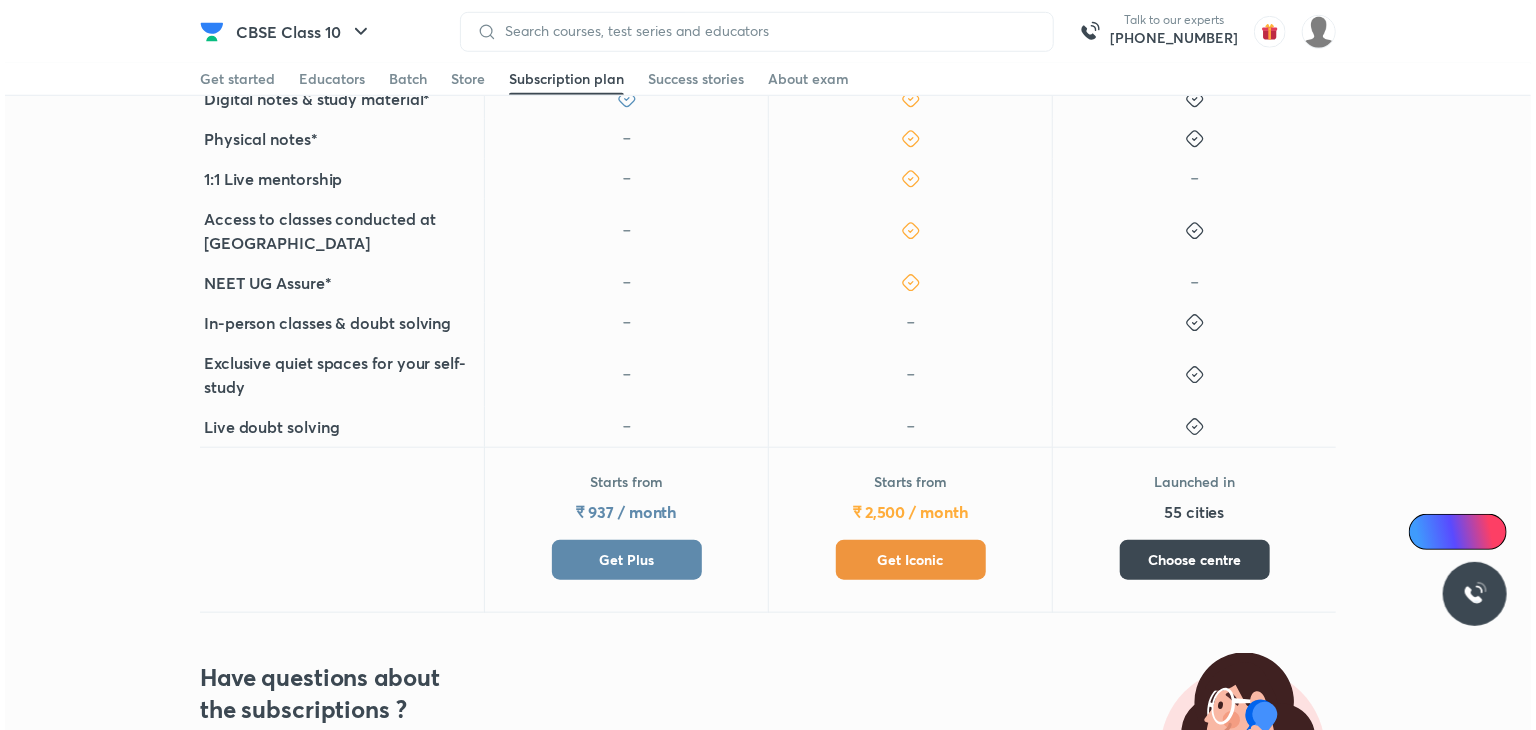 scroll, scrollTop: 0, scrollLeft: 0, axis: both 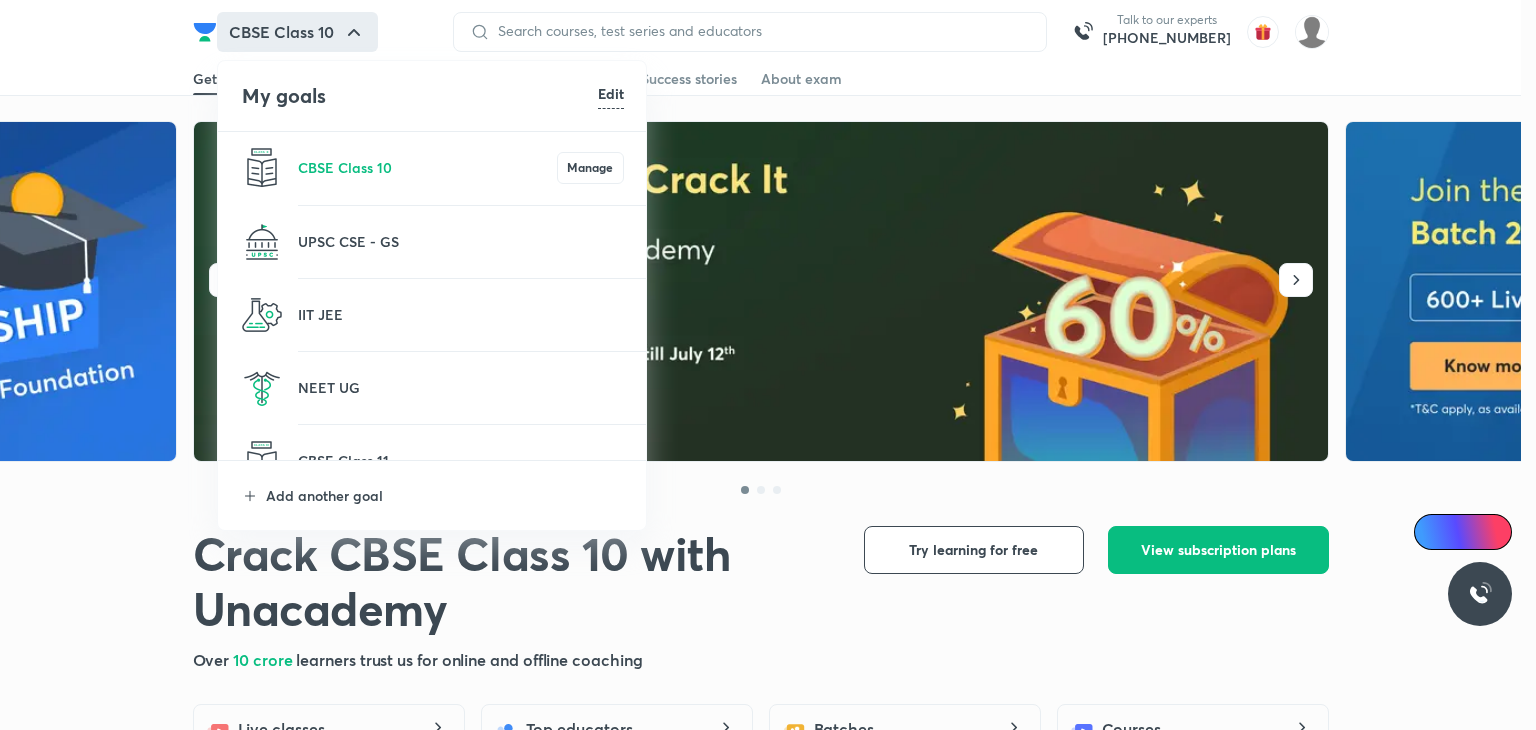 click on "IIT JEE" at bounding box center [461, 314] 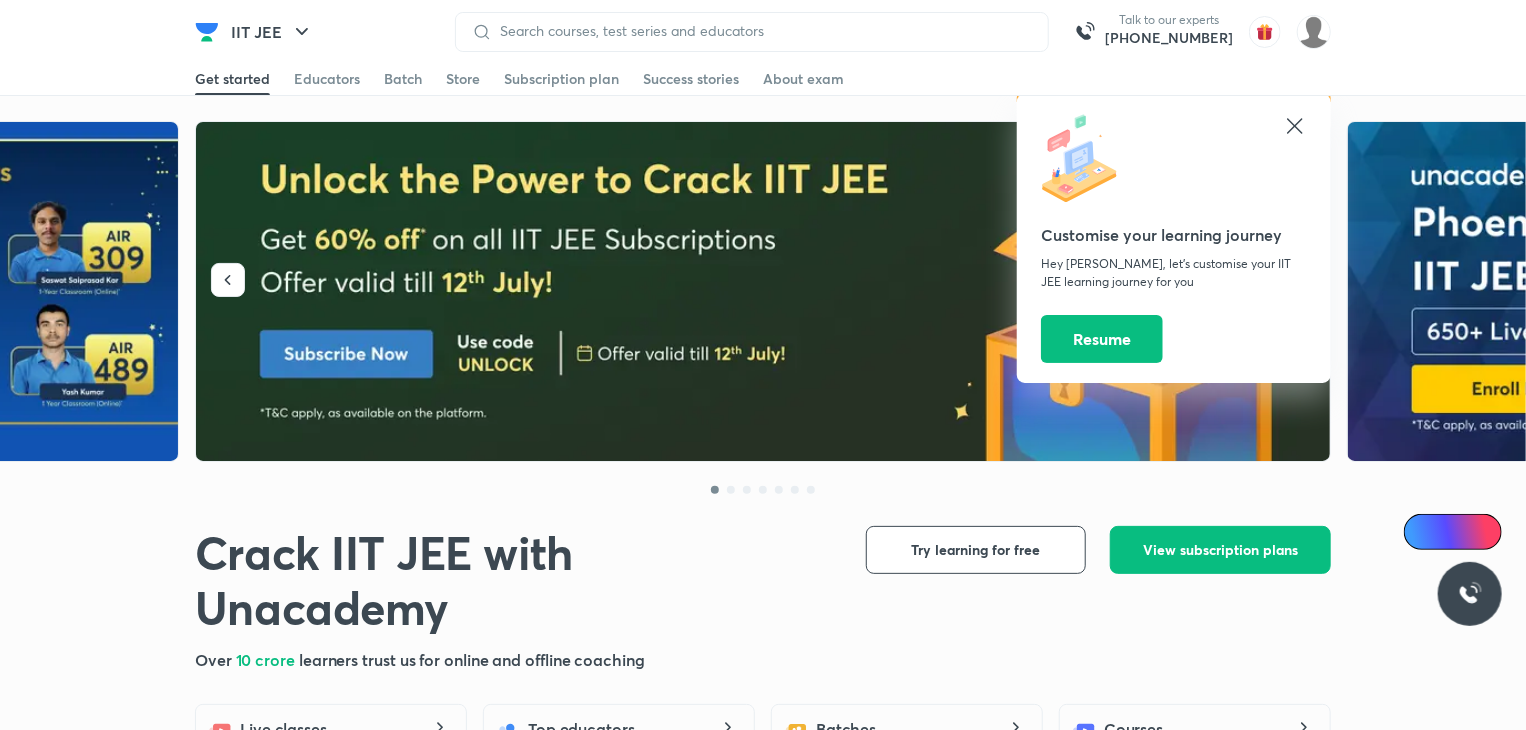 click 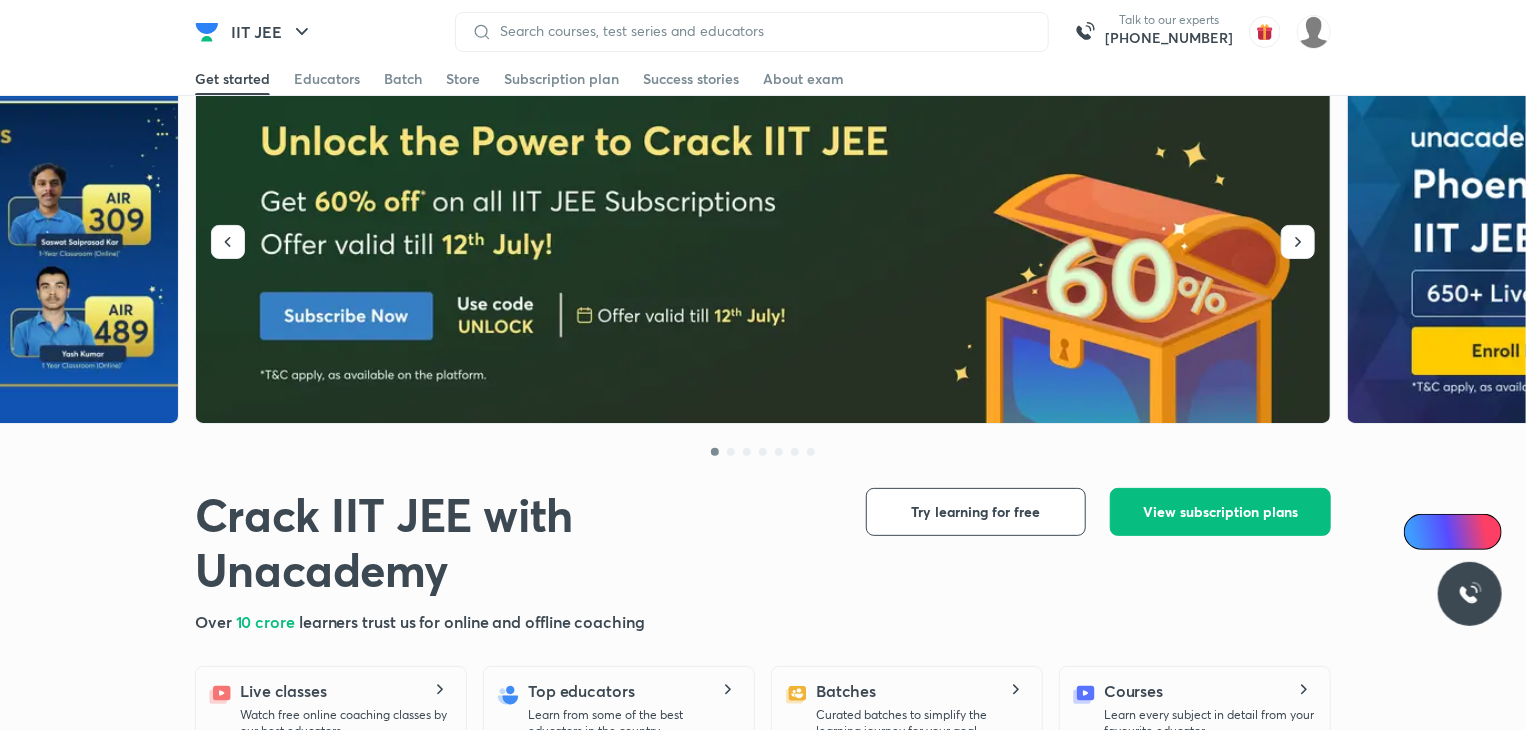 scroll, scrollTop: 0, scrollLeft: 0, axis: both 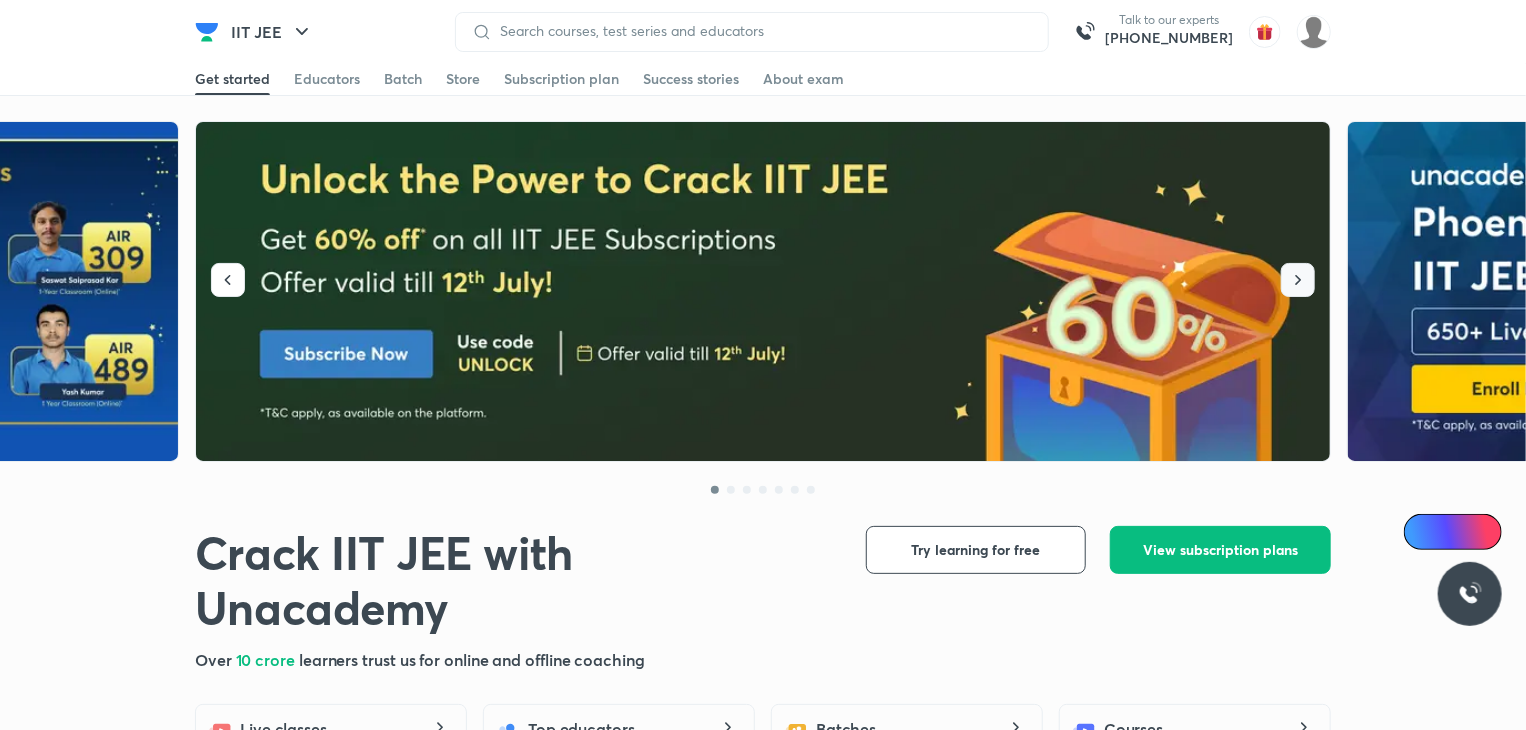 click 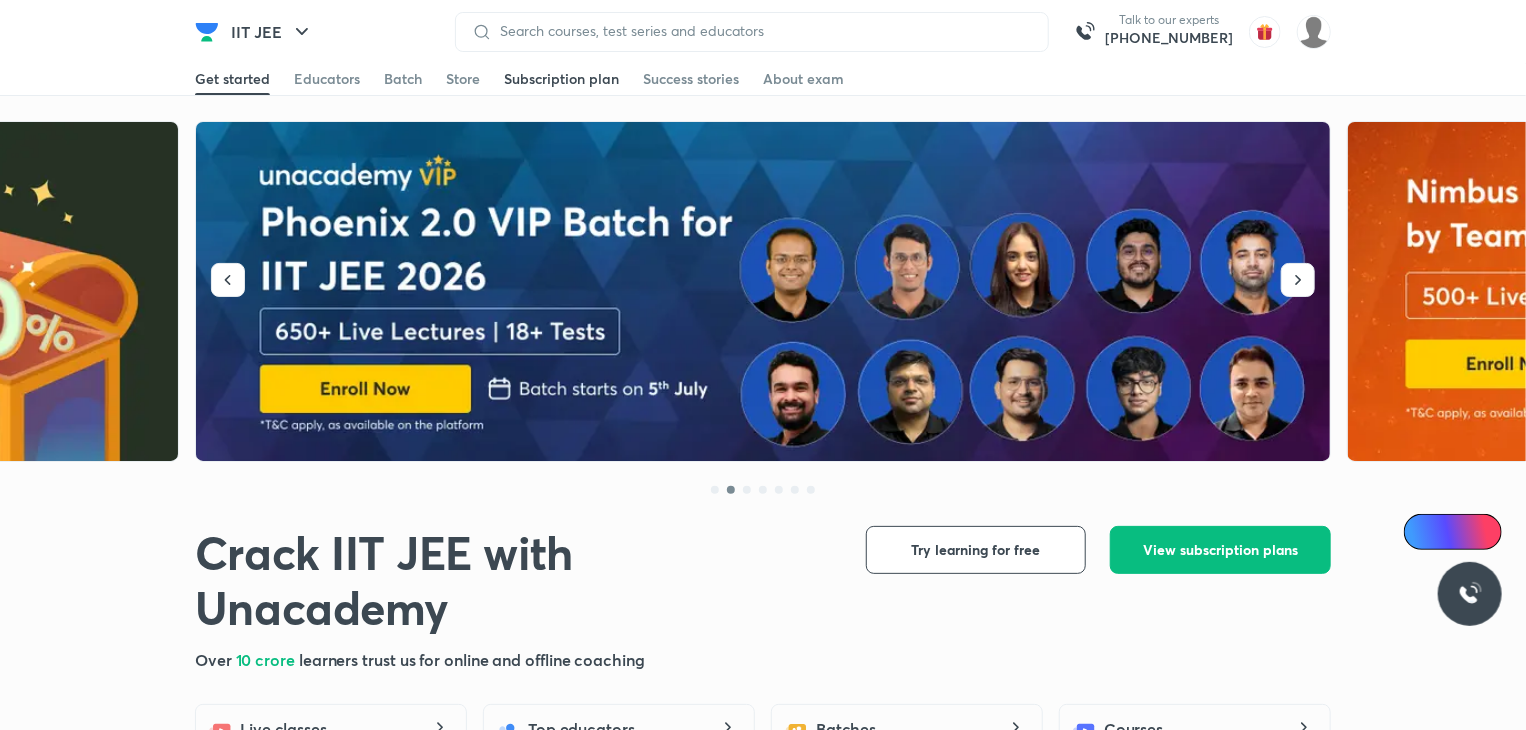 click on "Subscription plan" at bounding box center (561, 79) 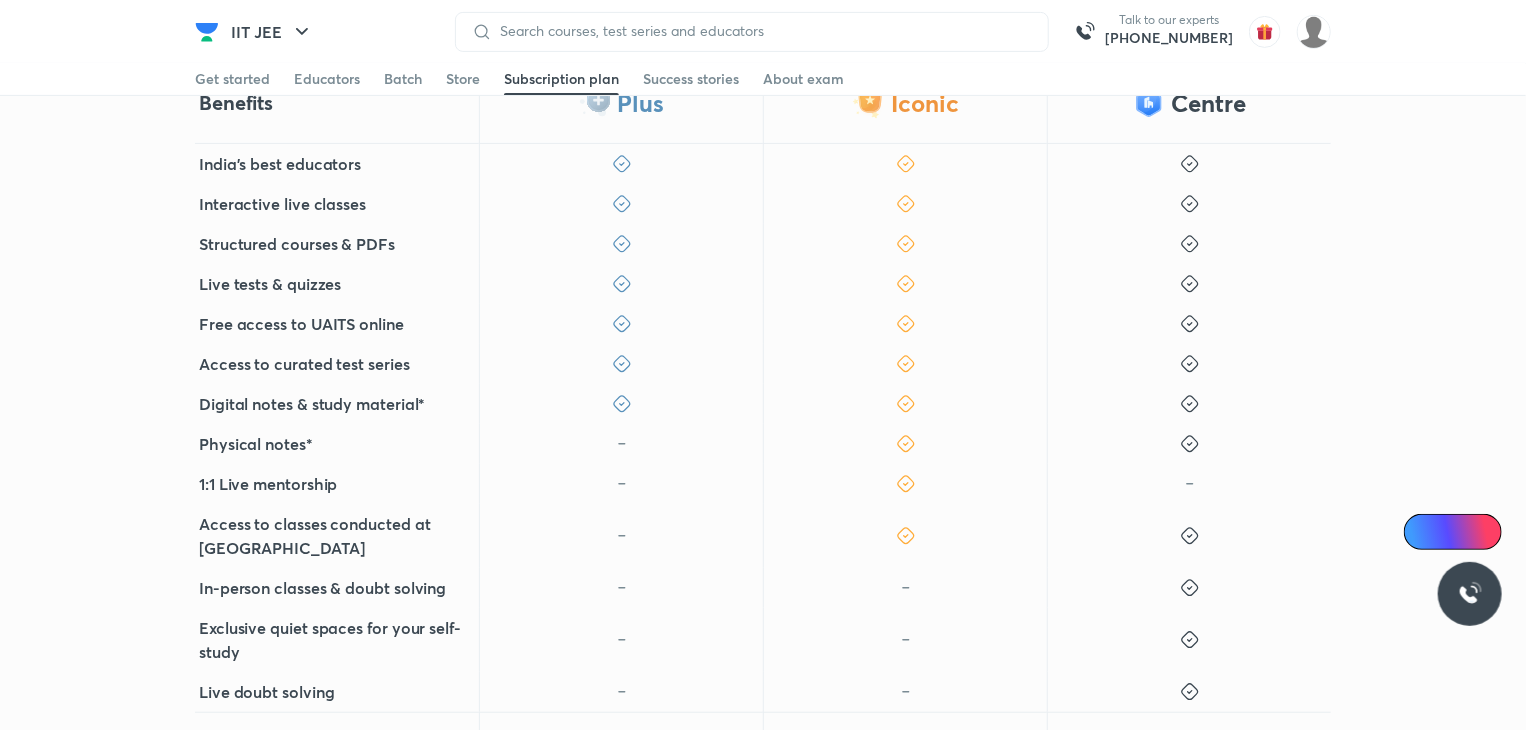 scroll, scrollTop: 372, scrollLeft: 0, axis: vertical 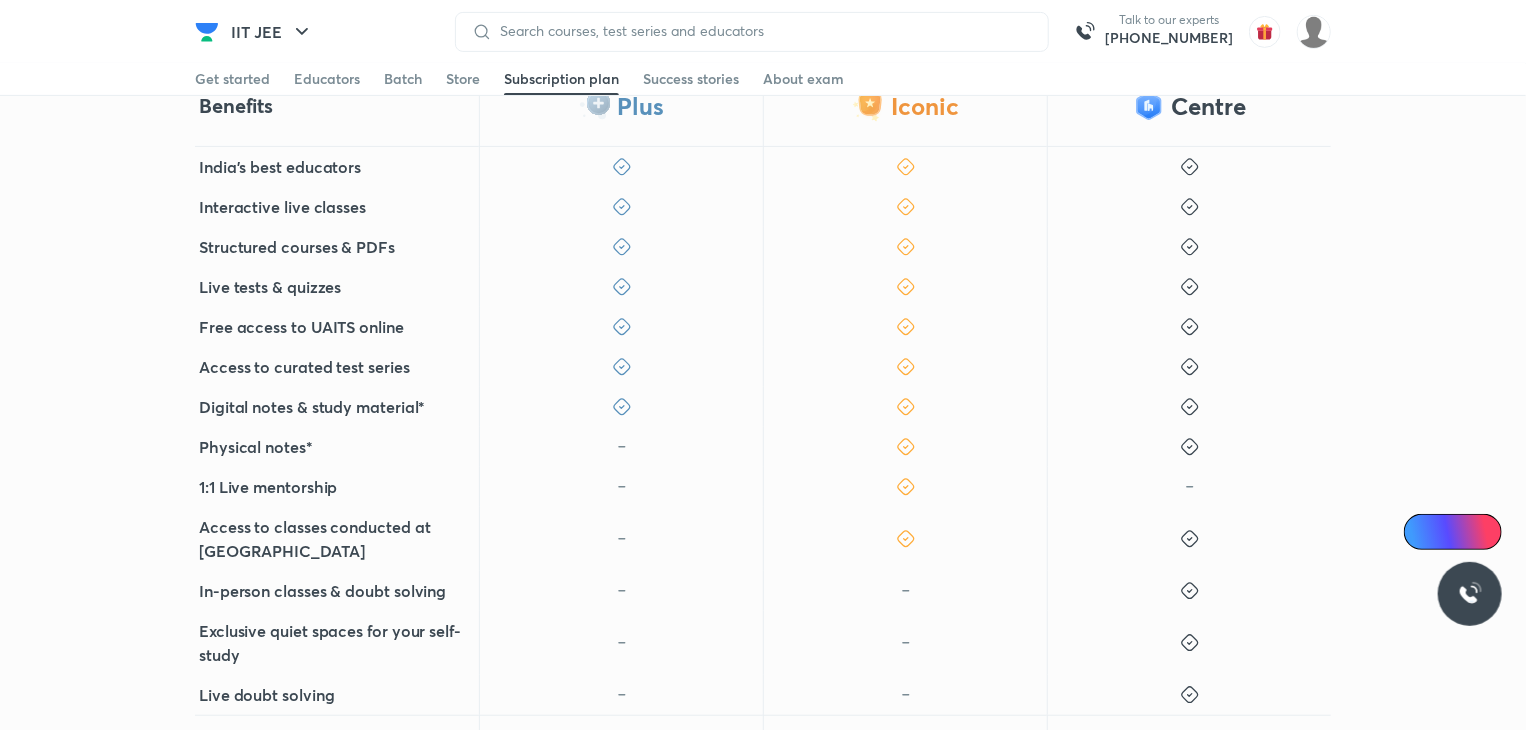 click on "Benefits Plus Iconic Centre India's best educators Interactive live classes Structured courses & PDFs Live tests & quizzes Free access to UAITS online Access to curated test series  Digital notes & study material* Physical notes* 1:1 Live mentorship Access to classes conducted at Unacademy Centres In-person classes & doubt solving Exclusive quiet spaces for your self-study Live doubt solving Starts from ₹ 903   / month   Get Plus Starts from ₹ 2,083   / month   Get Iconic Launched in 54 cities Choose centre" at bounding box center (763, 481) 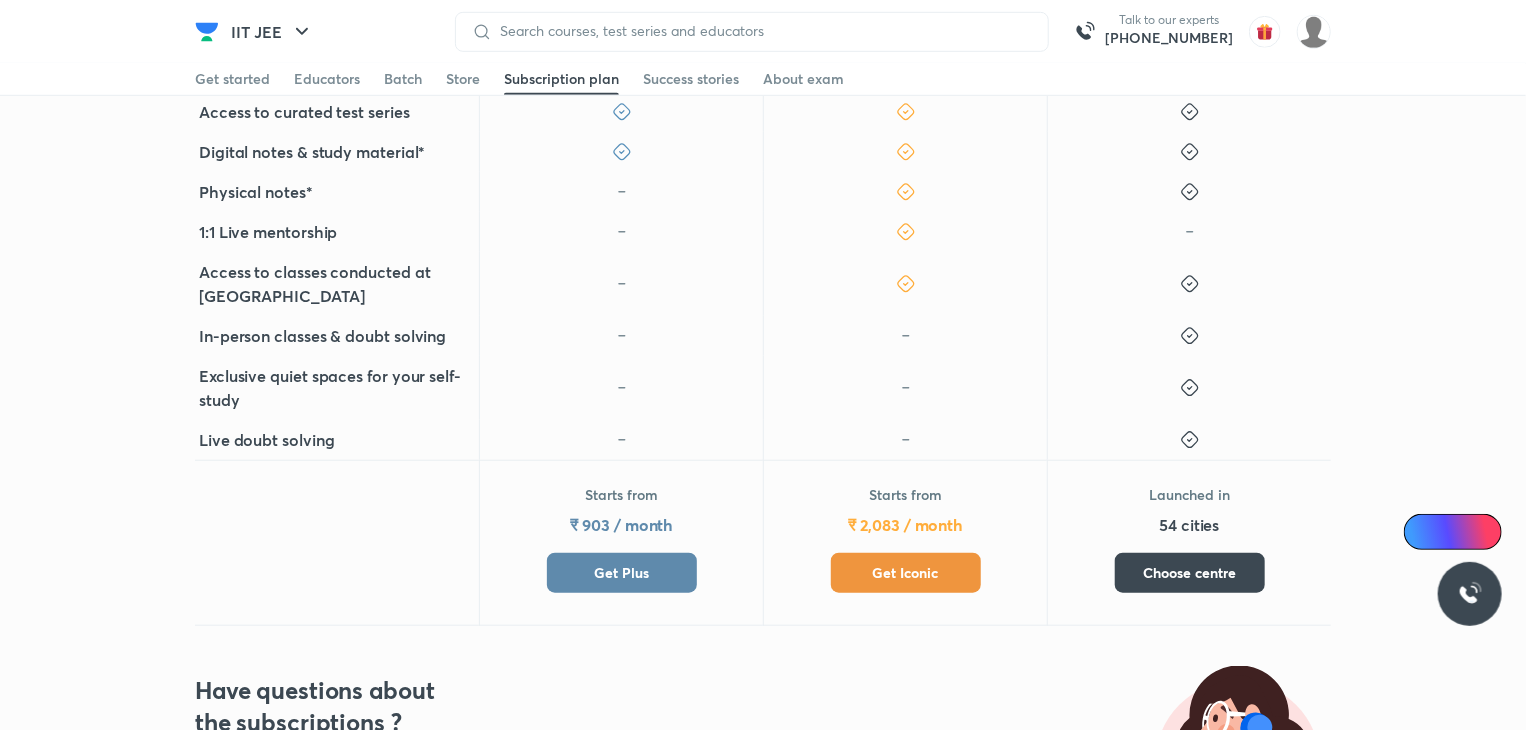 scroll, scrollTop: 626, scrollLeft: 0, axis: vertical 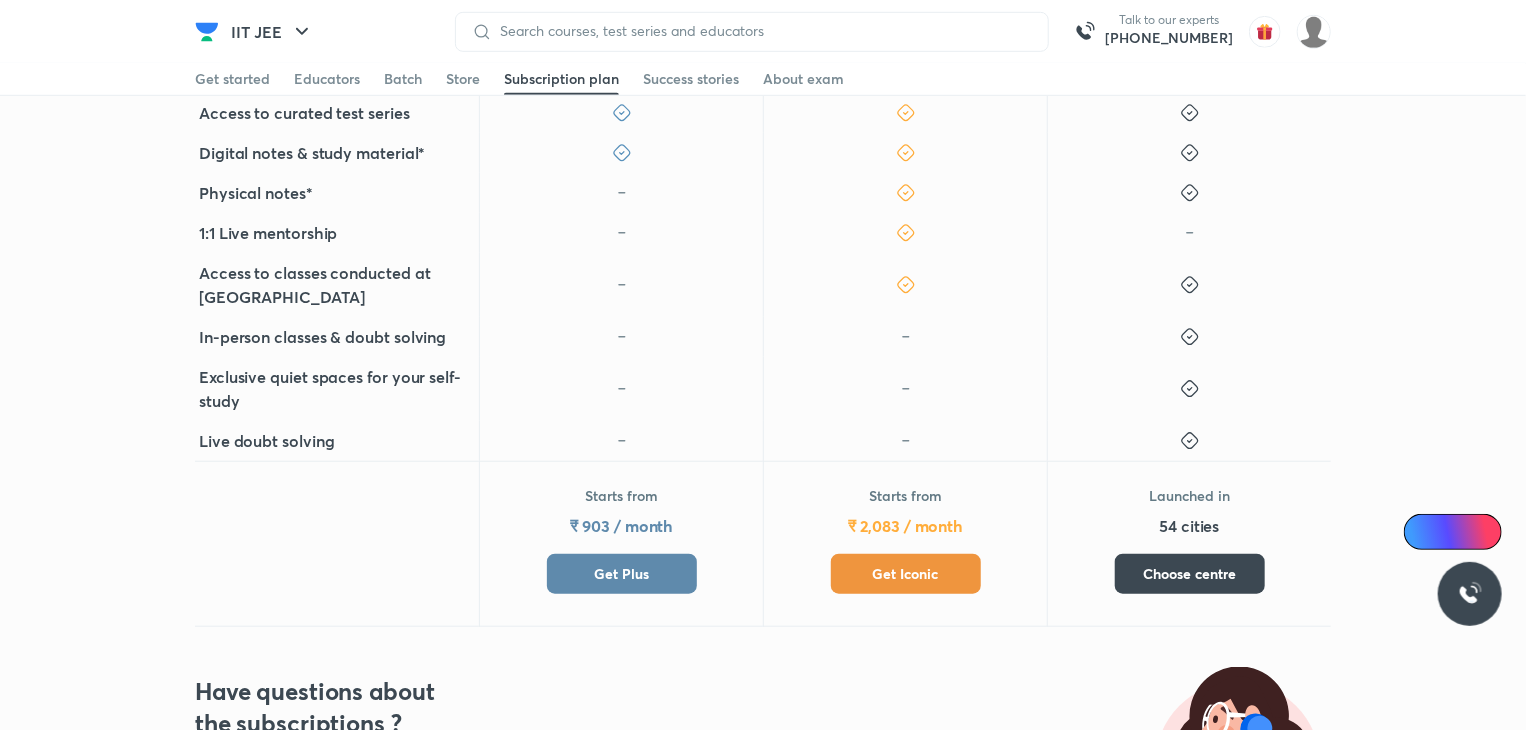 click on "Get Iconic" at bounding box center [906, 574] 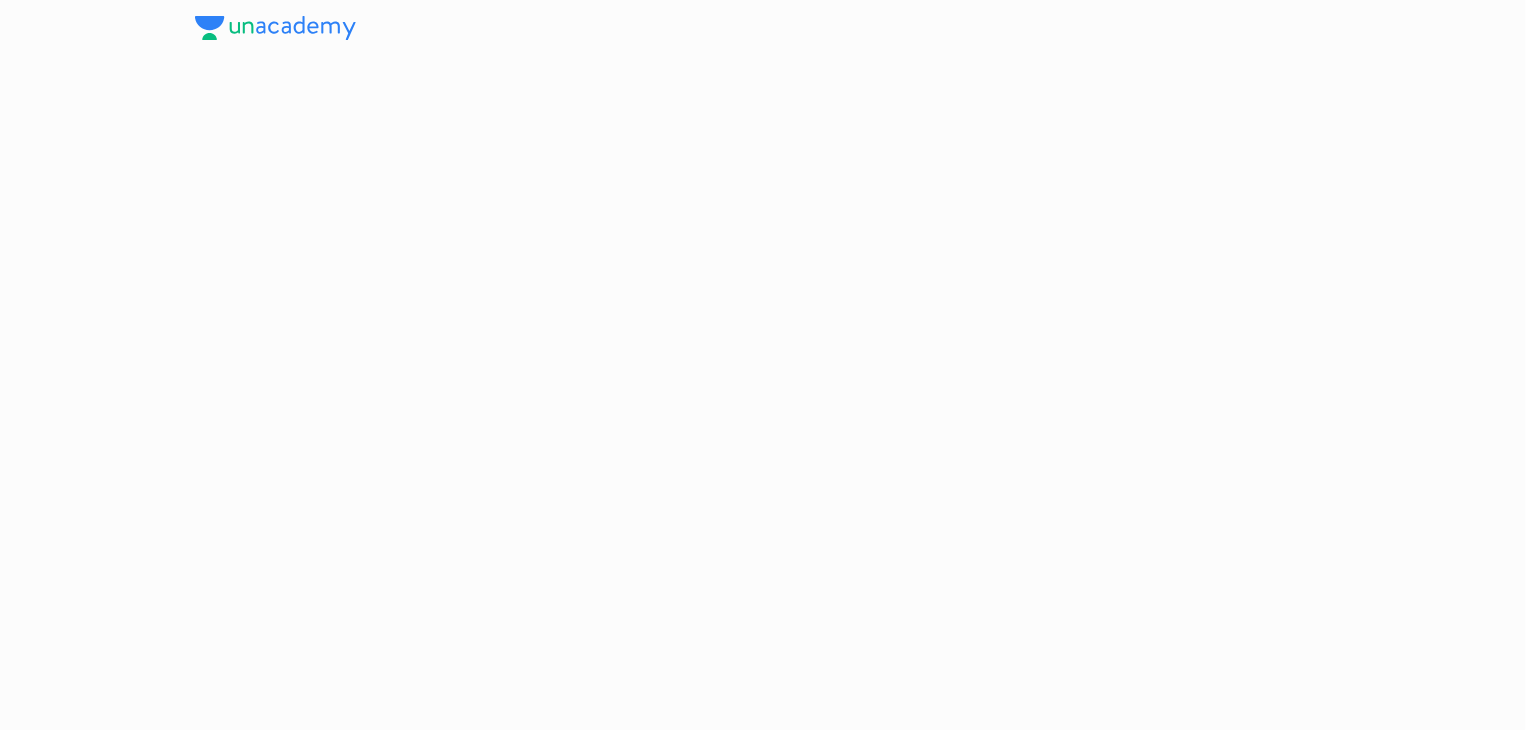 scroll, scrollTop: 0, scrollLeft: 0, axis: both 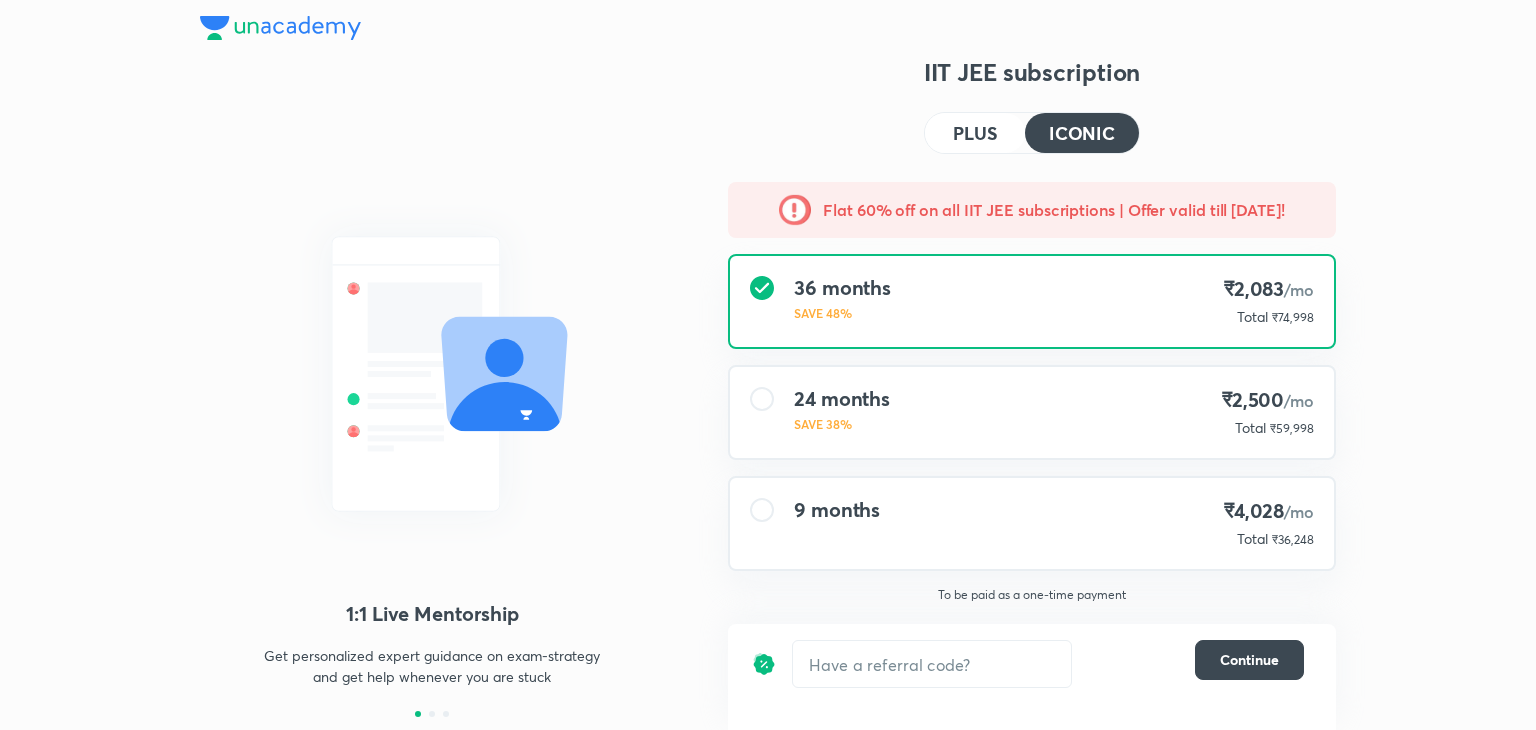 click on "9 months ₹4,028  /mo Total ₹36,248" at bounding box center [1032, 523] 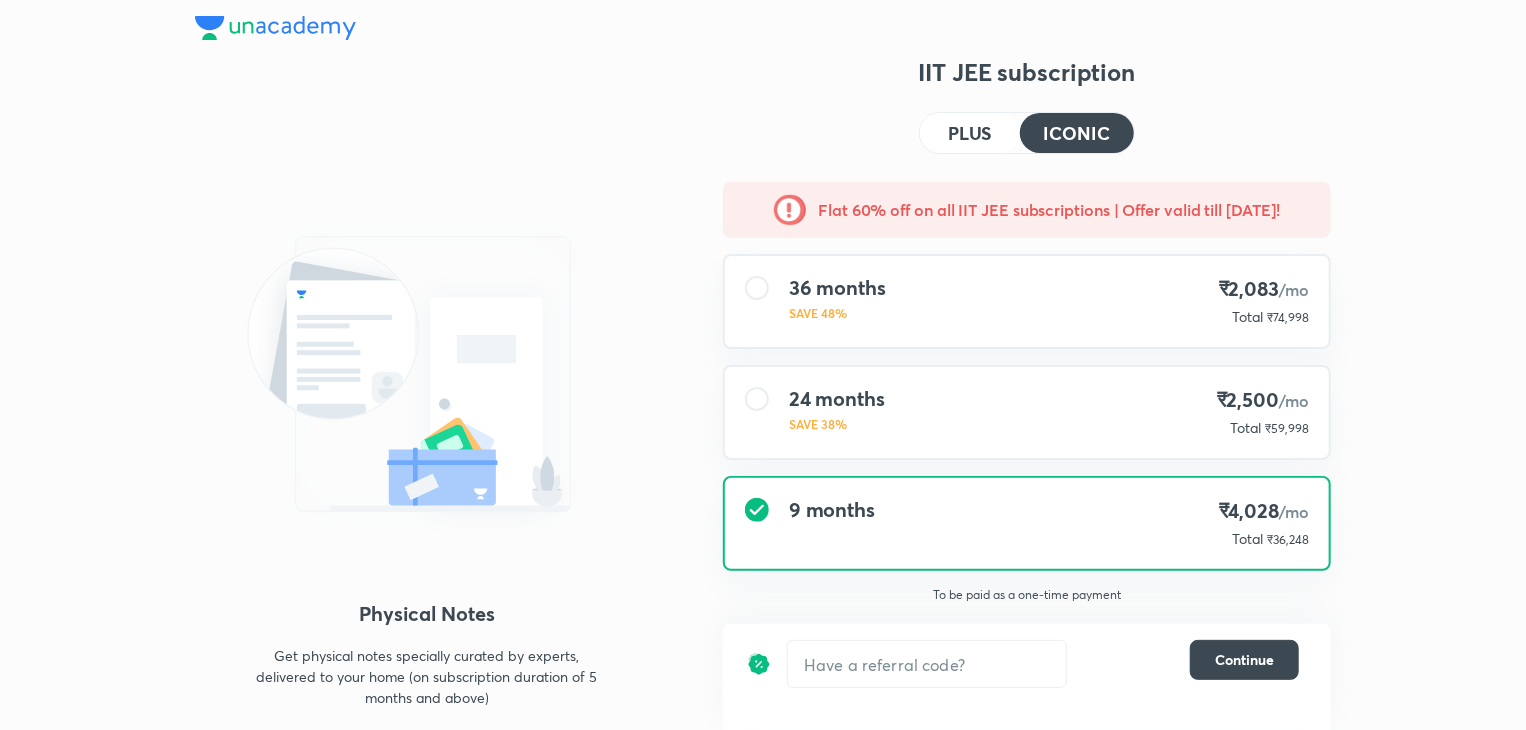 scroll, scrollTop: 8, scrollLeft: 0, axis: vertical 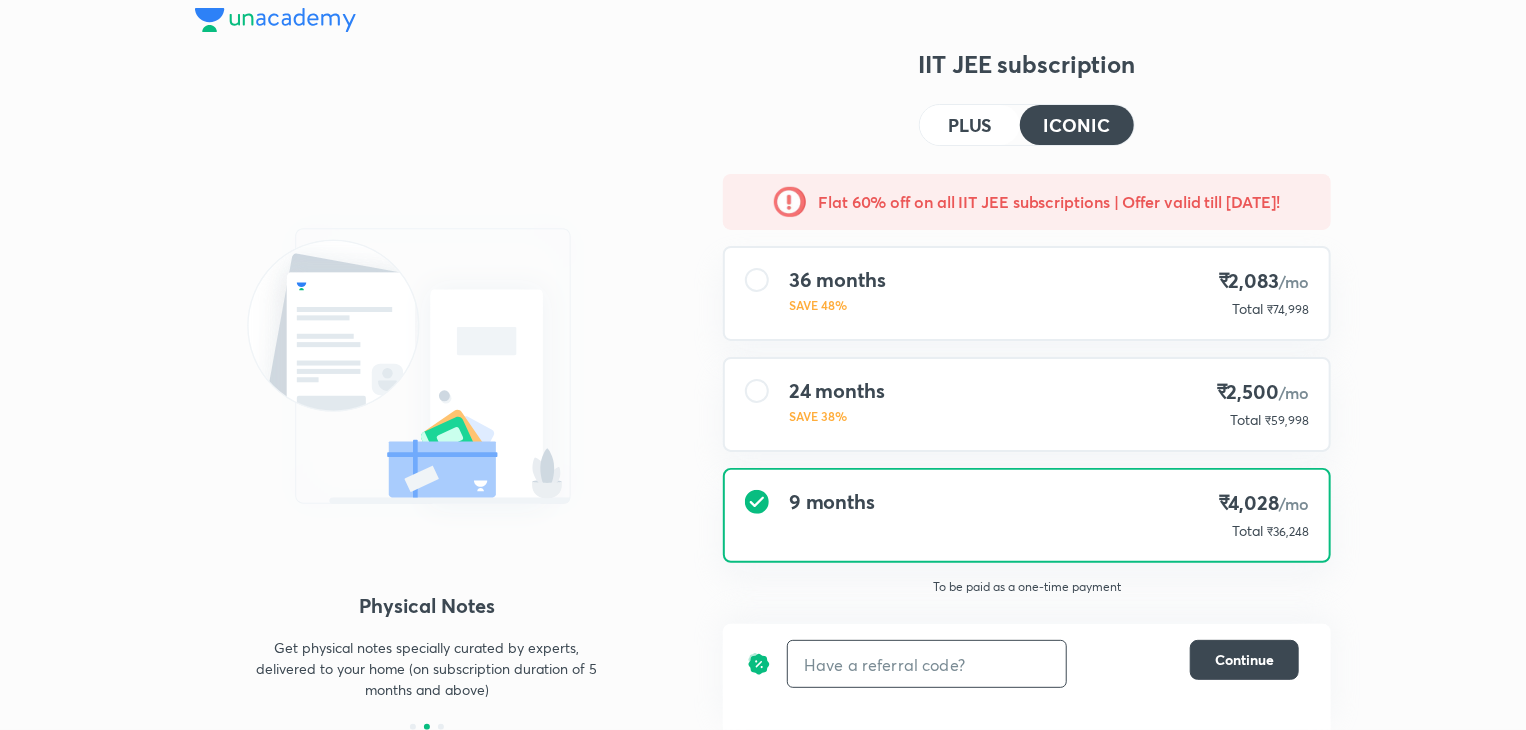 click at bounding box center [927, 664] 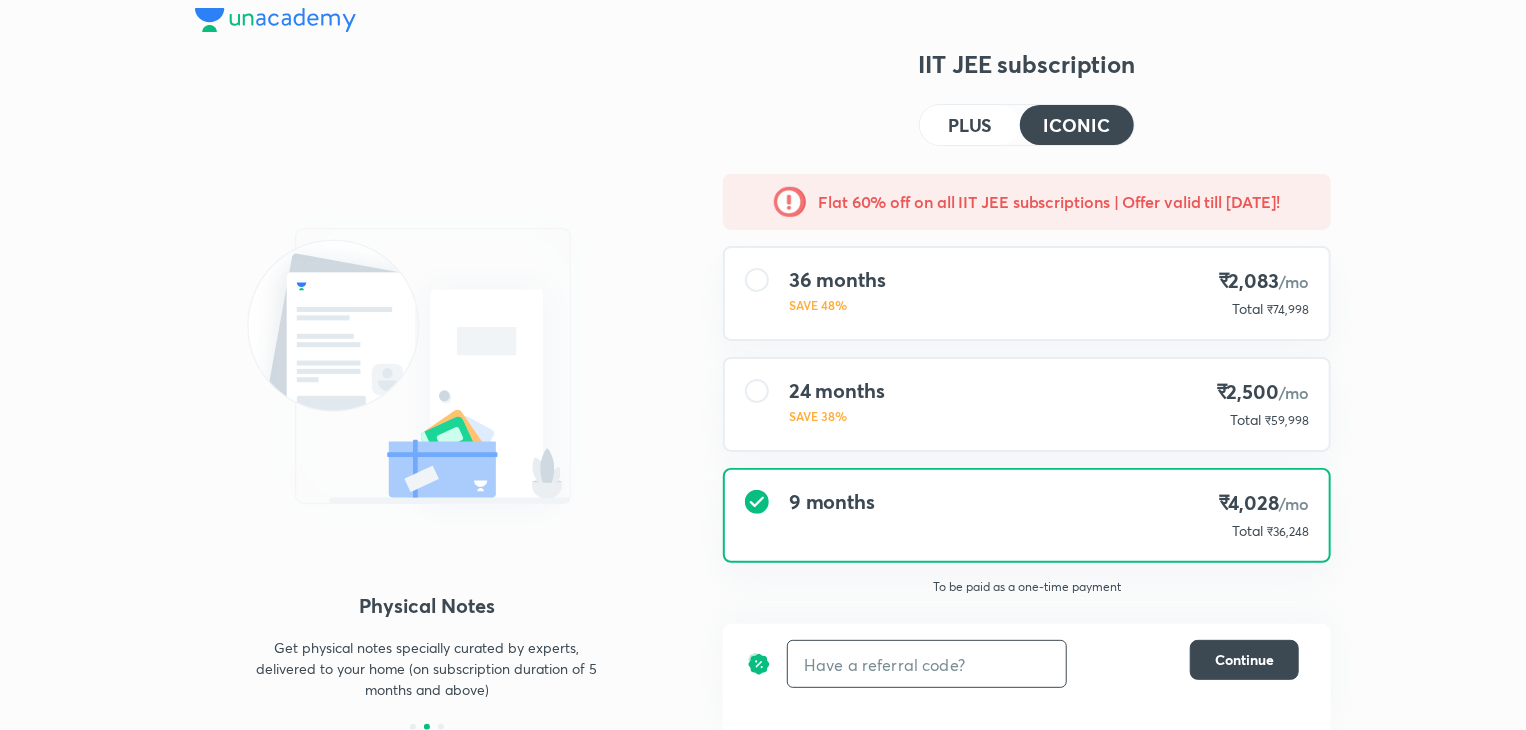 scroll, scrollTop: 0, scrollLeft: 0, axis: both 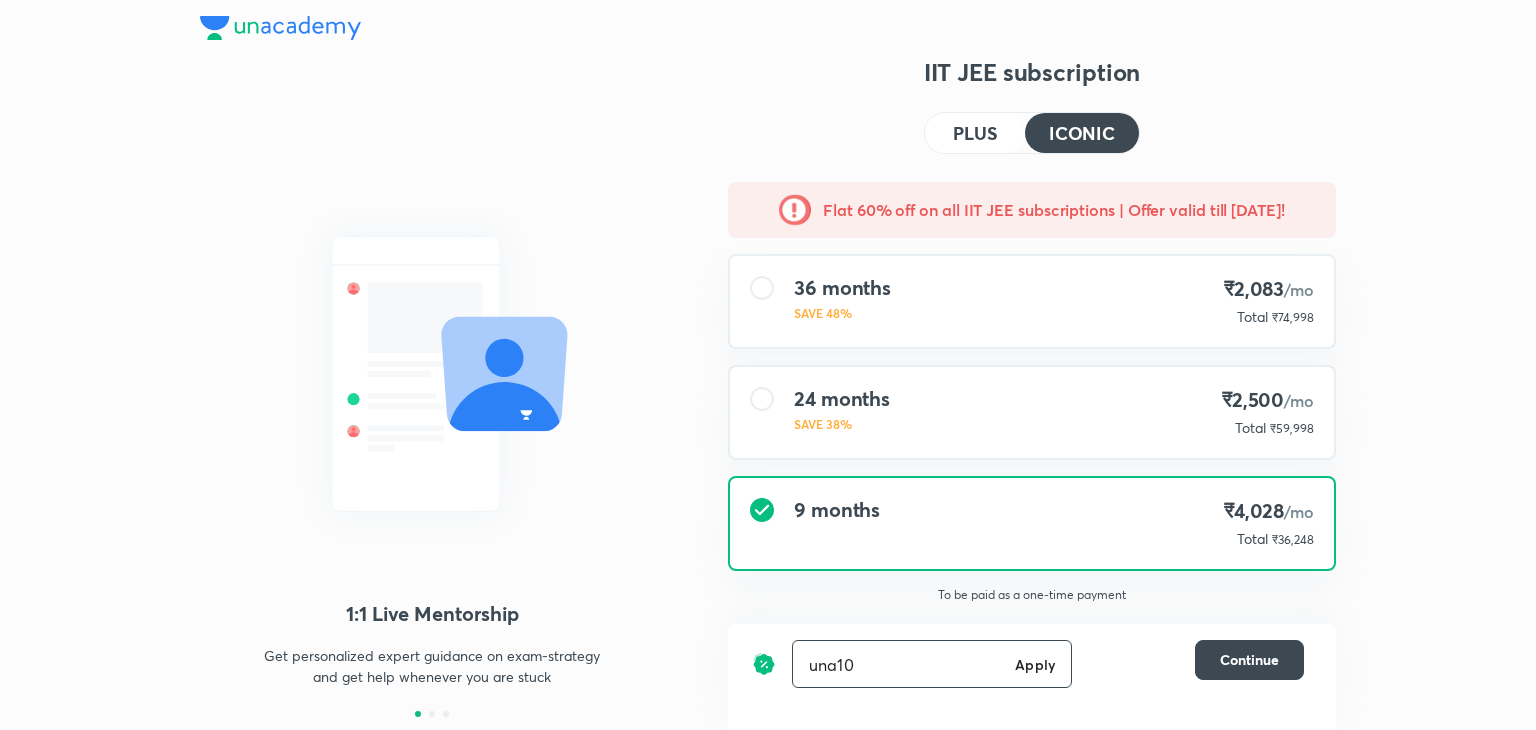 type on "una10" 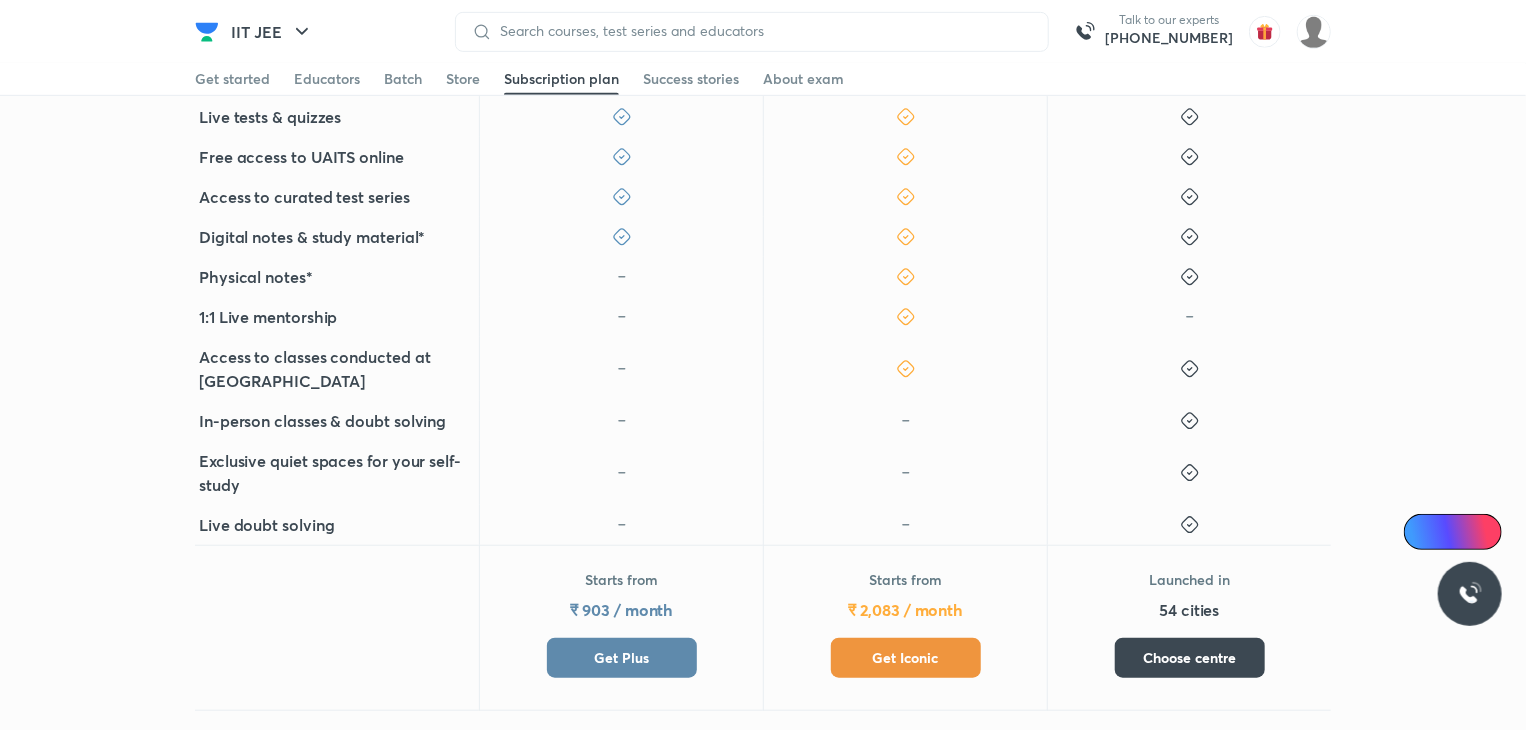 scroll, scrollTop: 532, scrollLeft: 0, axis: vertical 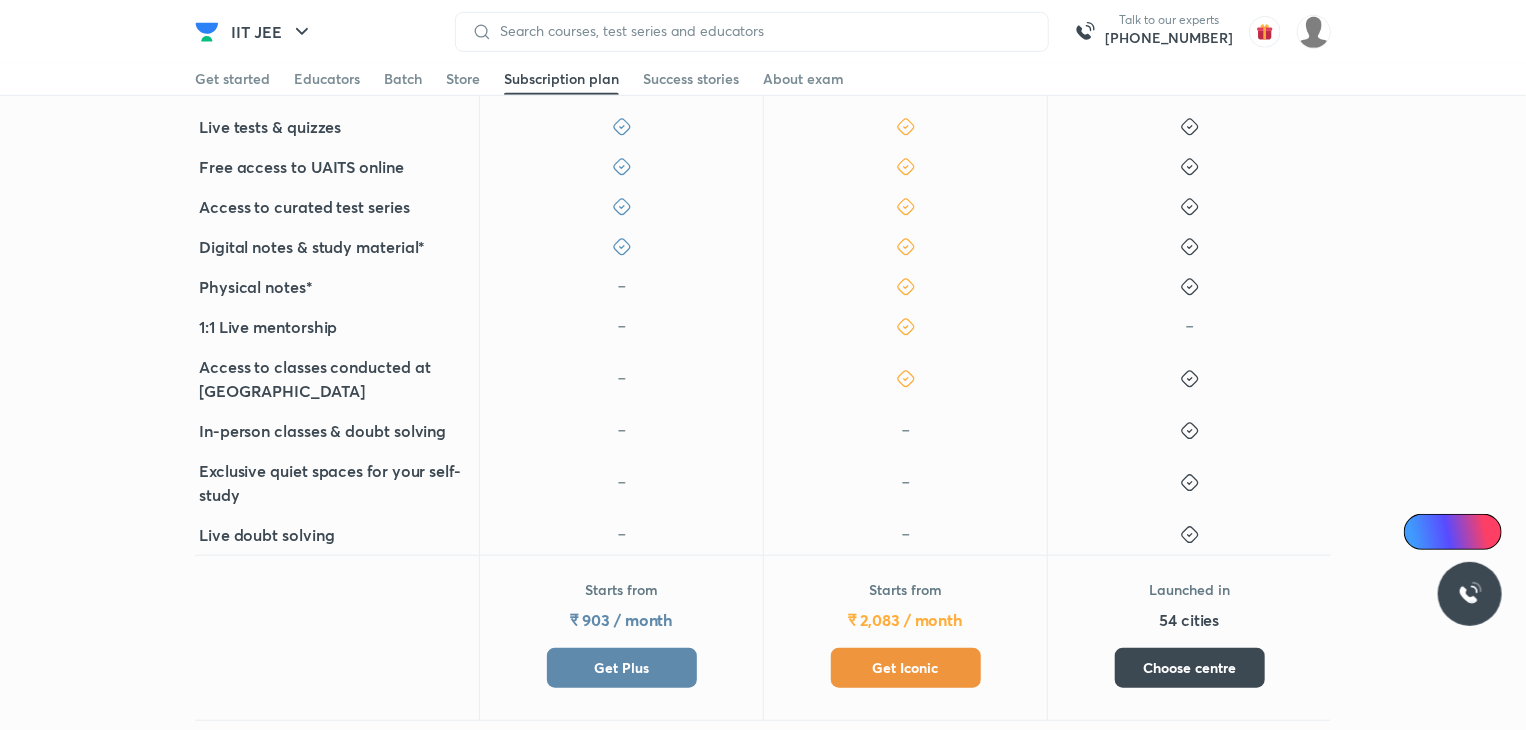 click on "Get Iconic" at bounding box center [906, 668] 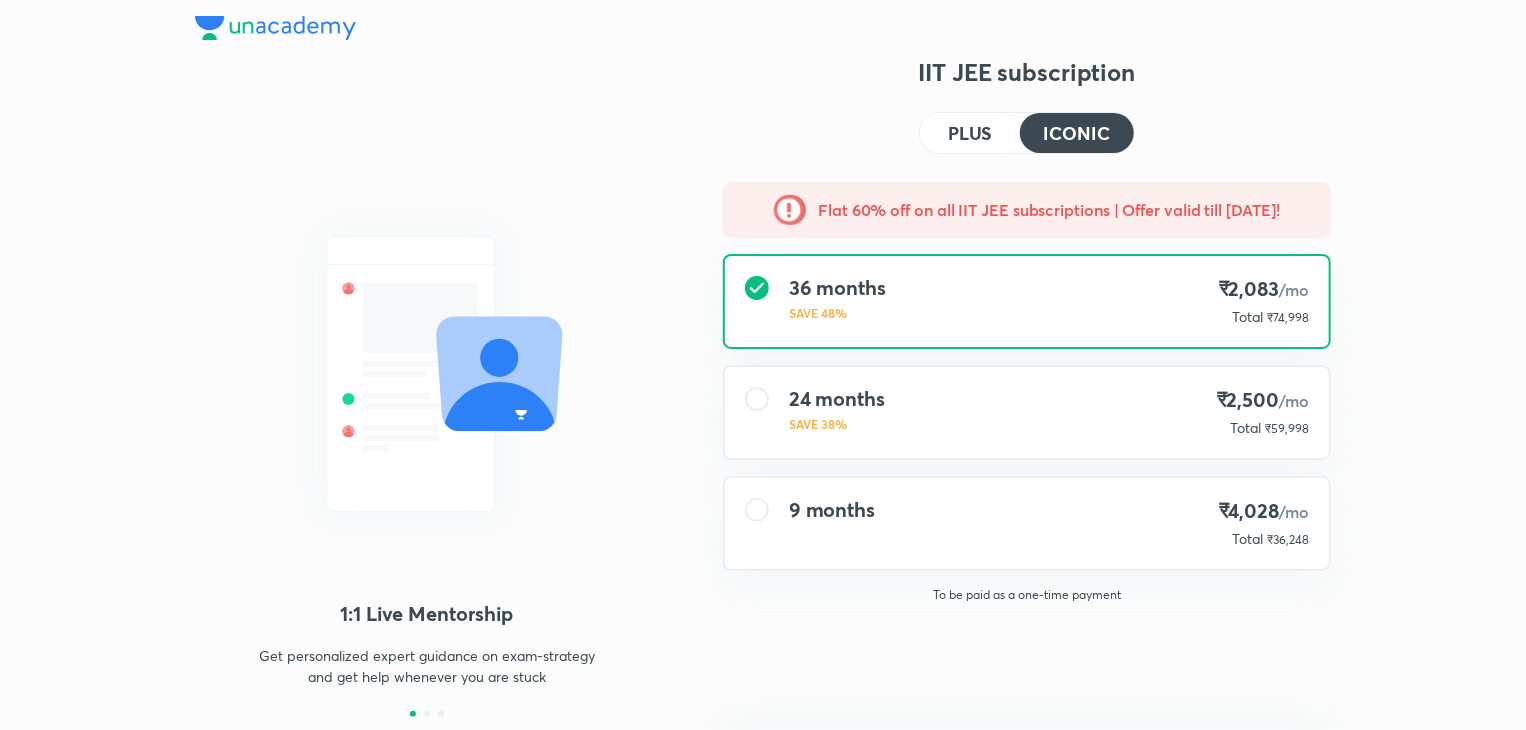 scroll, scrollTop: 0, scrollLeft: 0, axis: both 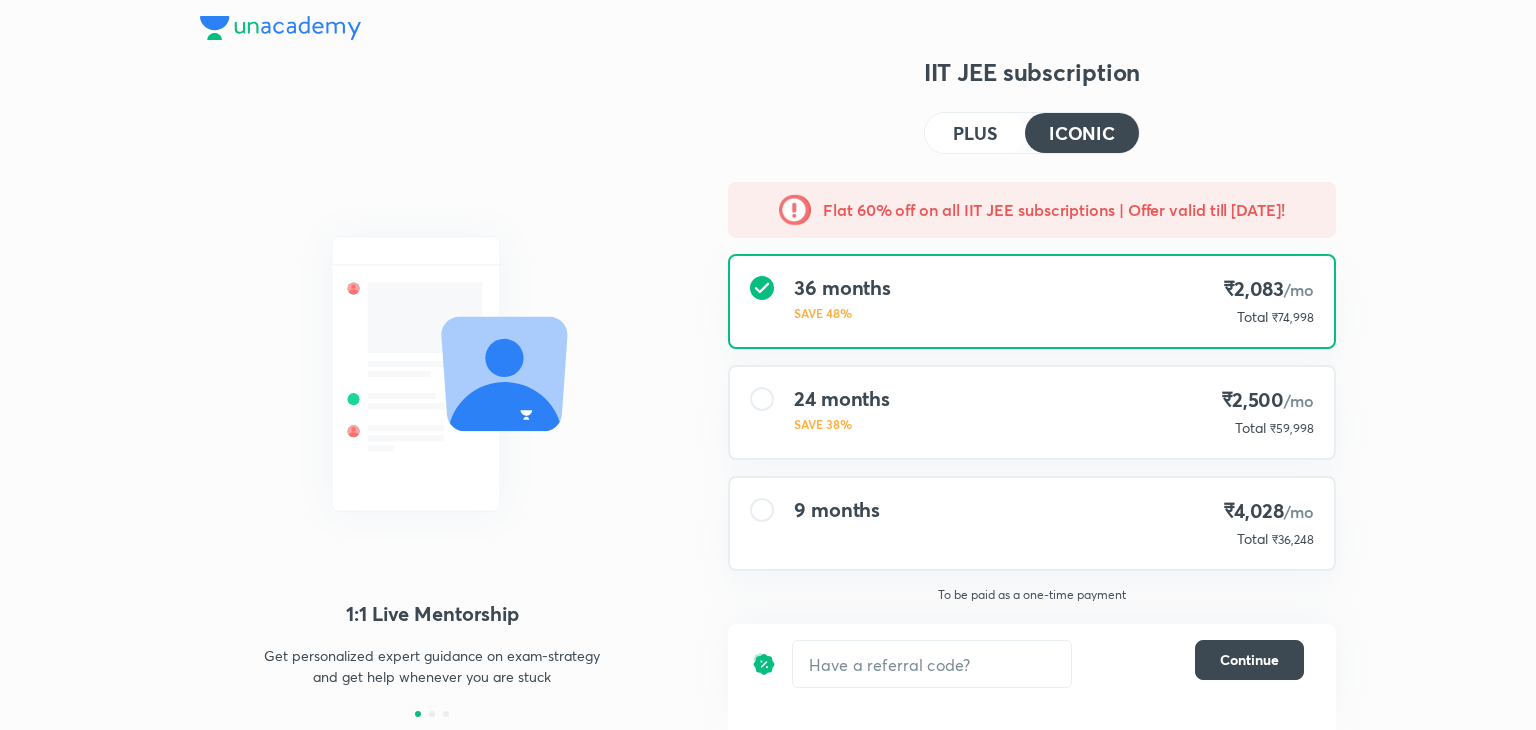 click on "9 months ₹4,028  /mo Total ₹36,248" at bounding box center [1032, 523] 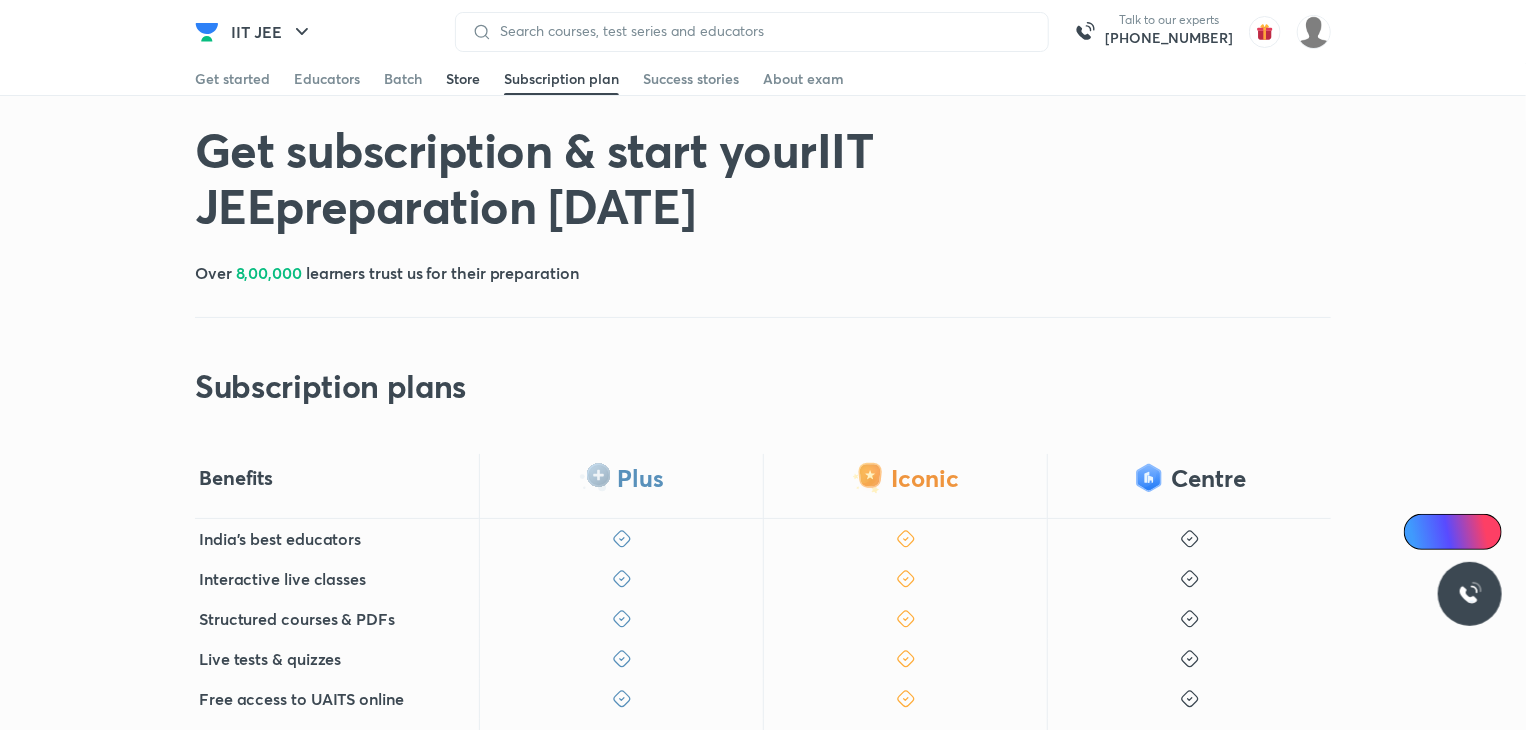 click on "Store" at bounding box center (463, 79) 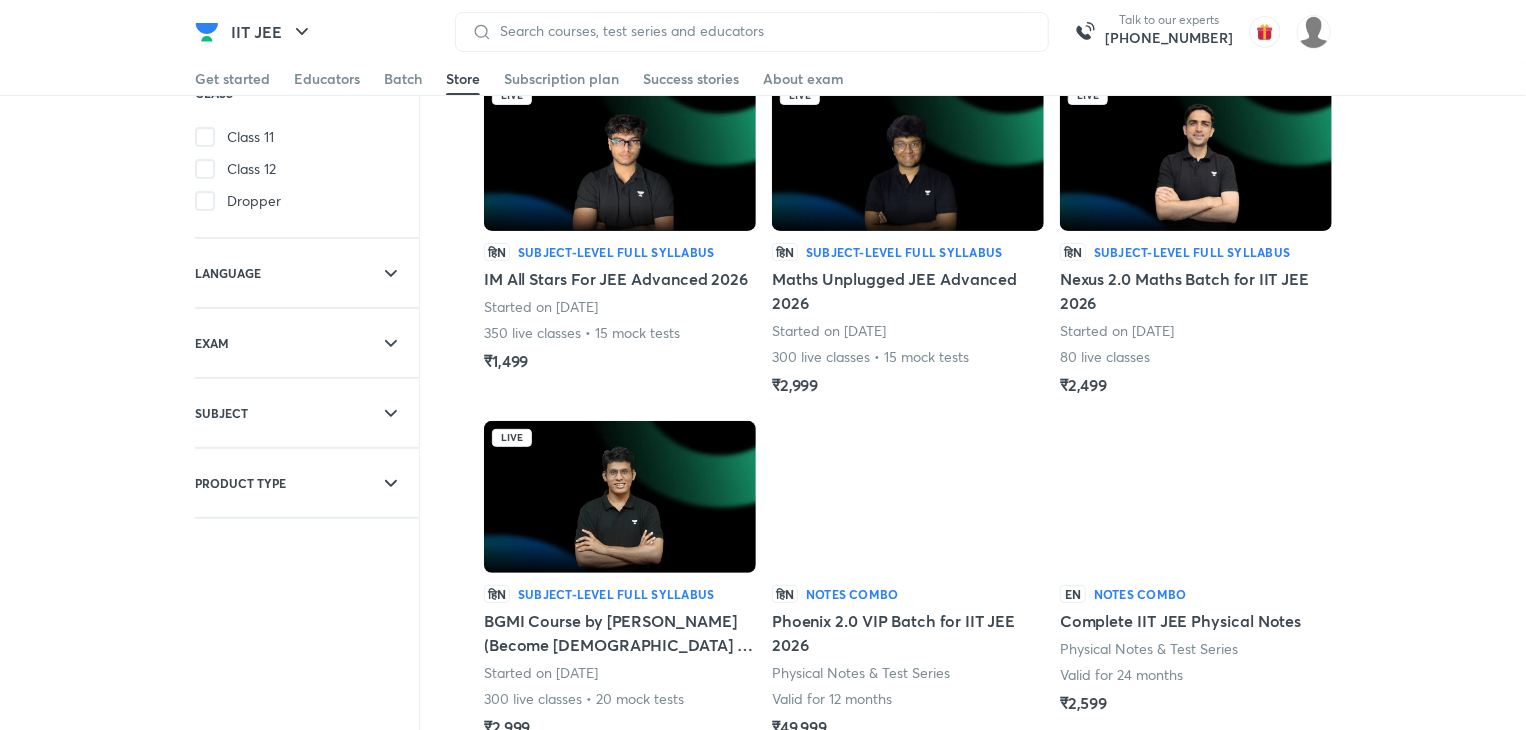 scroll, scrollTop: 148, scrollLeft: 0, axis: vertical 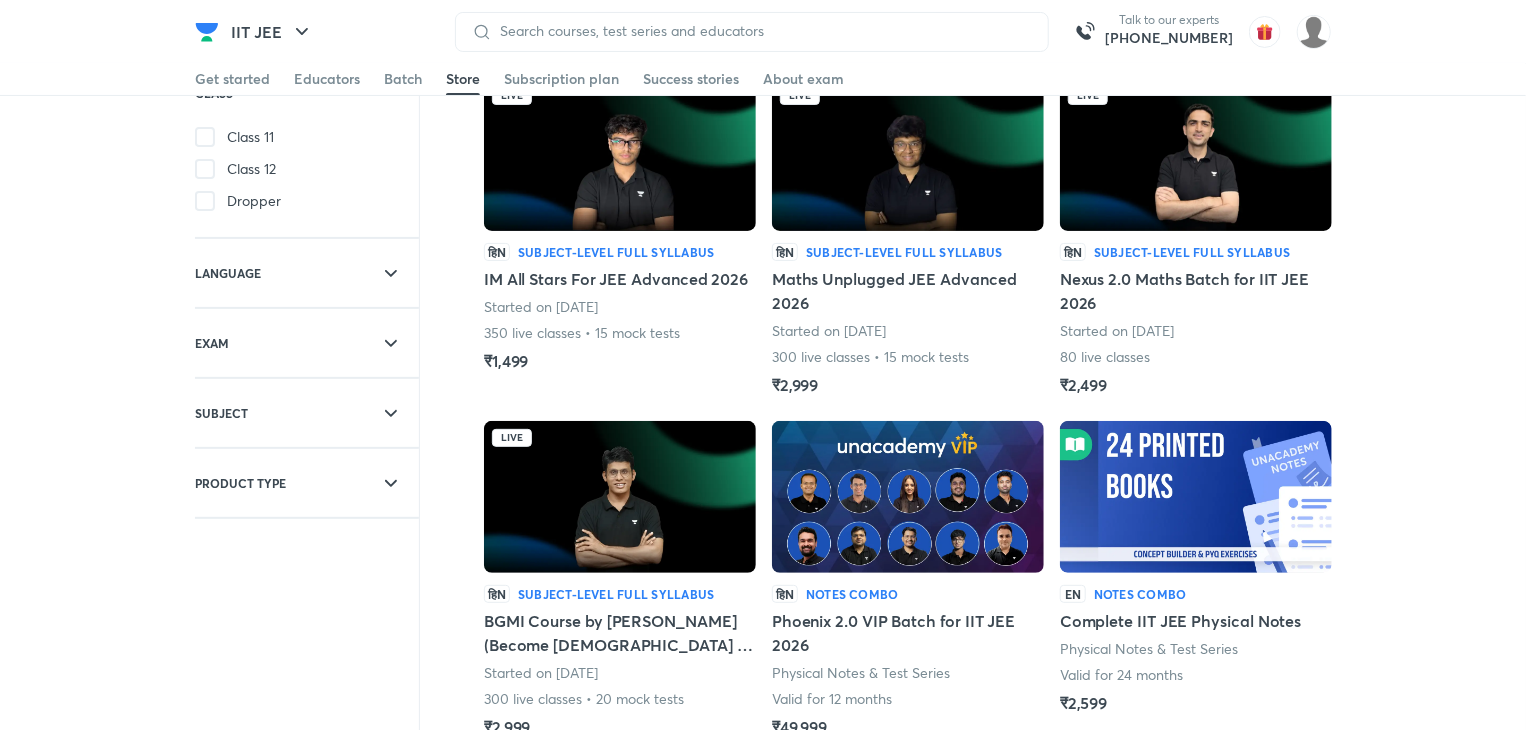 click at bounding box center [908, 497] 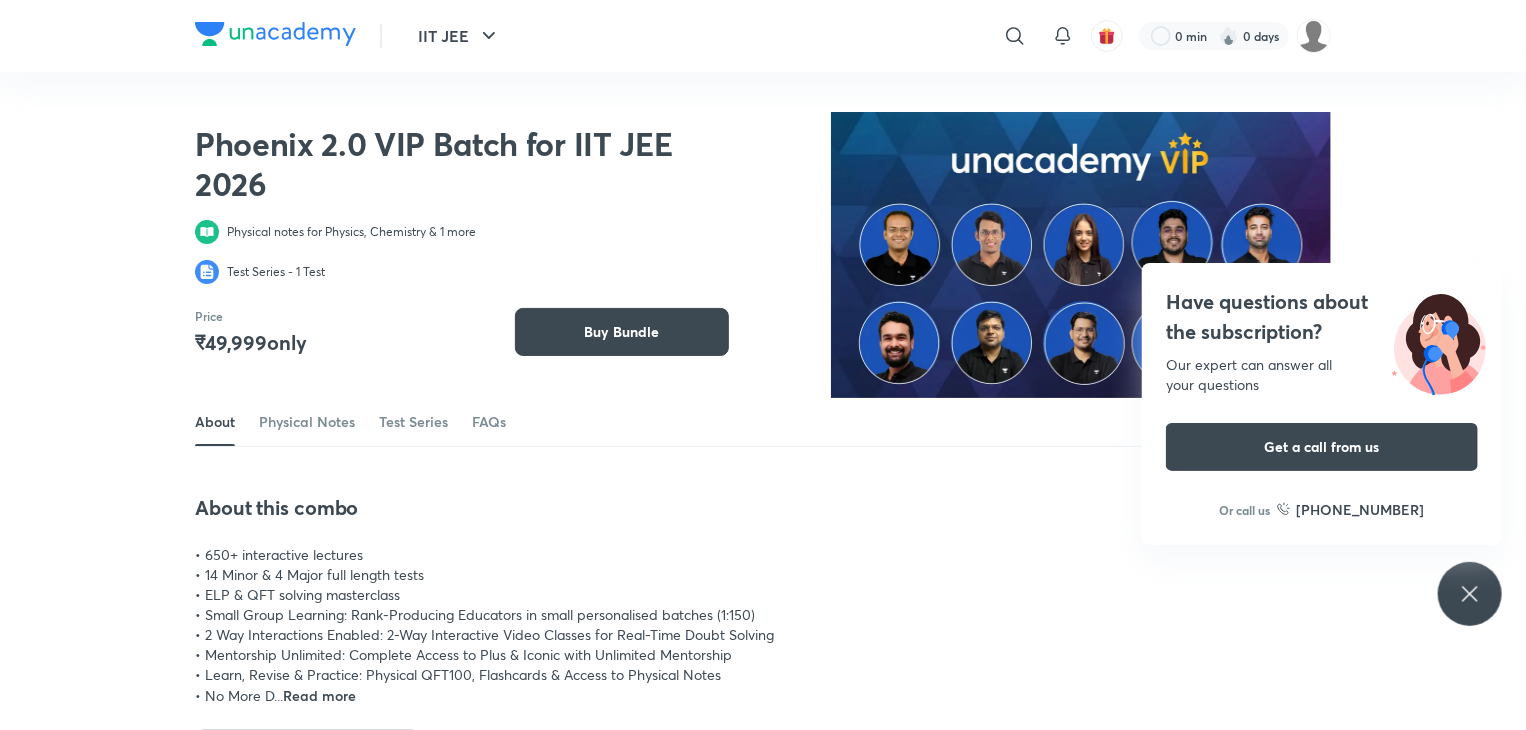 click on "Have questions about the subscription? Our expert can answer all your questions Get a call from us Or call us +91 8585858585" at bounding box center [1470, 594] 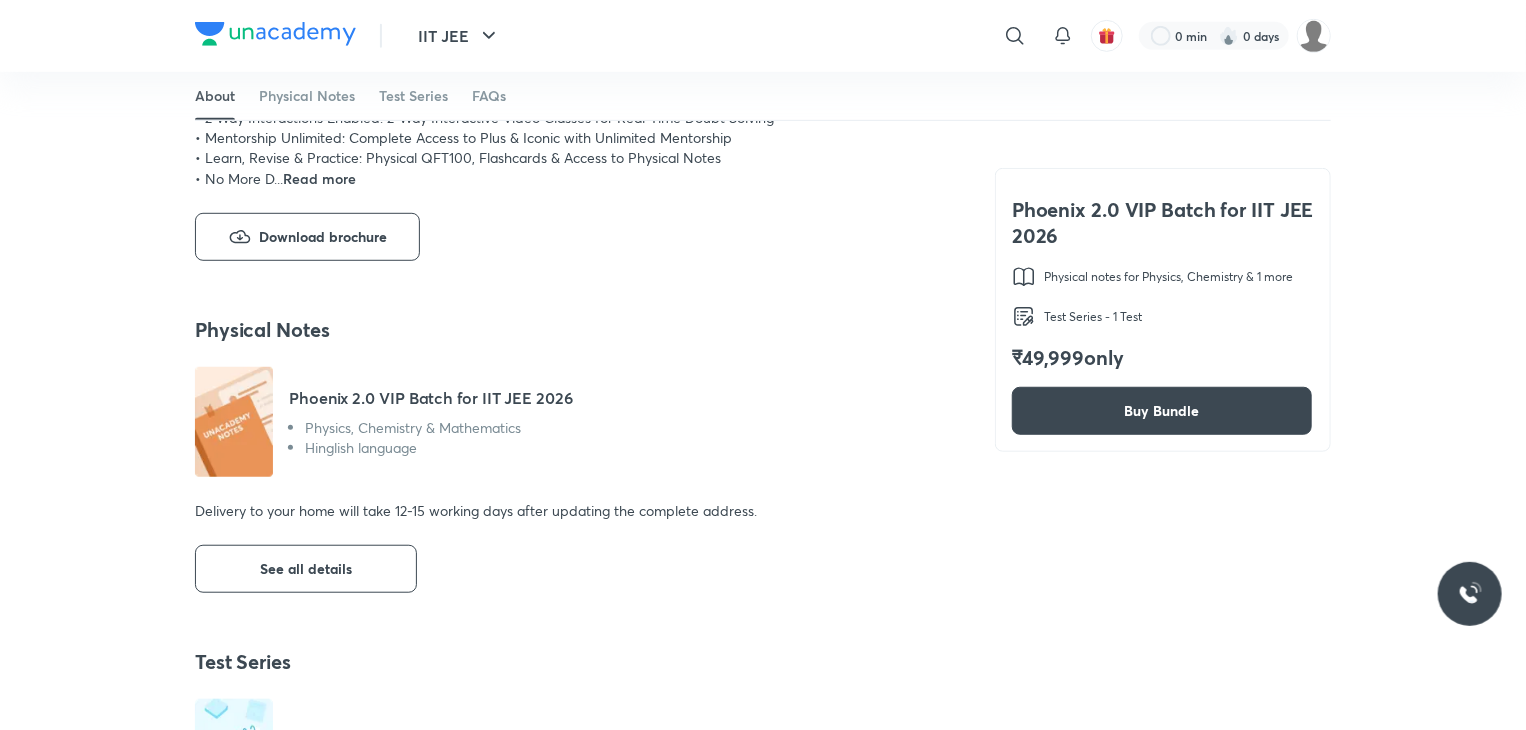 scroll, scrollTop: 516, scrollLeft: 0, axis: vertical 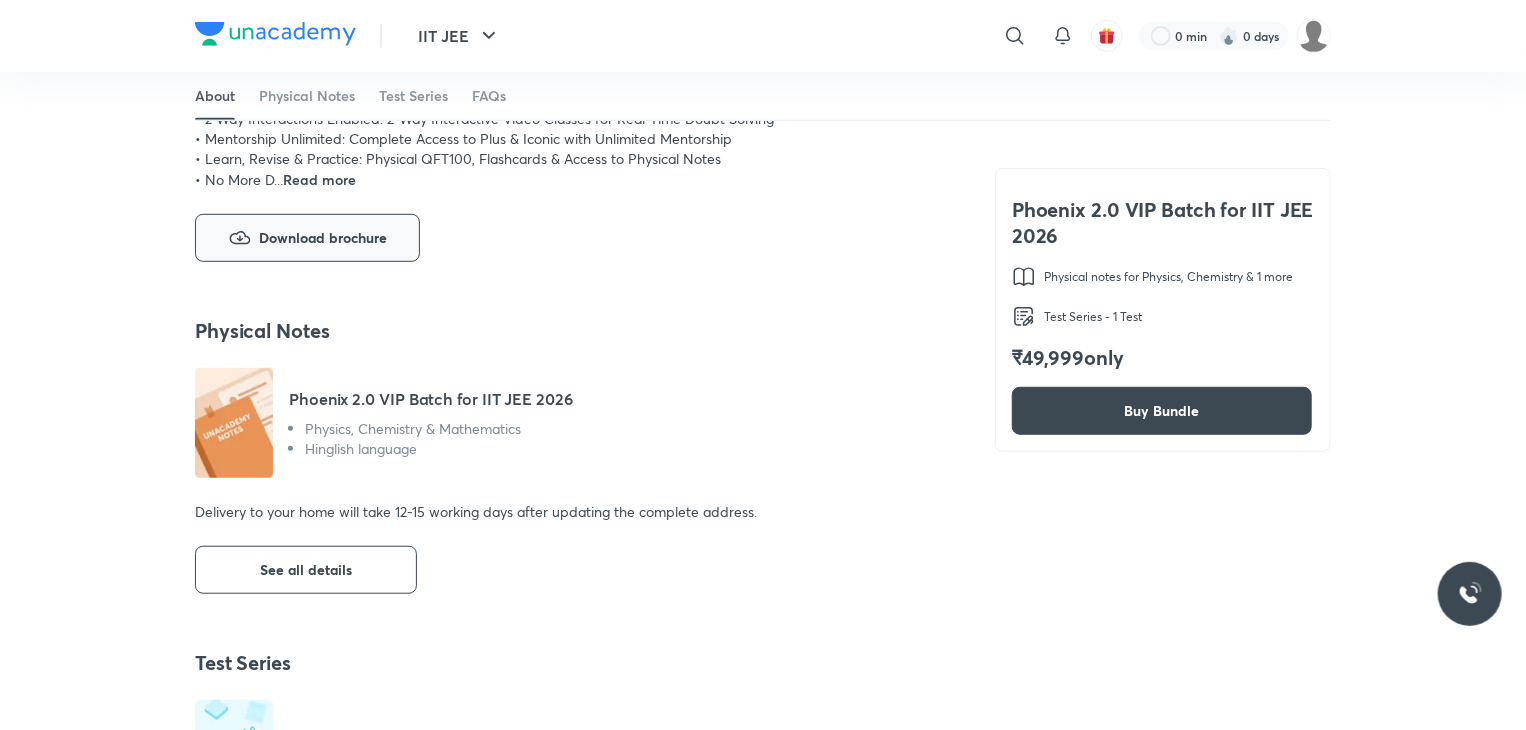 click on "Download brochure" at bounding box center [323, 238] 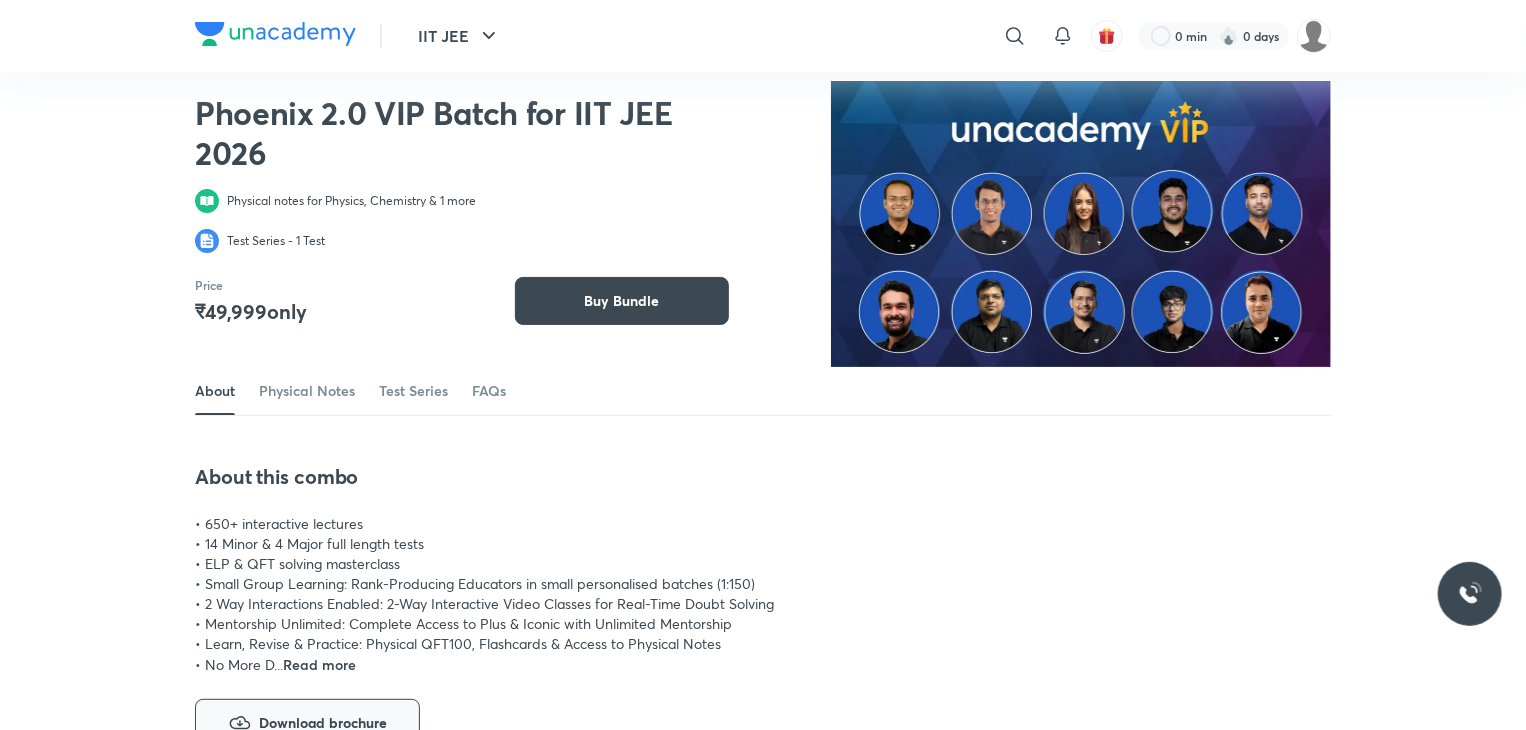 scroll, scrollTop: 0, scrollLeft: 0, axis: both 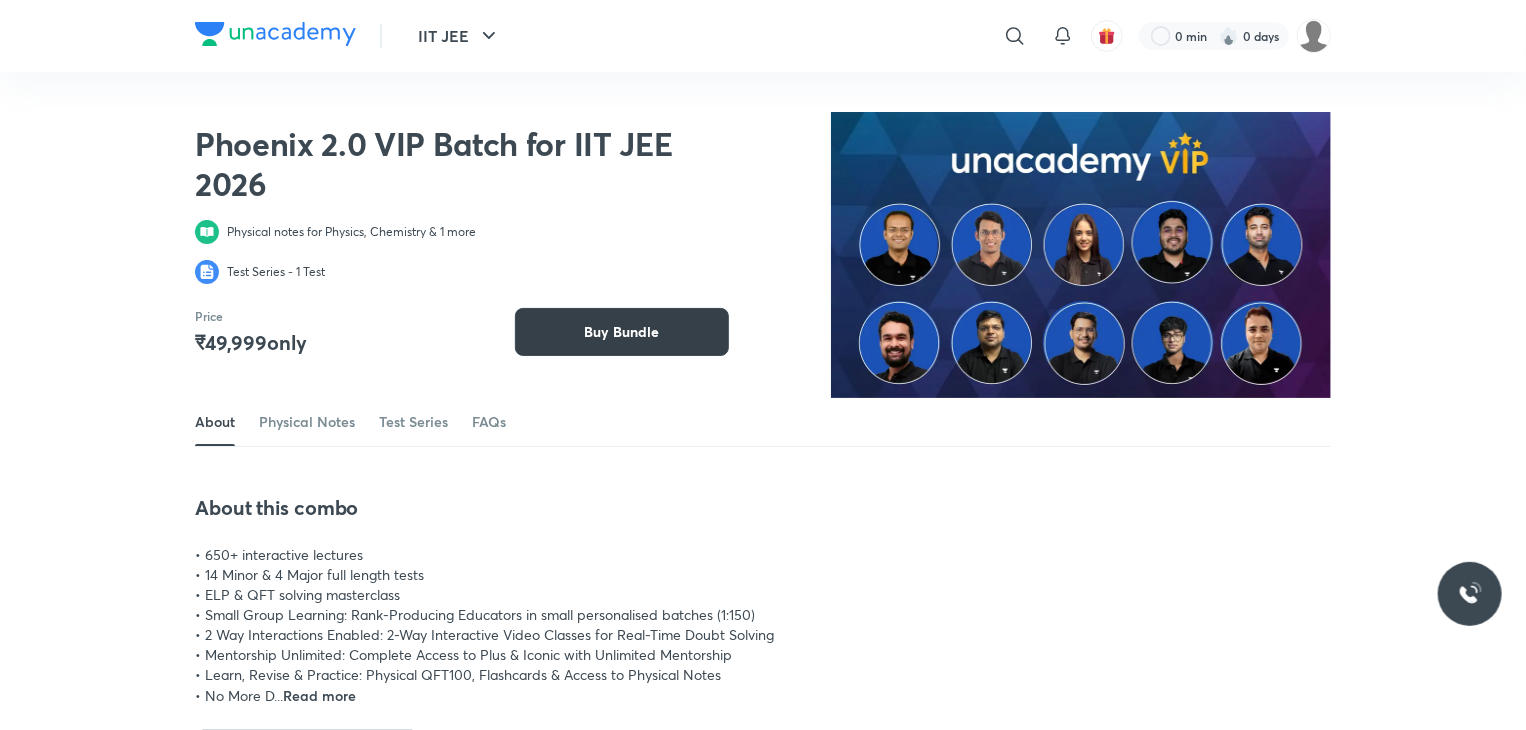 click on "Buy Bundle" at bounding box center [622, 332] 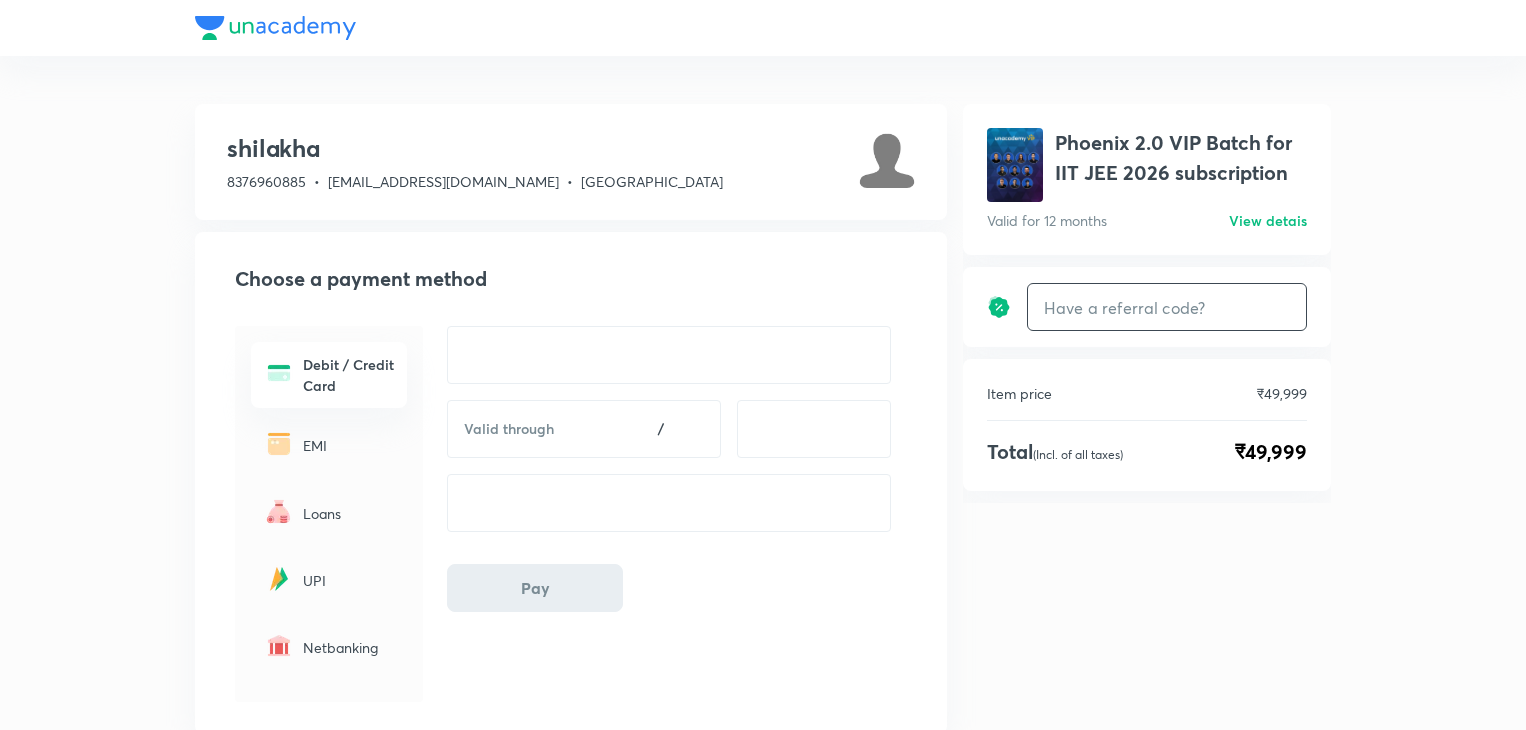 scroll, scrollTop: 0, scrollLeft: 0, axis: both 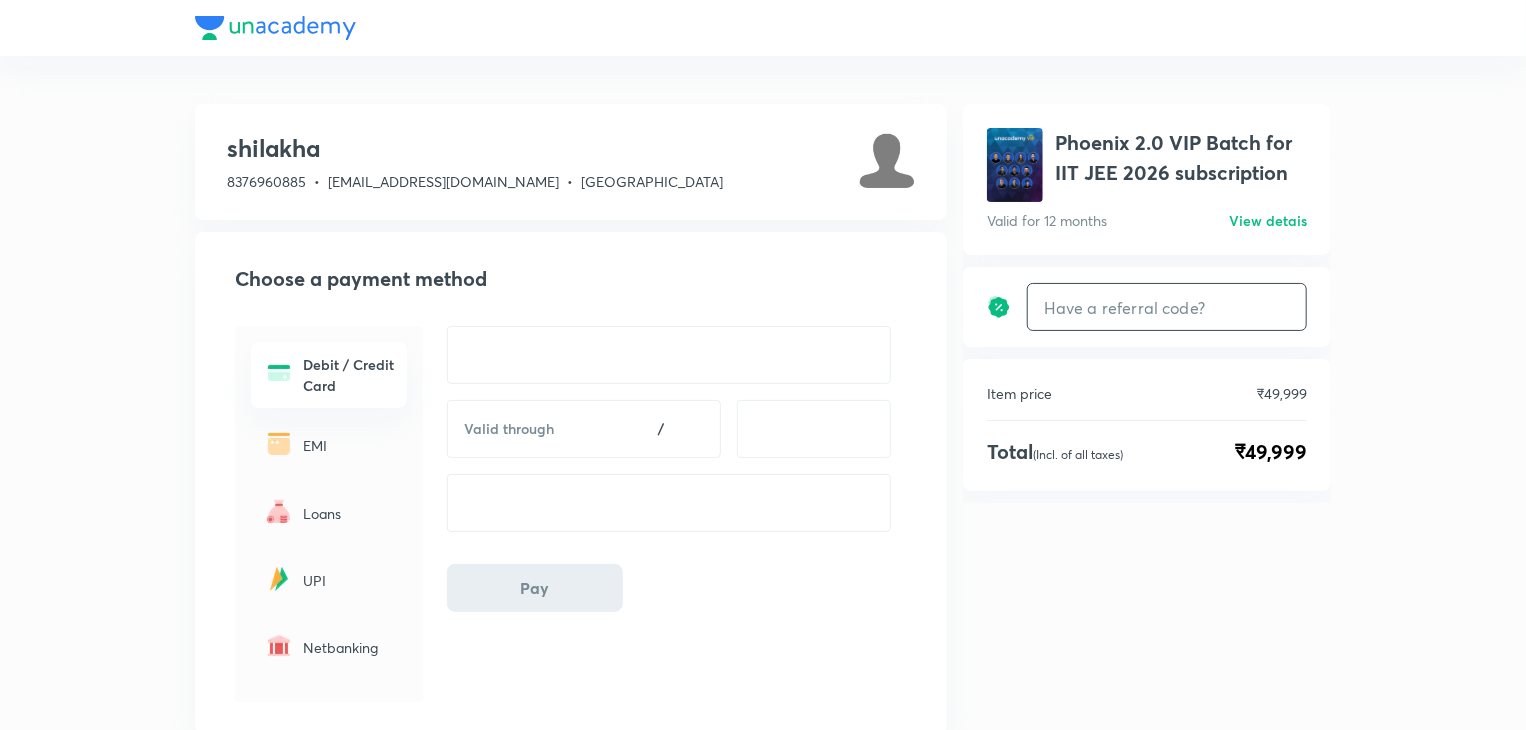click at bounding box center (1167, 307) 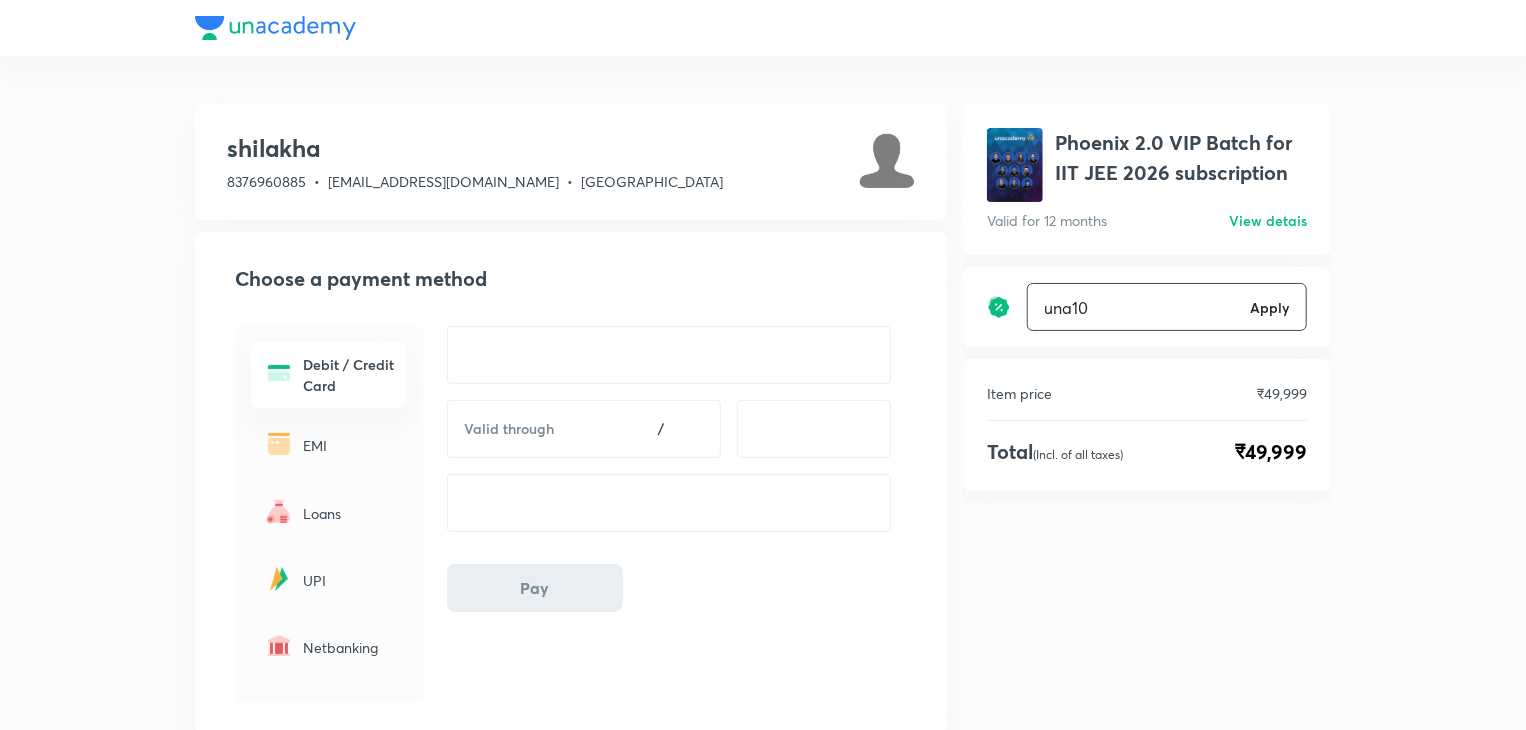 type on "una10" 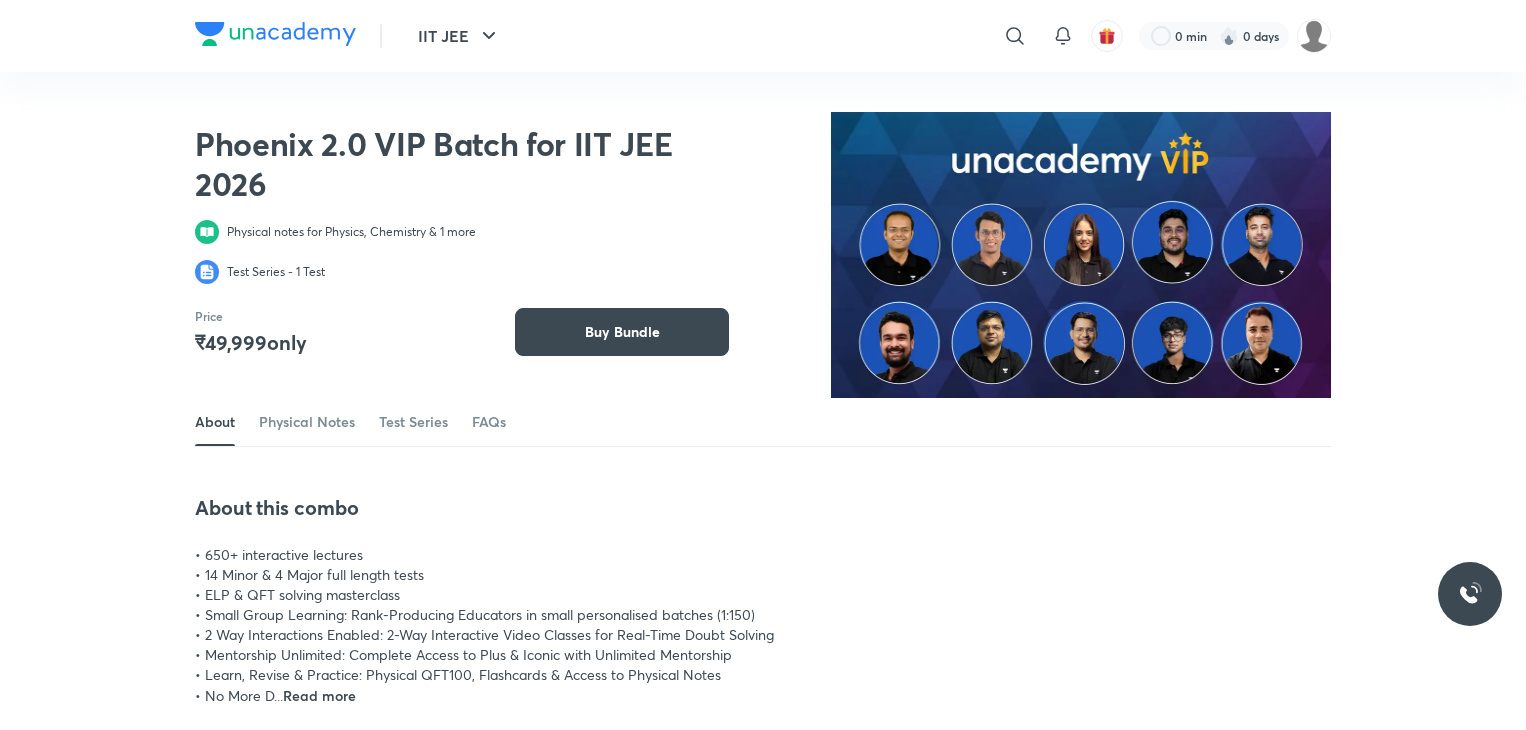 scroll, scrollTop: 0, scrollLeft: 0, axis: both 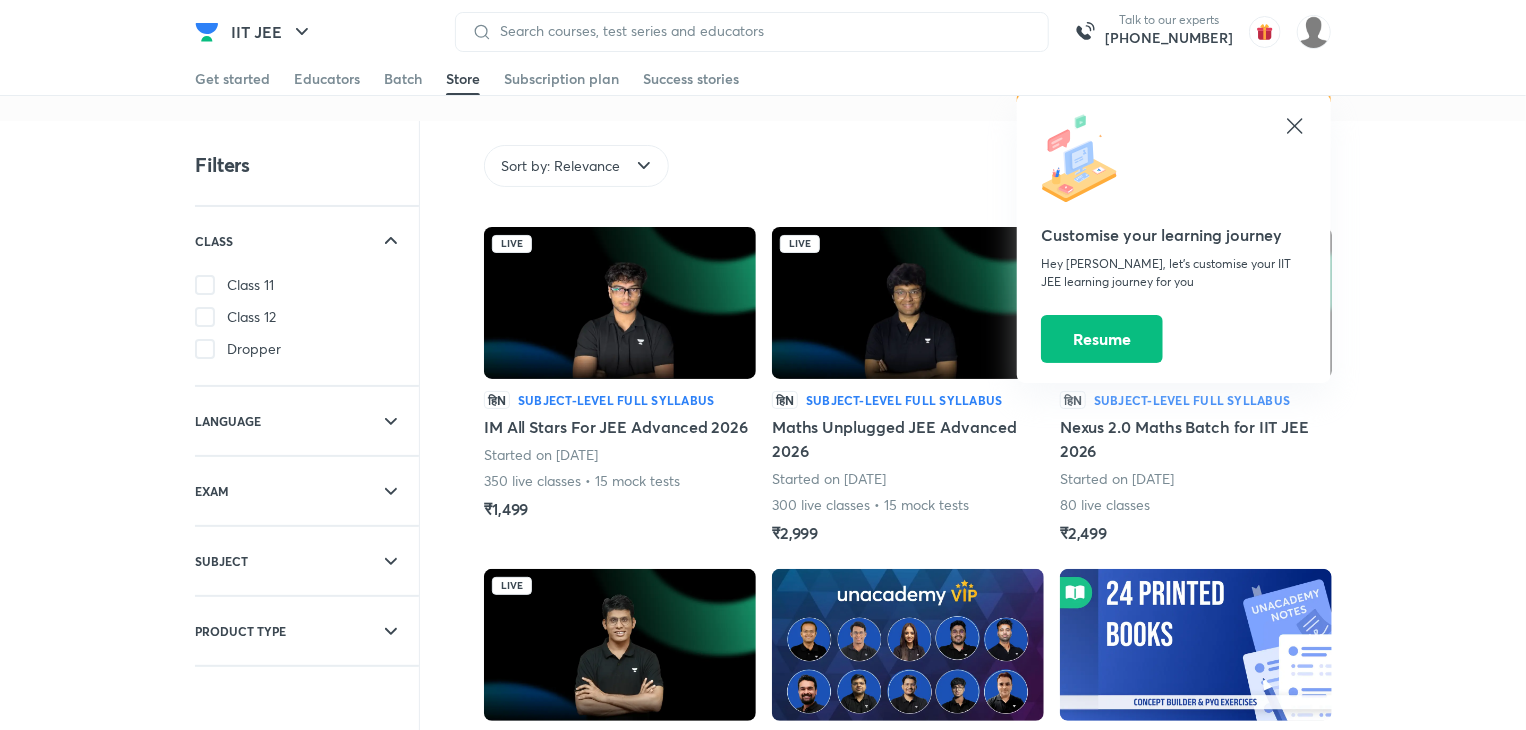 click on "हिN Subject-level full syllabus IM All Stars For JEE Advanced 2026 Started on [DATE] live classes
•
15 mock tests ₹1,499" at bounding box center [620, 456] 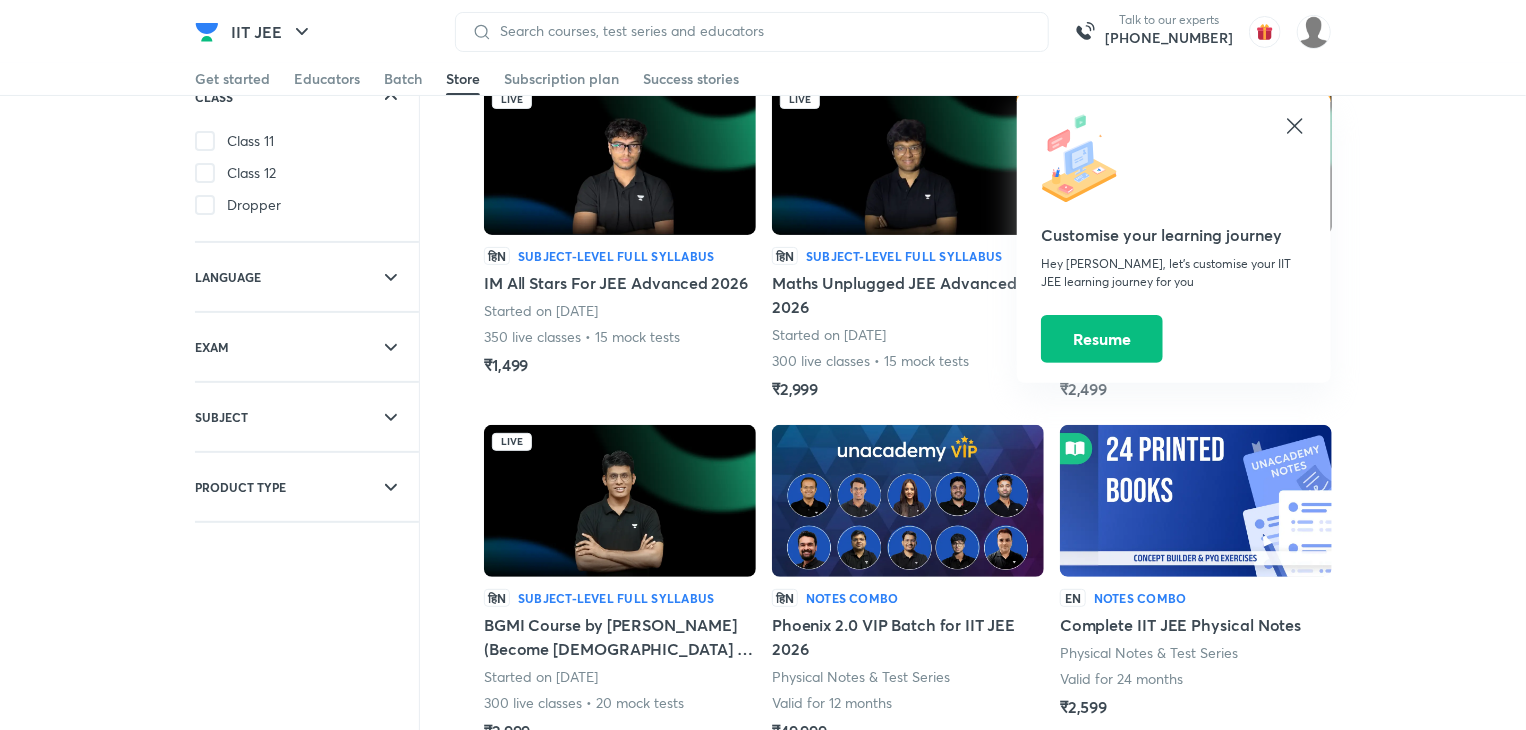 scroll, scrollTop: 144, scrollLeft: 0, axis: vertical 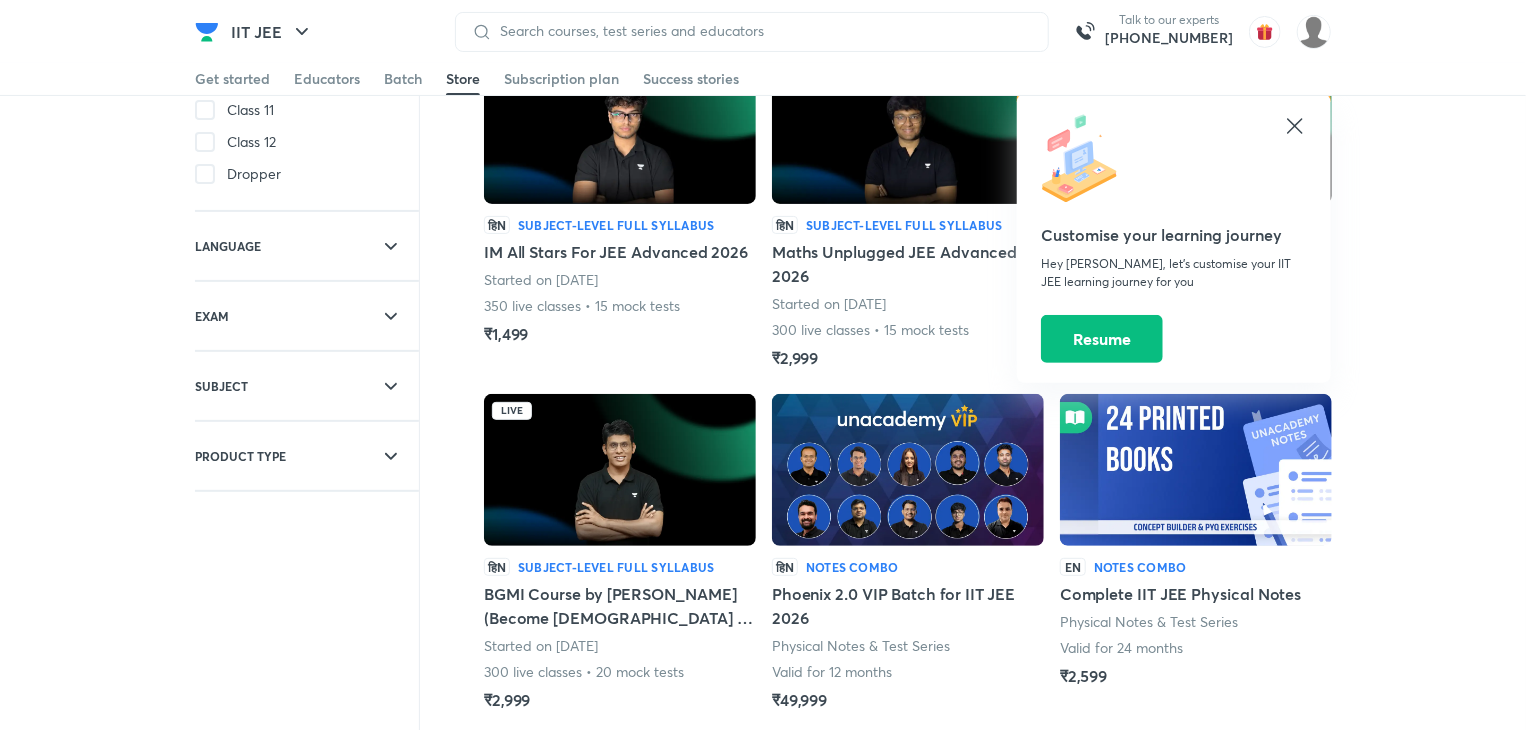 click on "Notes Combo" at bounding box center [852, 567] 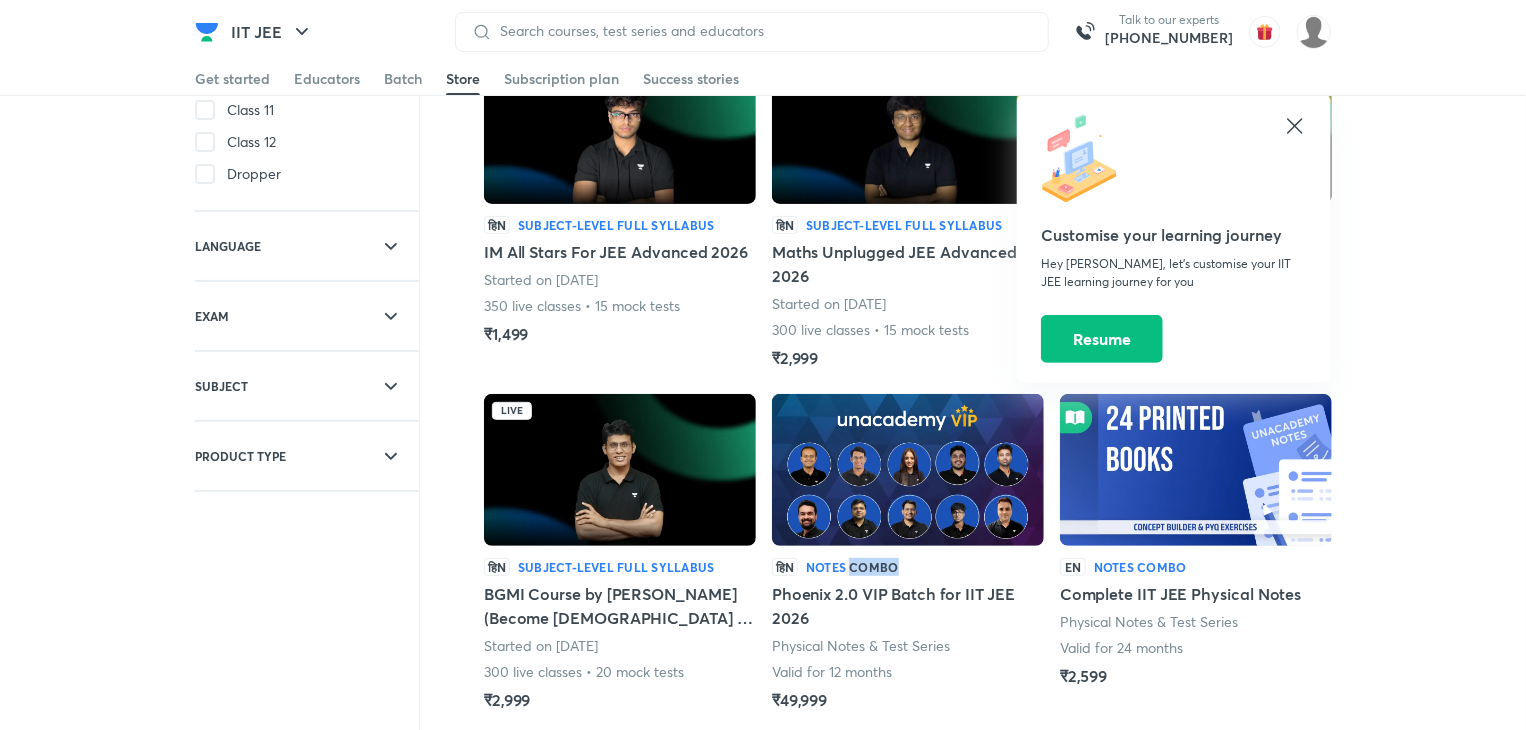 click on "Notes Combo" at bounding box center (852, 567) 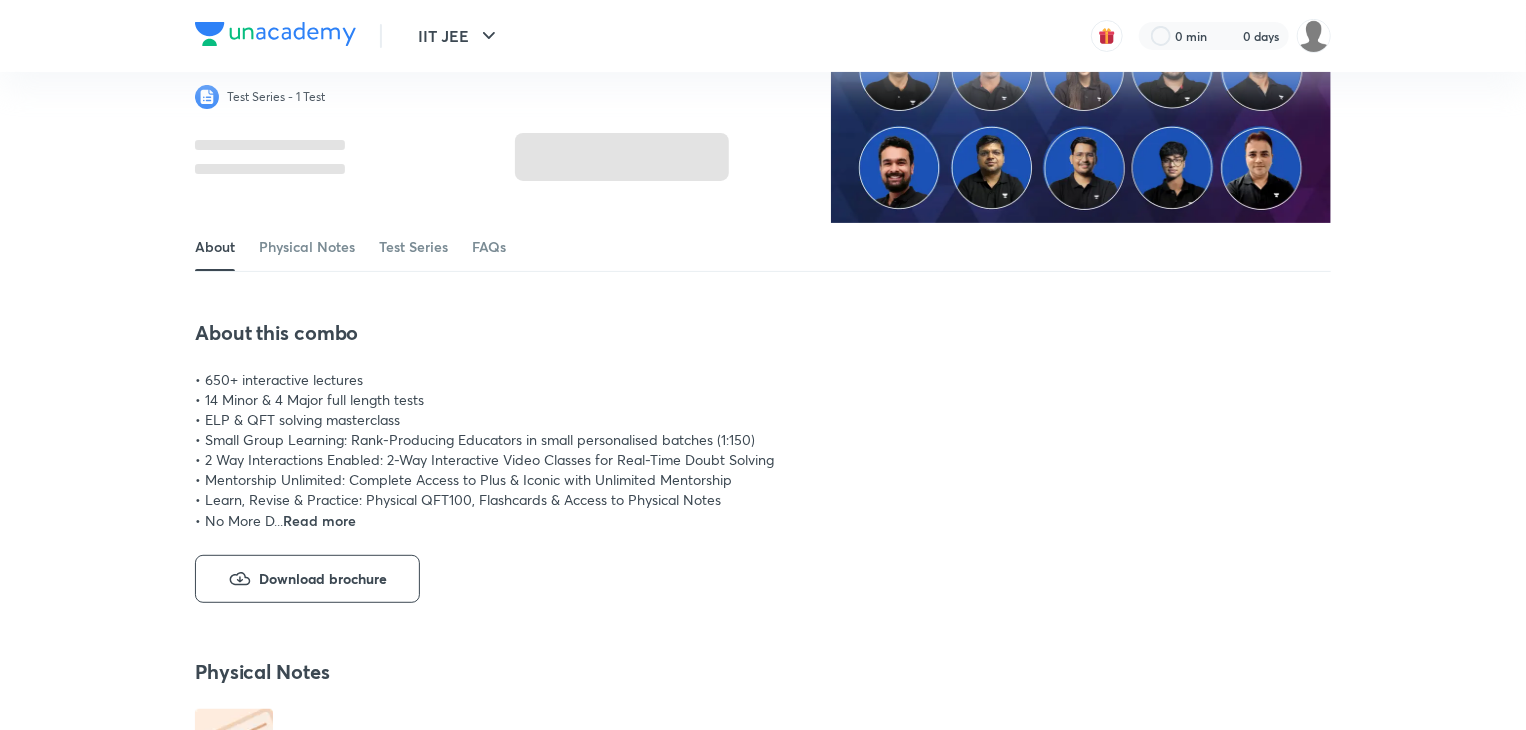 scroll, scrollTop: 0, scrollLeft: 0, axis: both 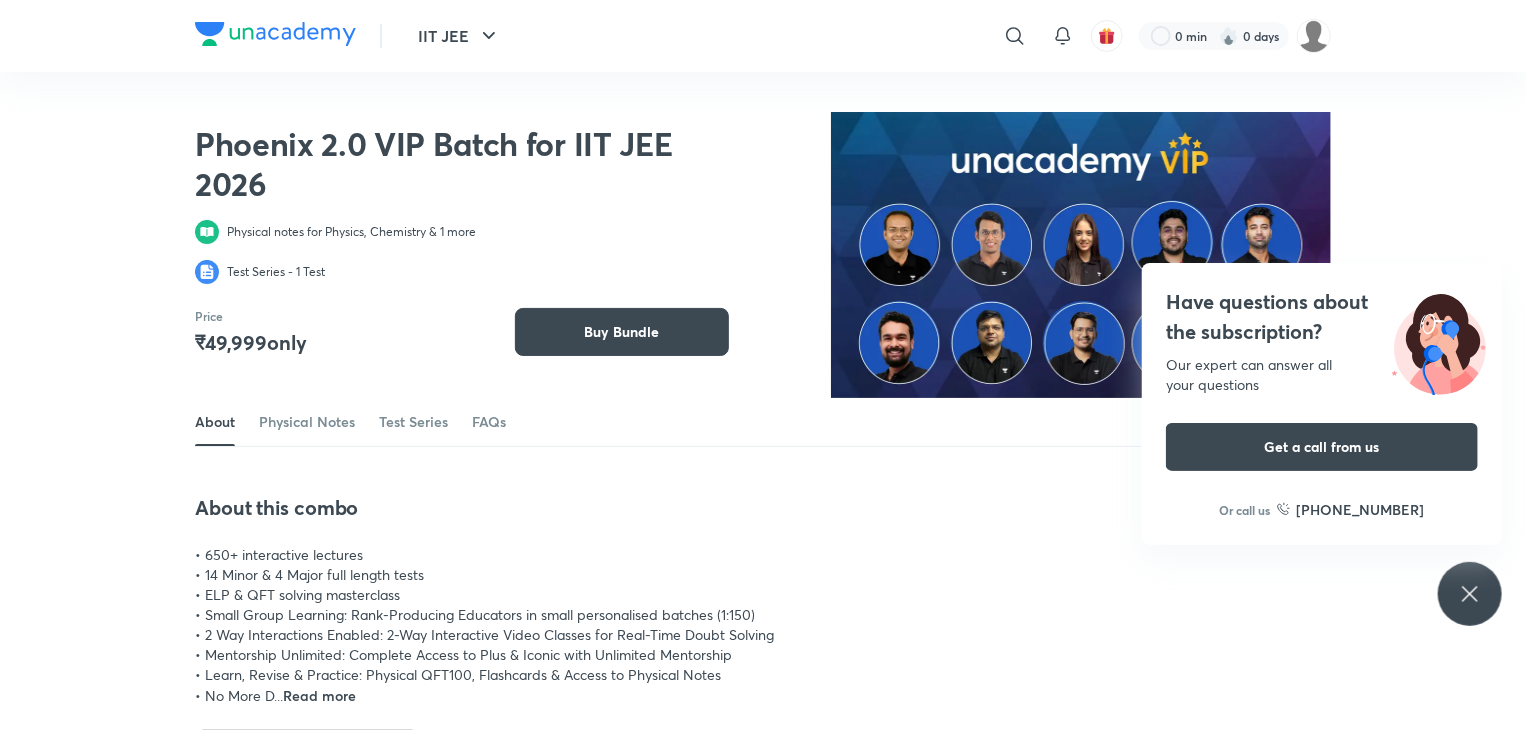click on "IIT JEE ​ 0 min 0 days Phoenix 2.0 VIP Batch for IIT JEE 2026   Physical notes for Physics, Chemistry & 1 more     Test Series - 1 Test   Price ₹ 49,999  only Buy Bundle About Physical Notes Test Series FAQs About this combo • 650+ interactive lectures
• 14 Minor & 4 Major full length tests
• ELP & QFT solving masterclass
• Small Group Learning: Rank-Producing Educators in small personalised batches (1:150)
• 2 Way Interactions Enabled: 2-Way Interactive Video Classes for Real-Time Doubt Solving
• Mentorship Unlimited: Complete Access to Plus & Iconic with Unlimited Mentorship
• Learn, Revise & Practice: Physical QFT100, Flashcards & Access to Physical Notes
• No More D... Read more Download brochure Physical Notes Phoenix 2.0 VIP Batch for IIT JEE 2026 Physics, Chemistry & Mathematics Hinglish language Delivery to your home will take 12-15 working days after updating the complete address. See all details Test Series Nexus IIT JEE 2 mock tests Access available for 12 months post purchase" at bounding box center [763, 1496] 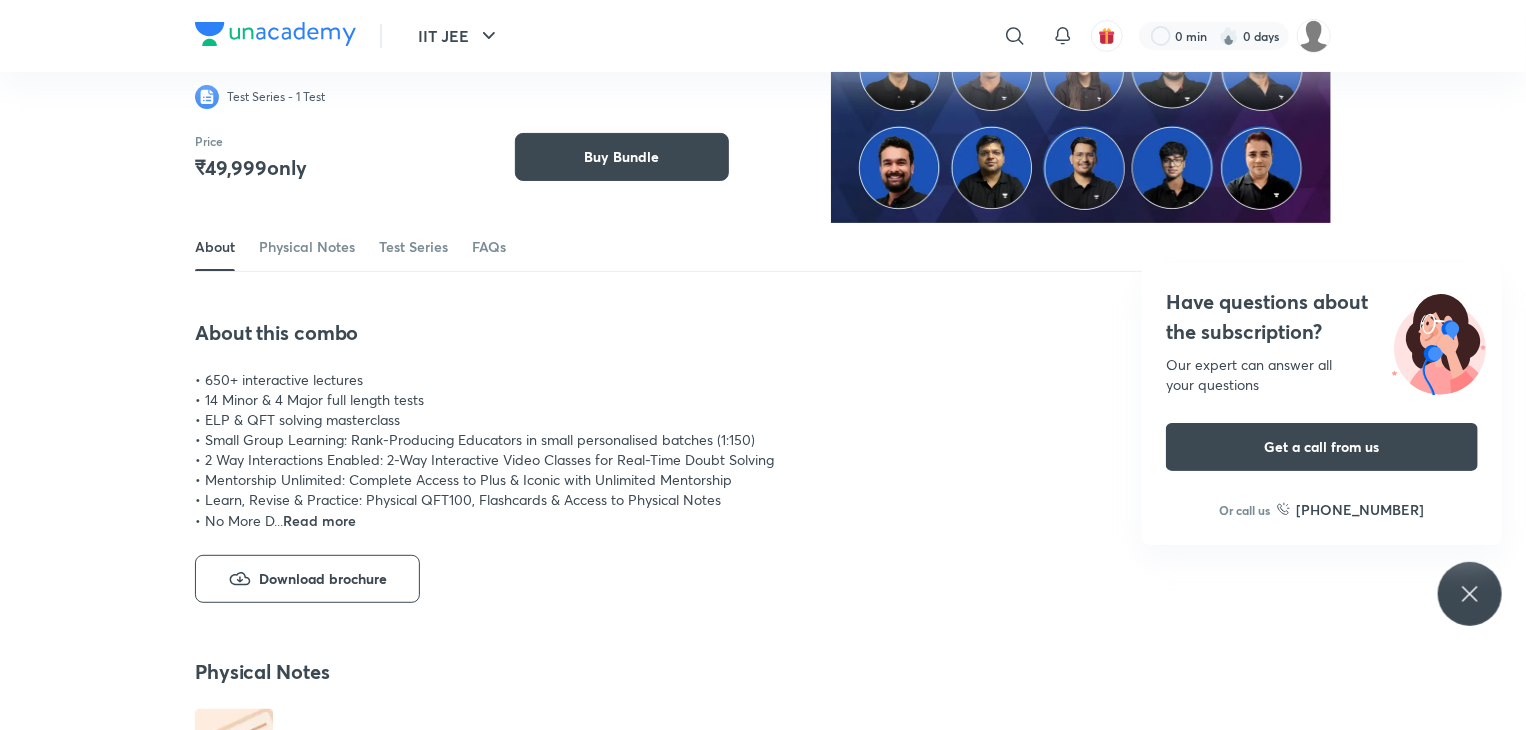 scroll, scrollTop: 0, scrollLeft: 0, axis: both 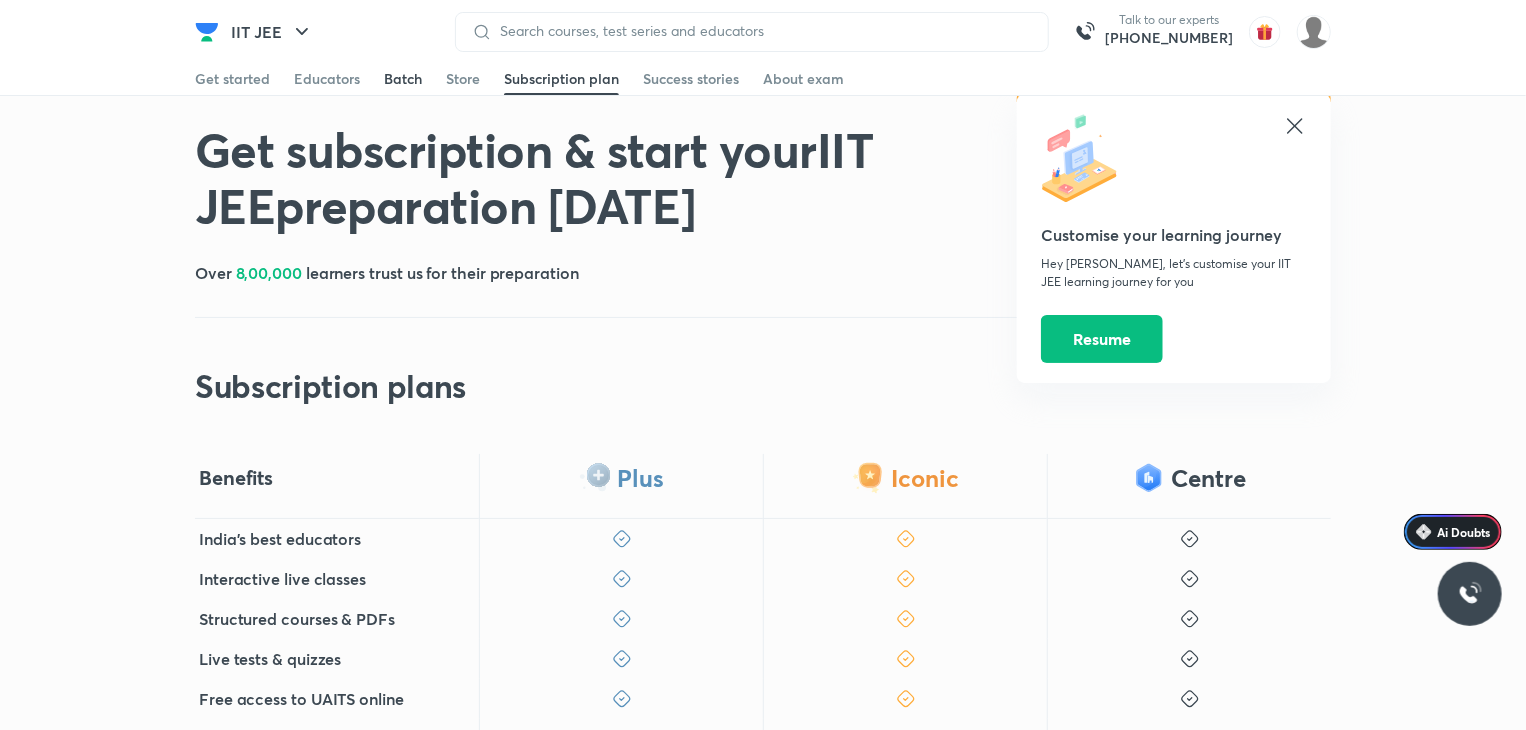 click on "Batch" at bounding box center (403, 79) 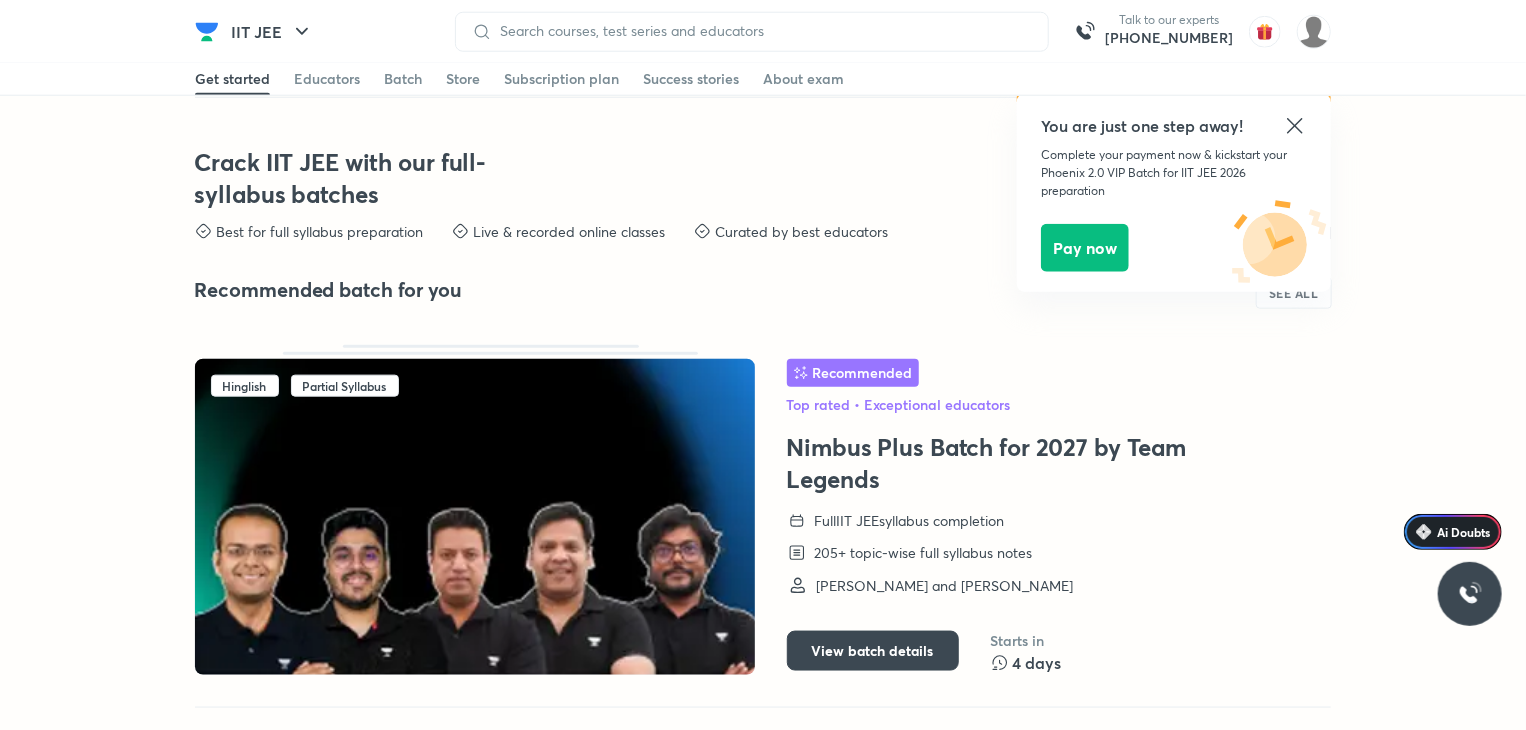 scroll, scrollTop: 4828, scrollLeft: 0, axis: vertical 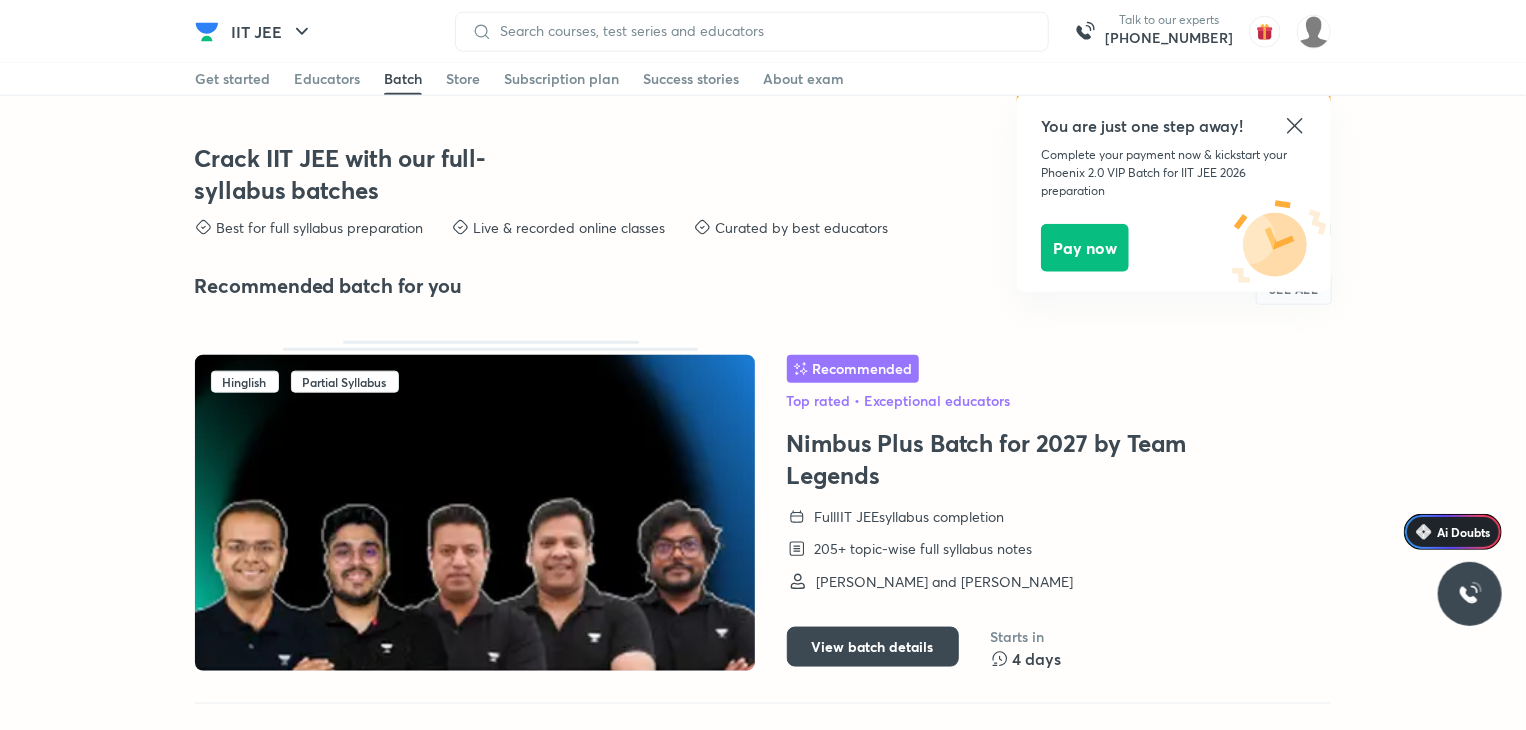click on "Batch" at bounding box center (403, 79) 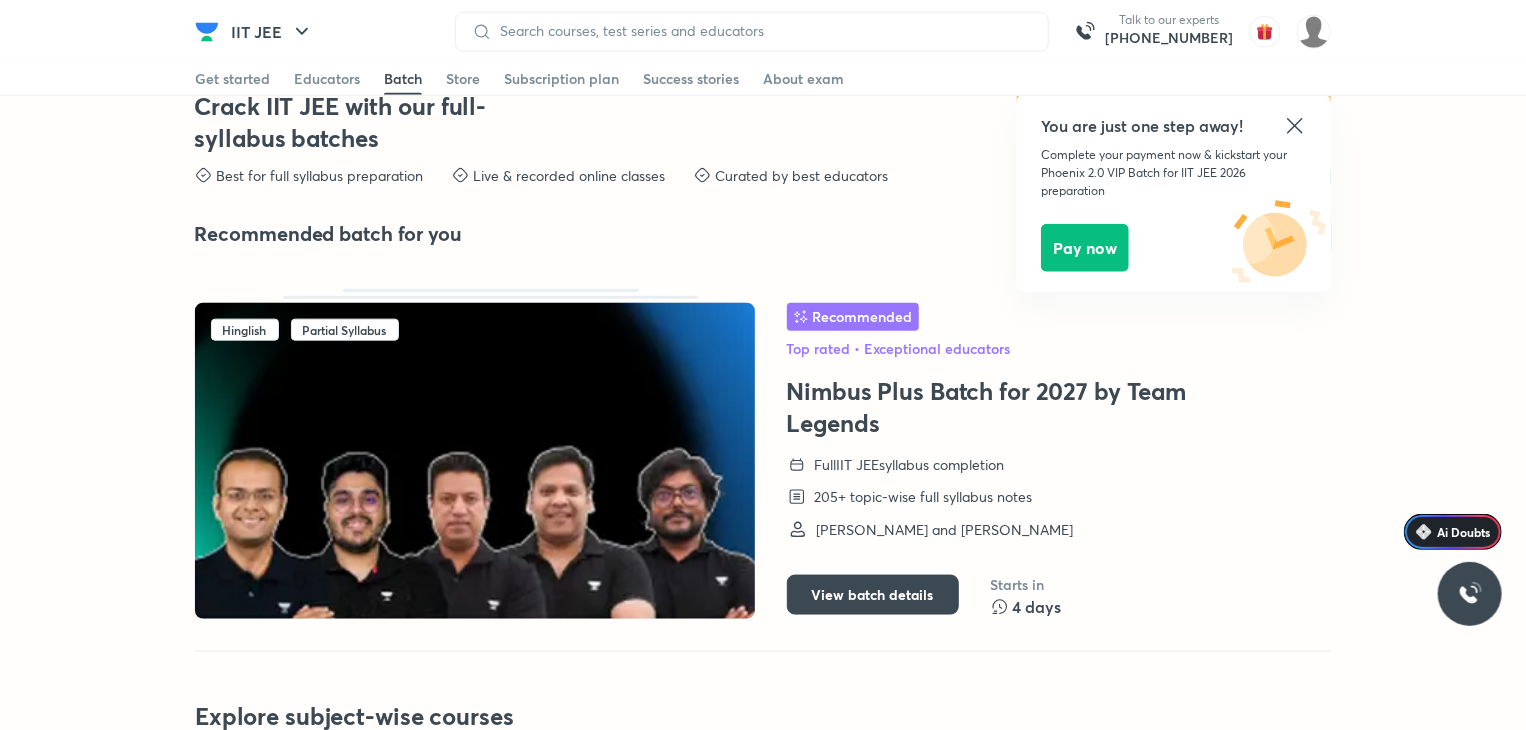 scroll, scrollTop: 4882, scrollLeft: 0, axis: vertical 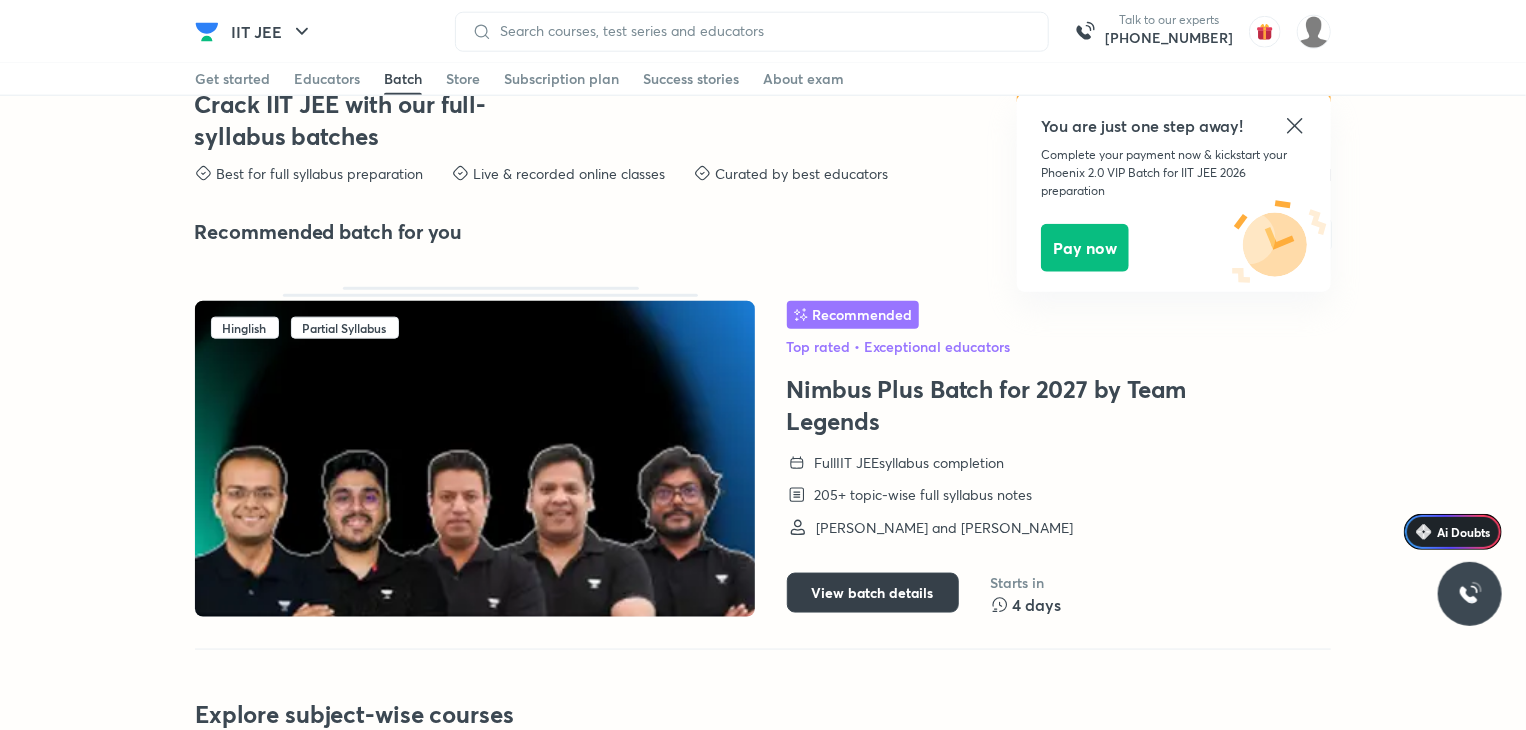 click on "View batch details" at bounding box center (873, 593) 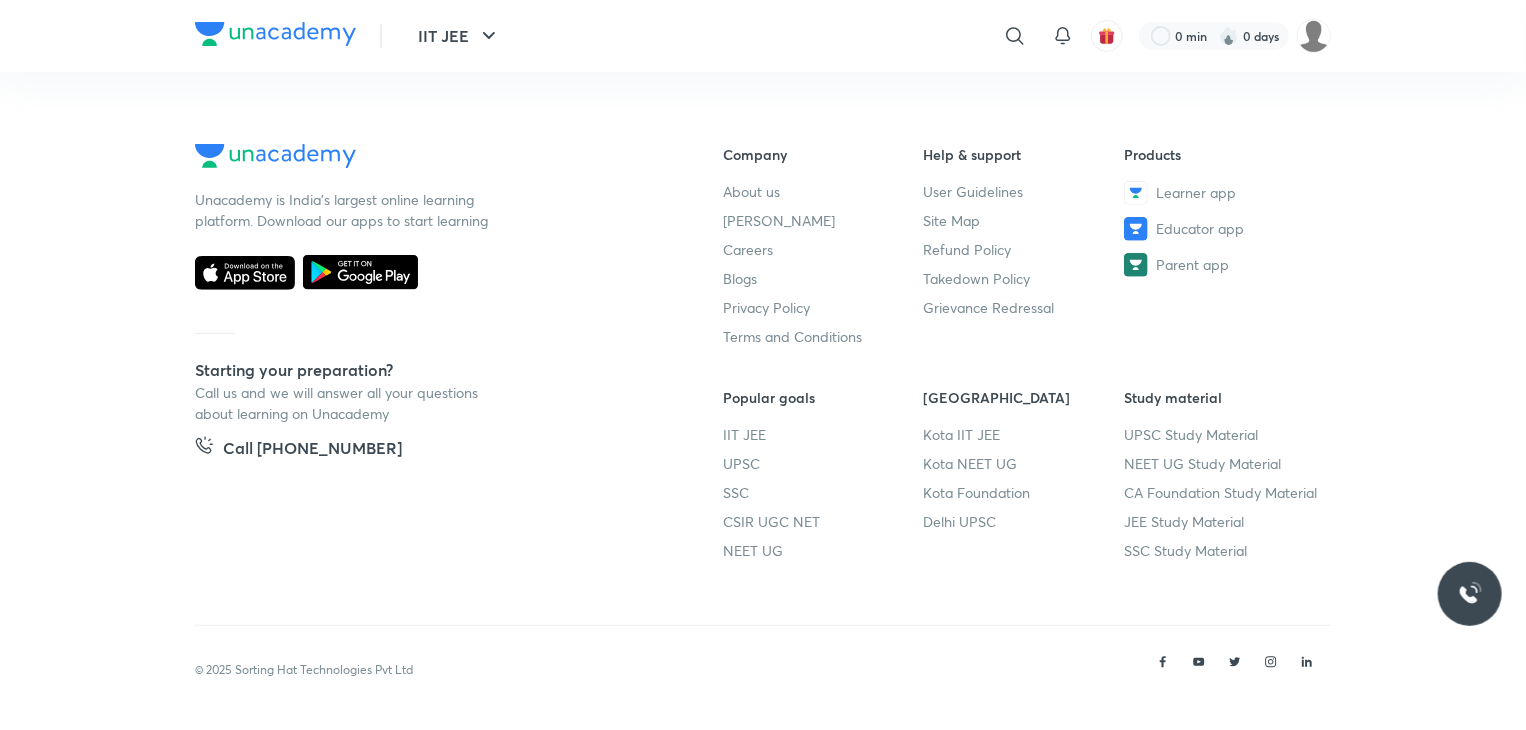 scroll, scrollTop: 0, scrollLeft: 0, axis: both 